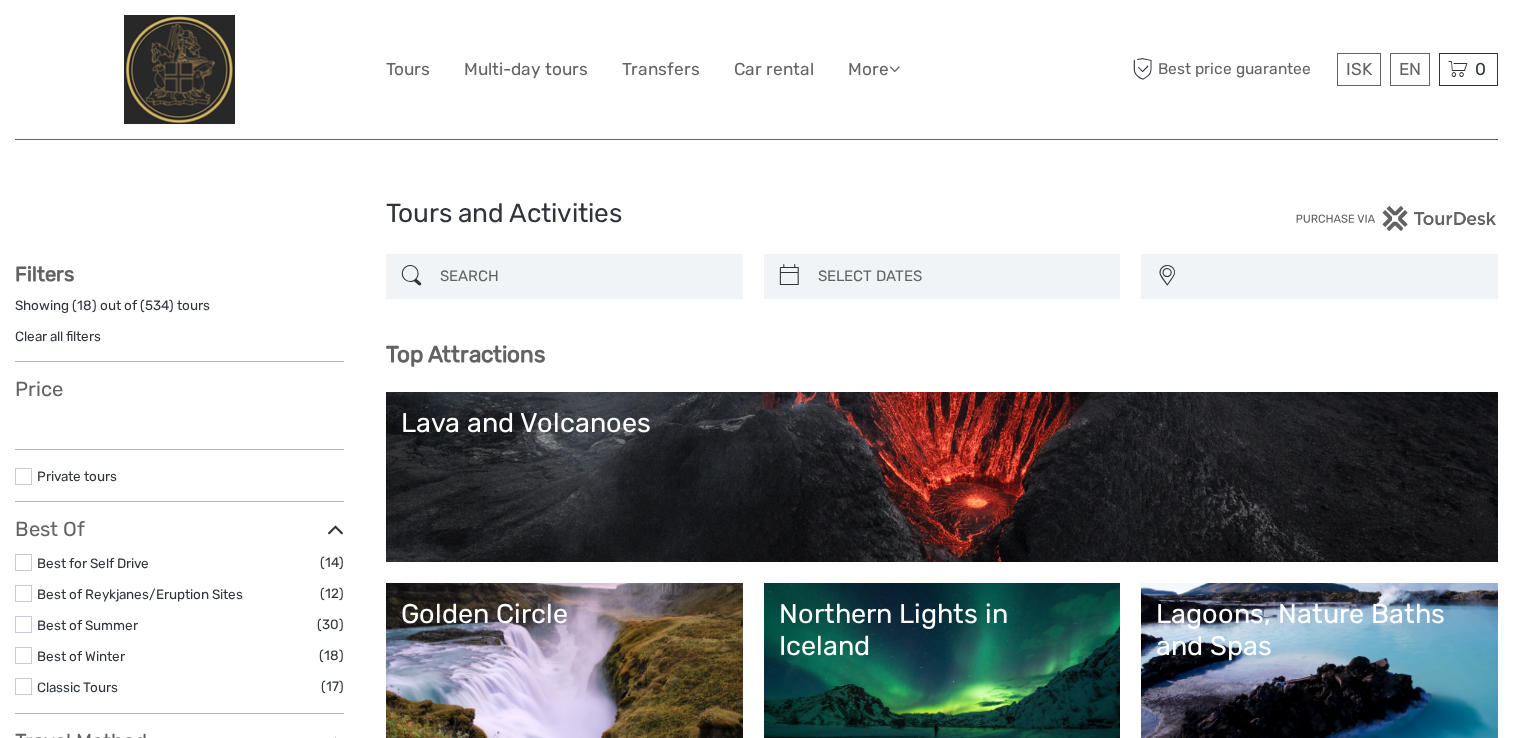 select 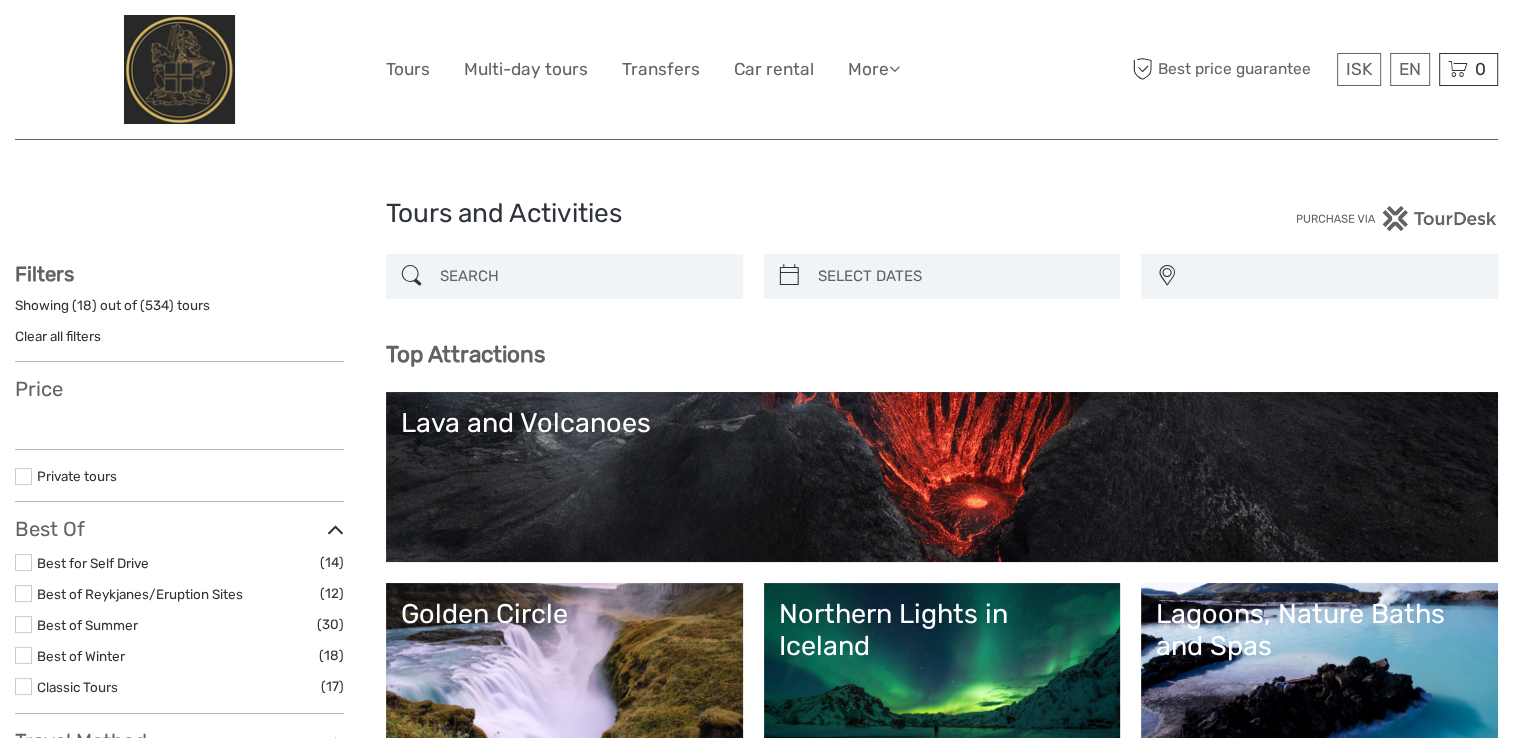 select 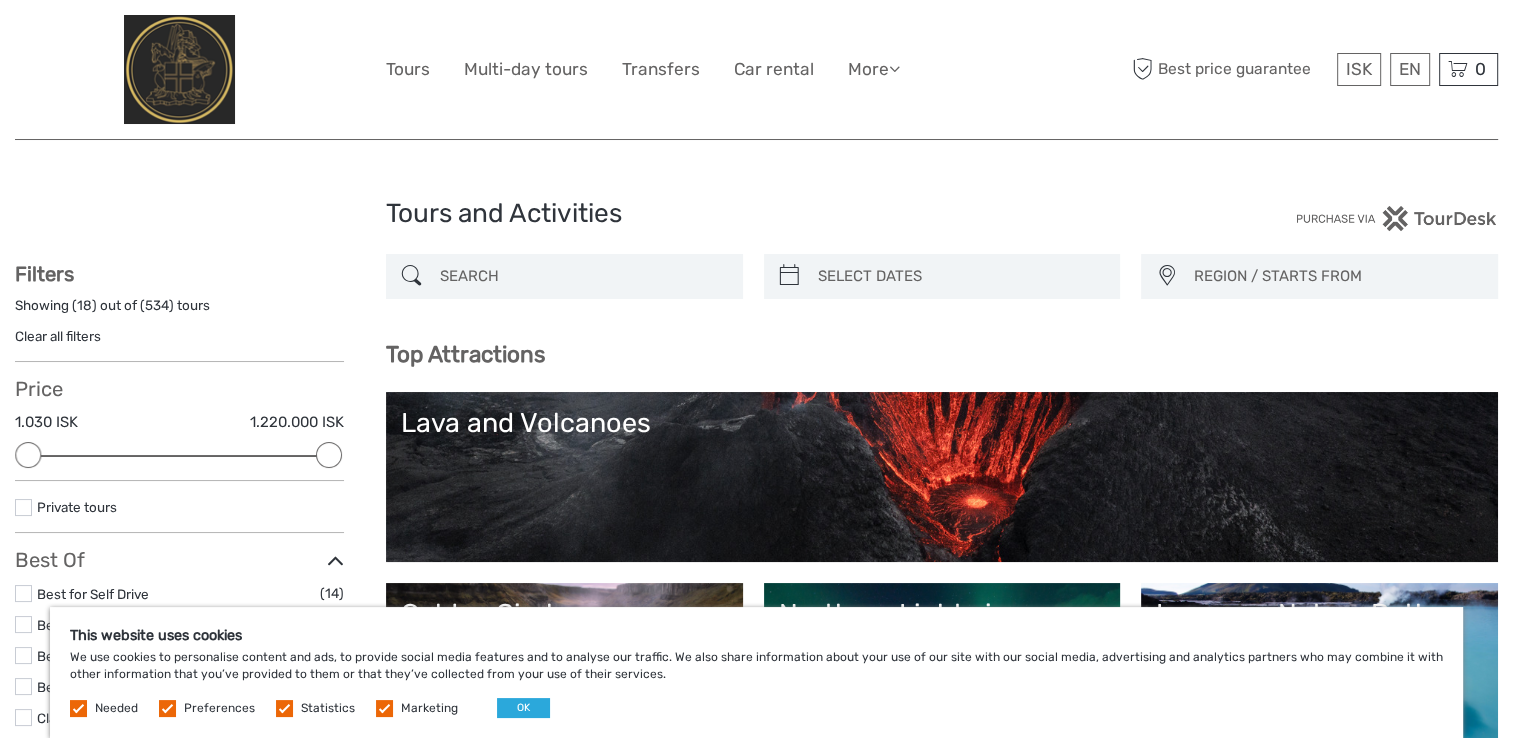 scroll, scrollTop: 0, scrollLeft: 0, axis: both 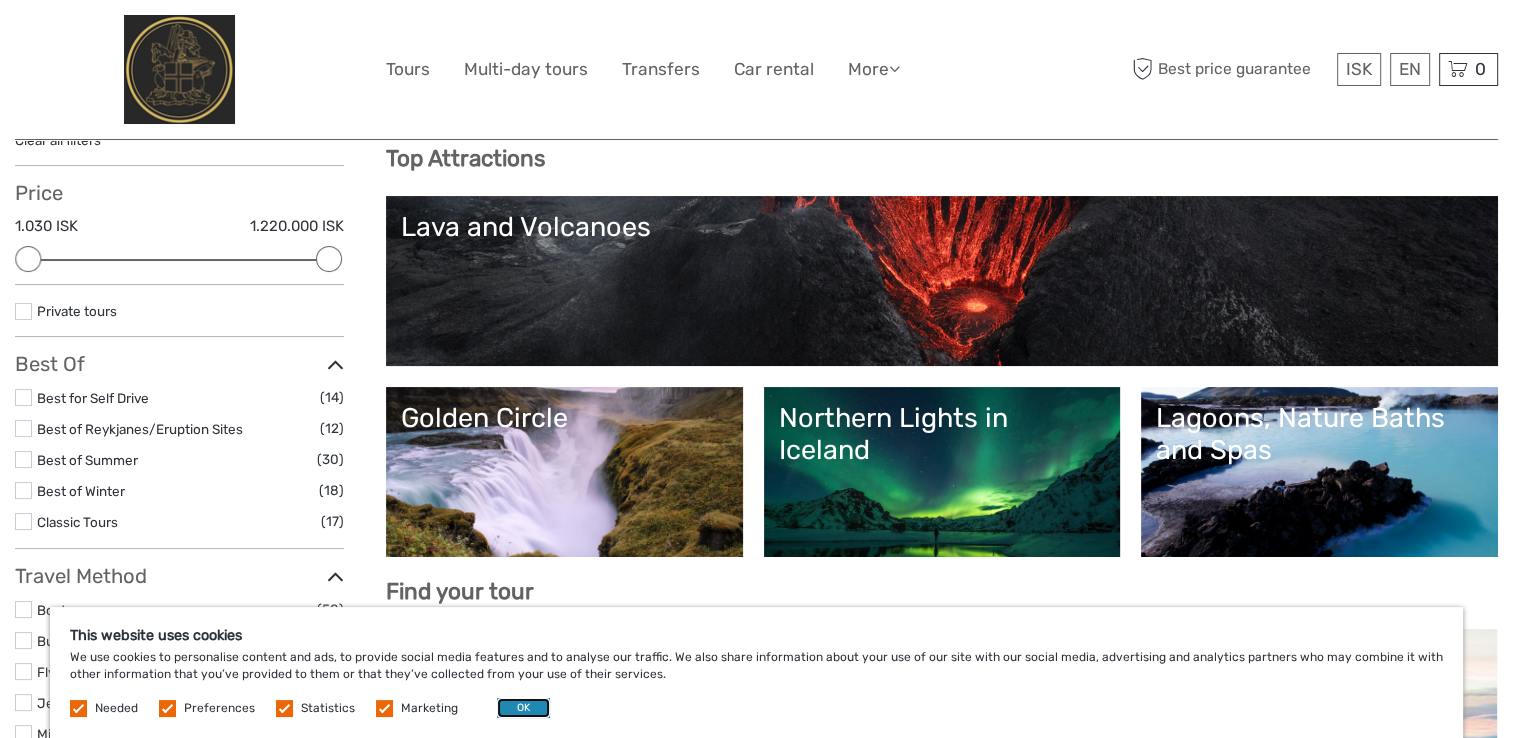 click on "OK" at bounding box center [523, 708] 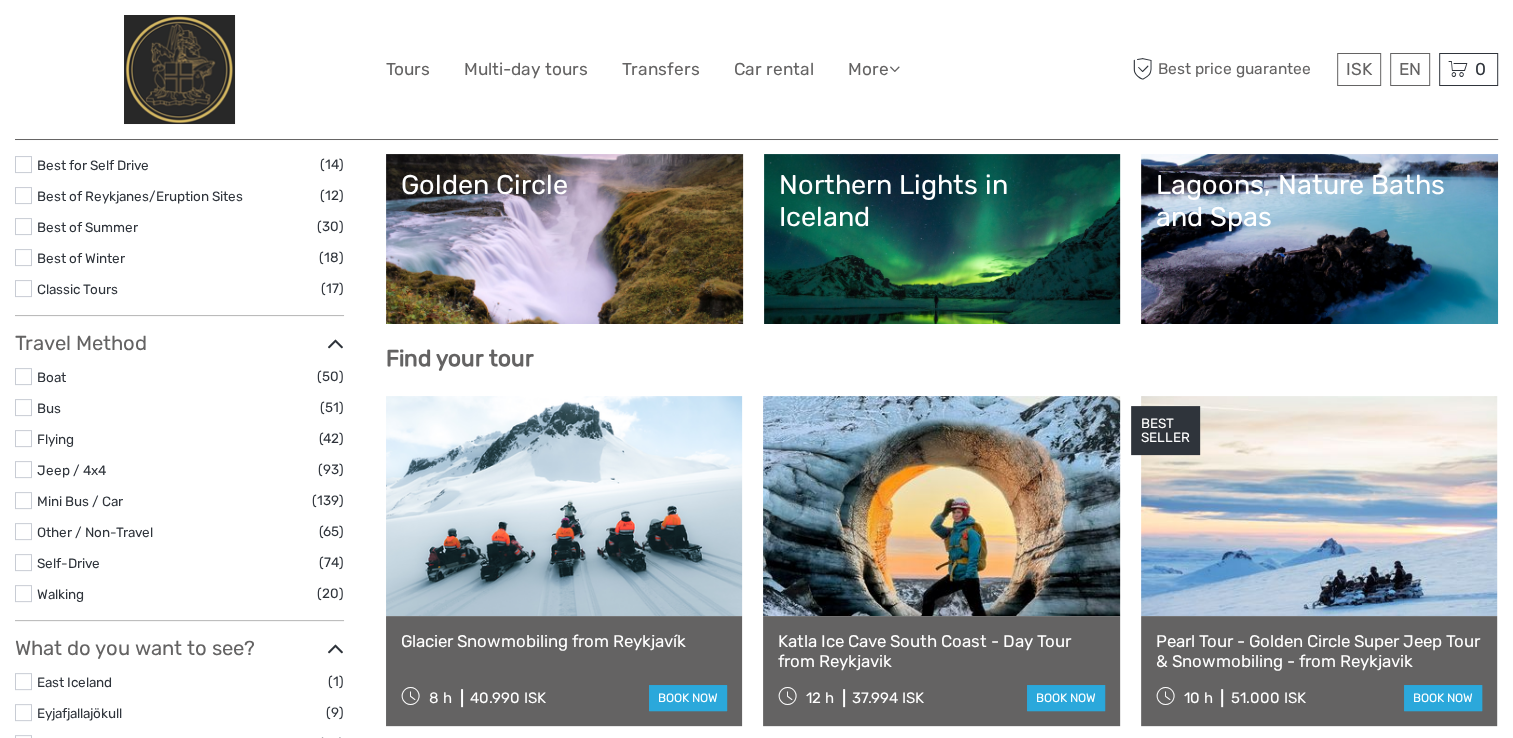 scroll, scrollTop: 434, scrollLeft: 0, axis: vertical 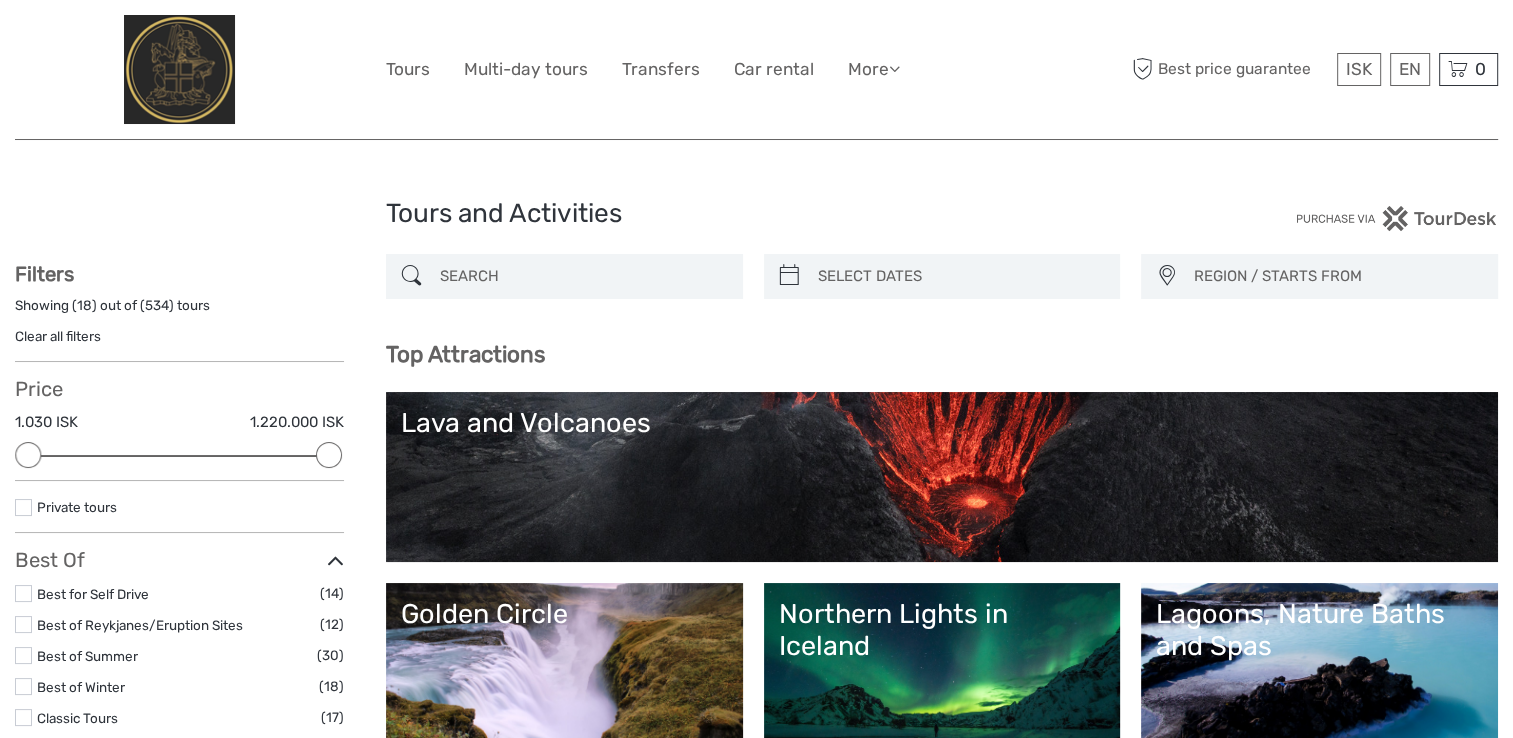 click at bounding box center [582, 276] 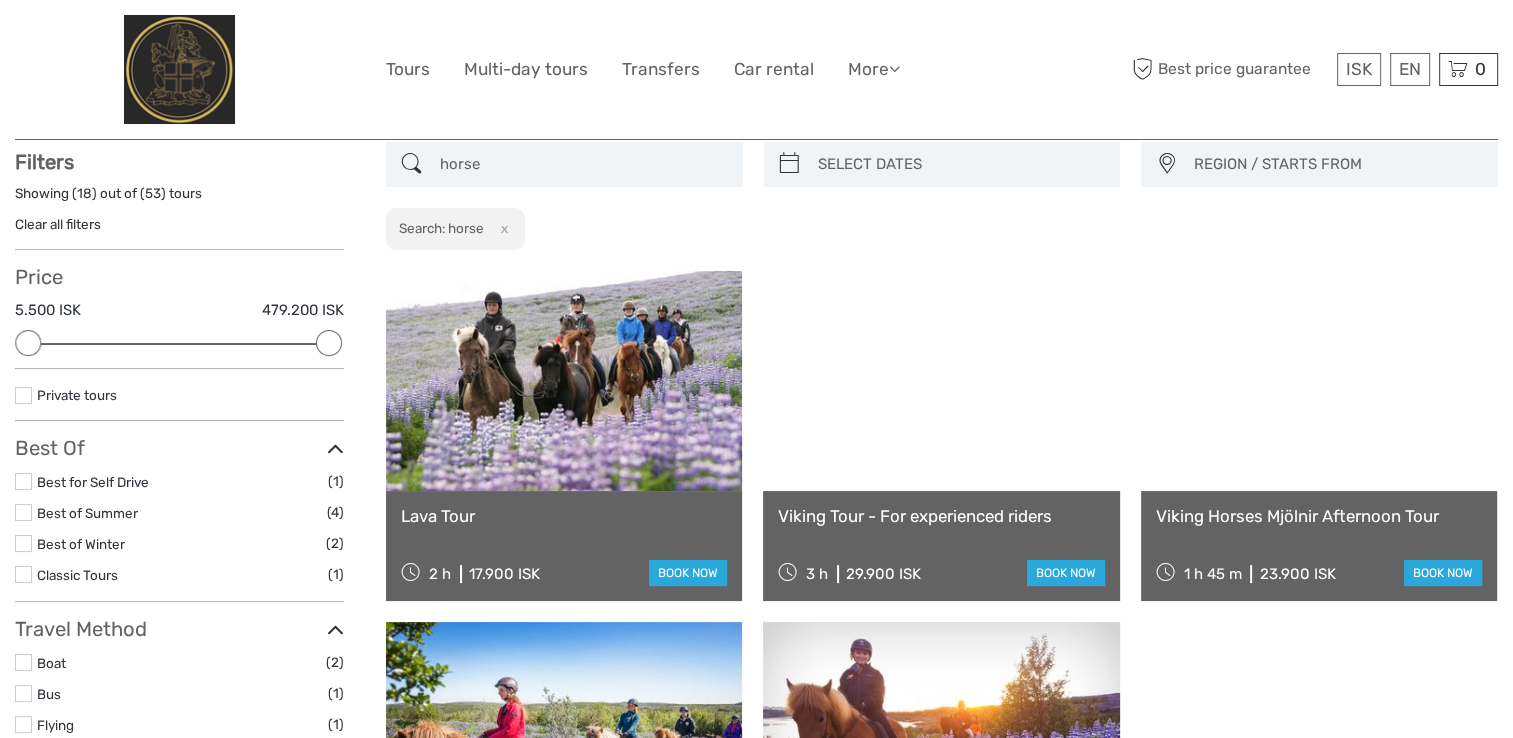 scroll, scrollTop: 113, scrollLeft: 0, axis: vertical 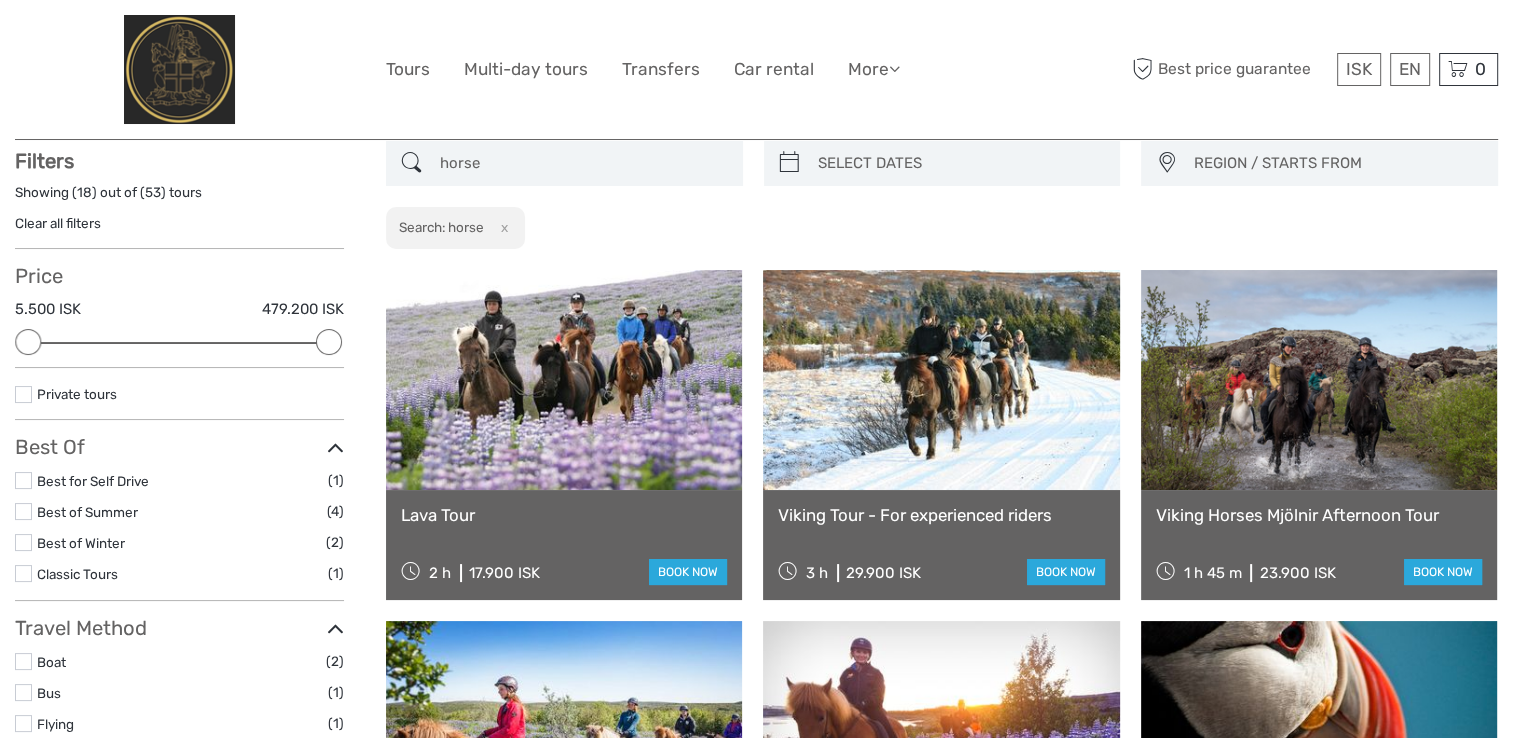 type on "horse" 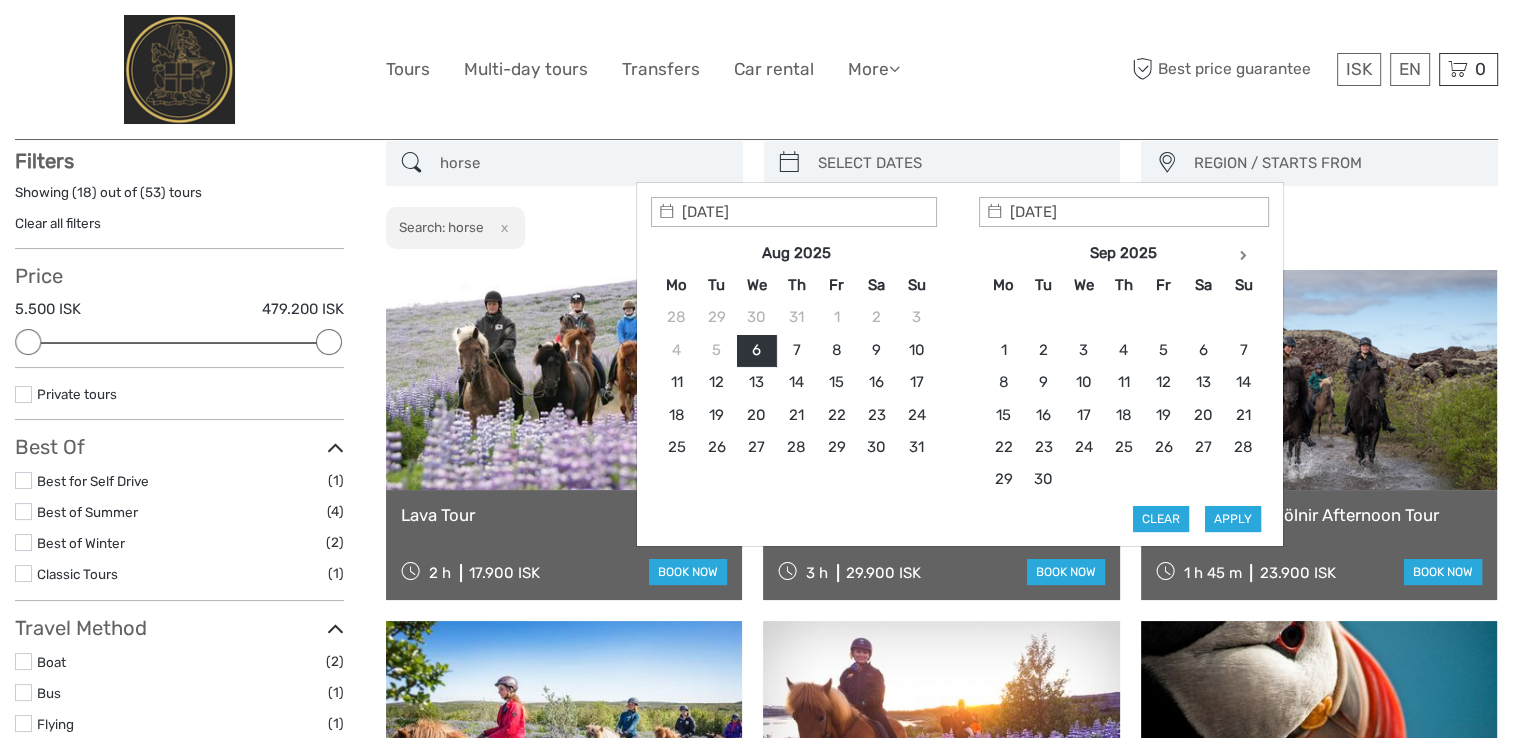 click at bounding box center (960, 163) 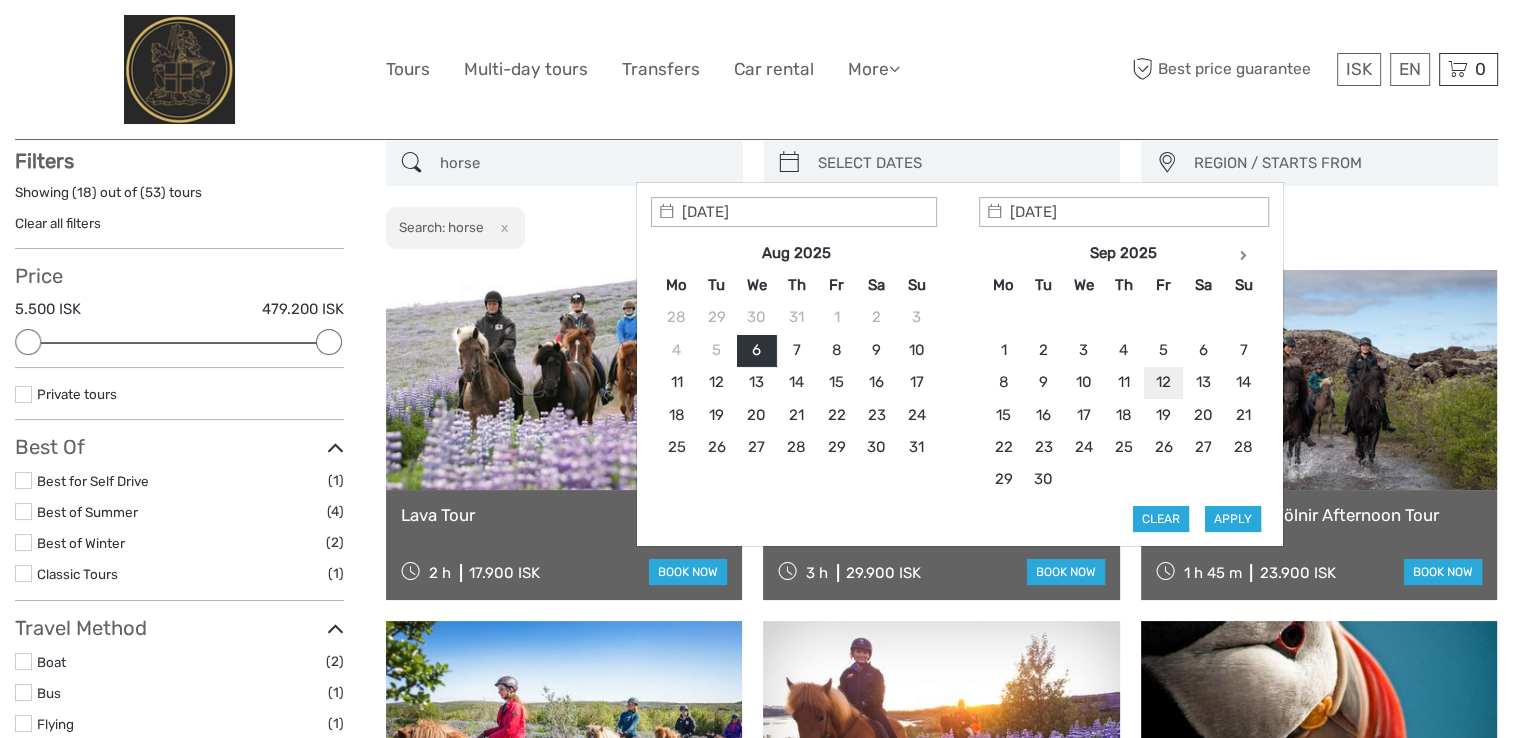 type on "12/09/2025" 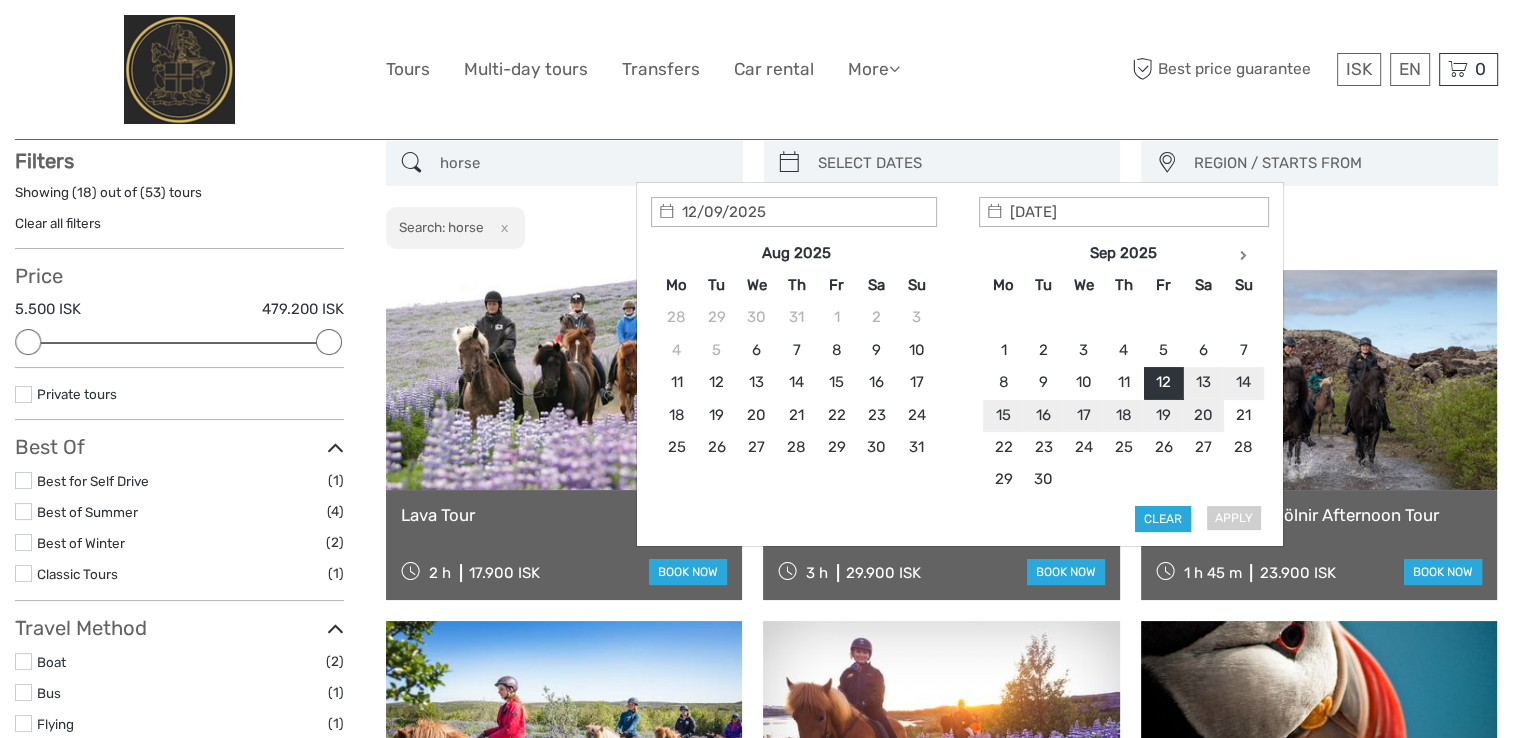 type on "12/09/2025" 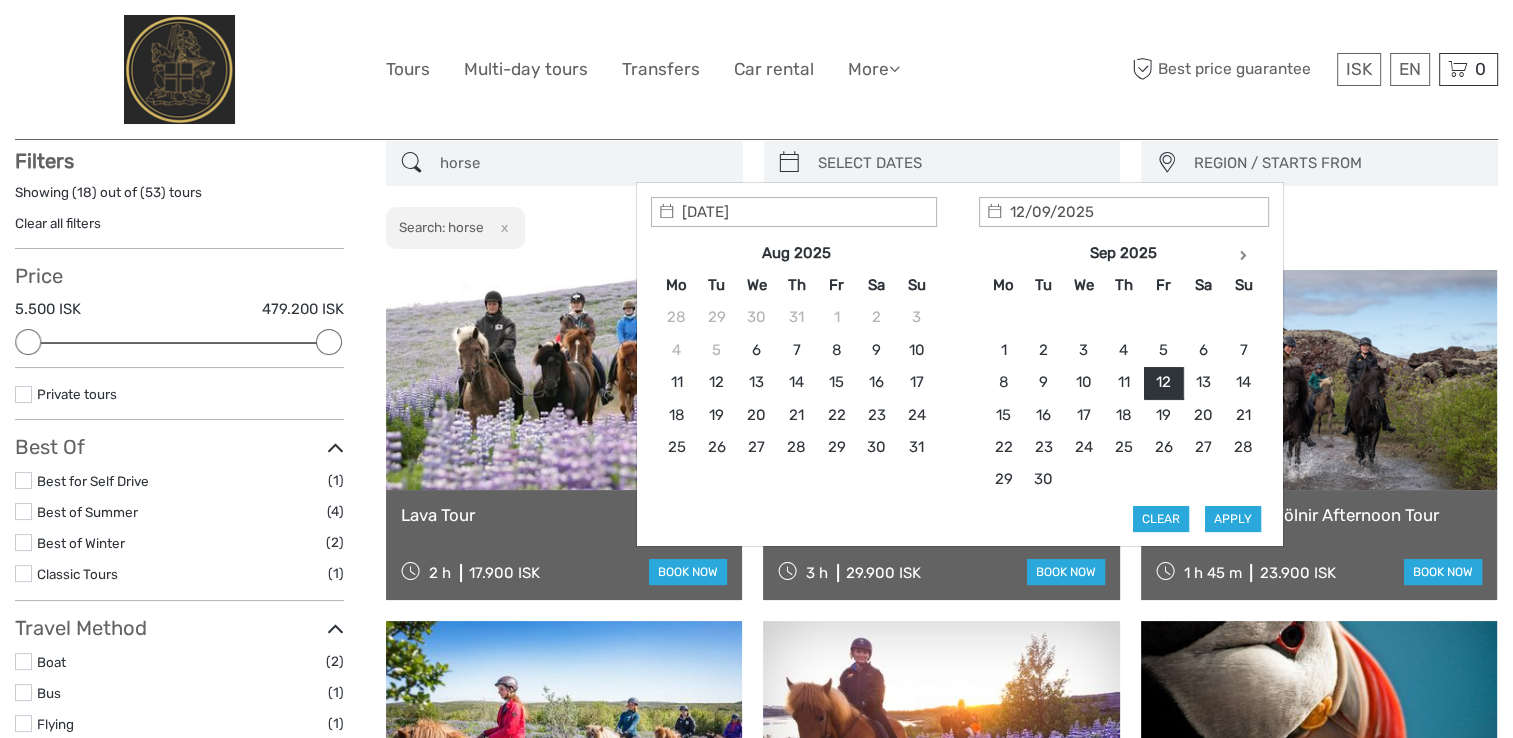 type on "12/09/2025" 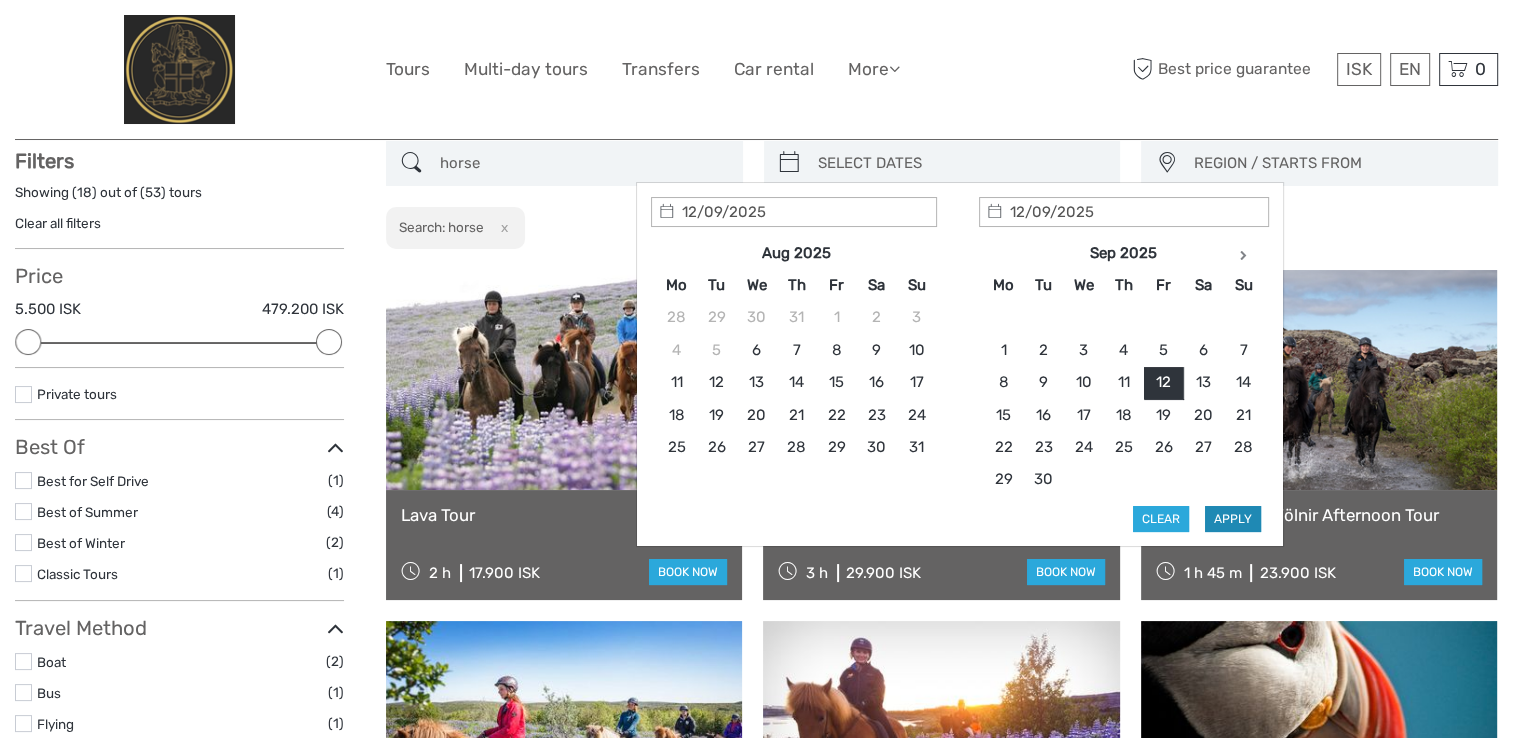 click on "Apply" at bounding box center (1233, 519) 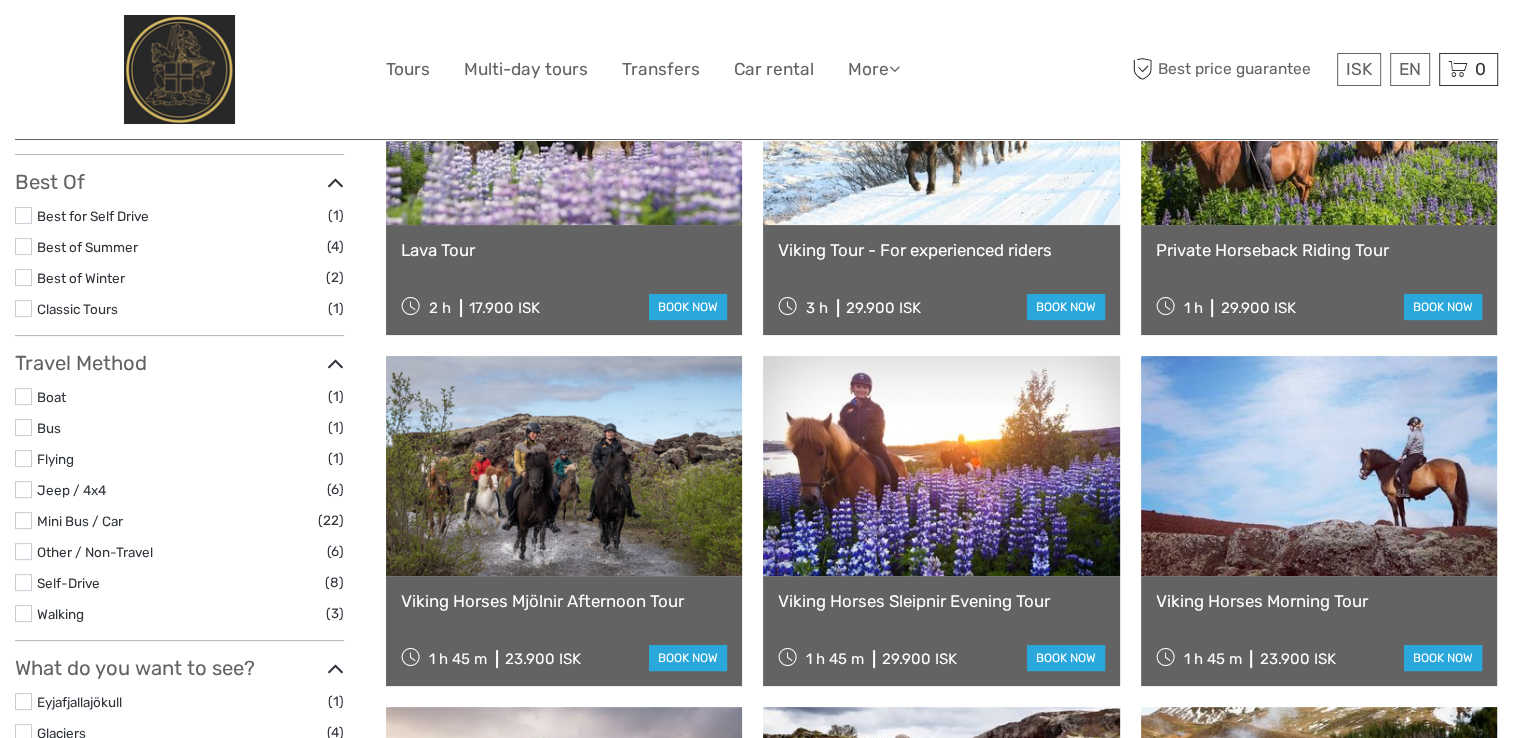 scroll, scrollTop: 381, scrollLeft: 0, axis: vertical 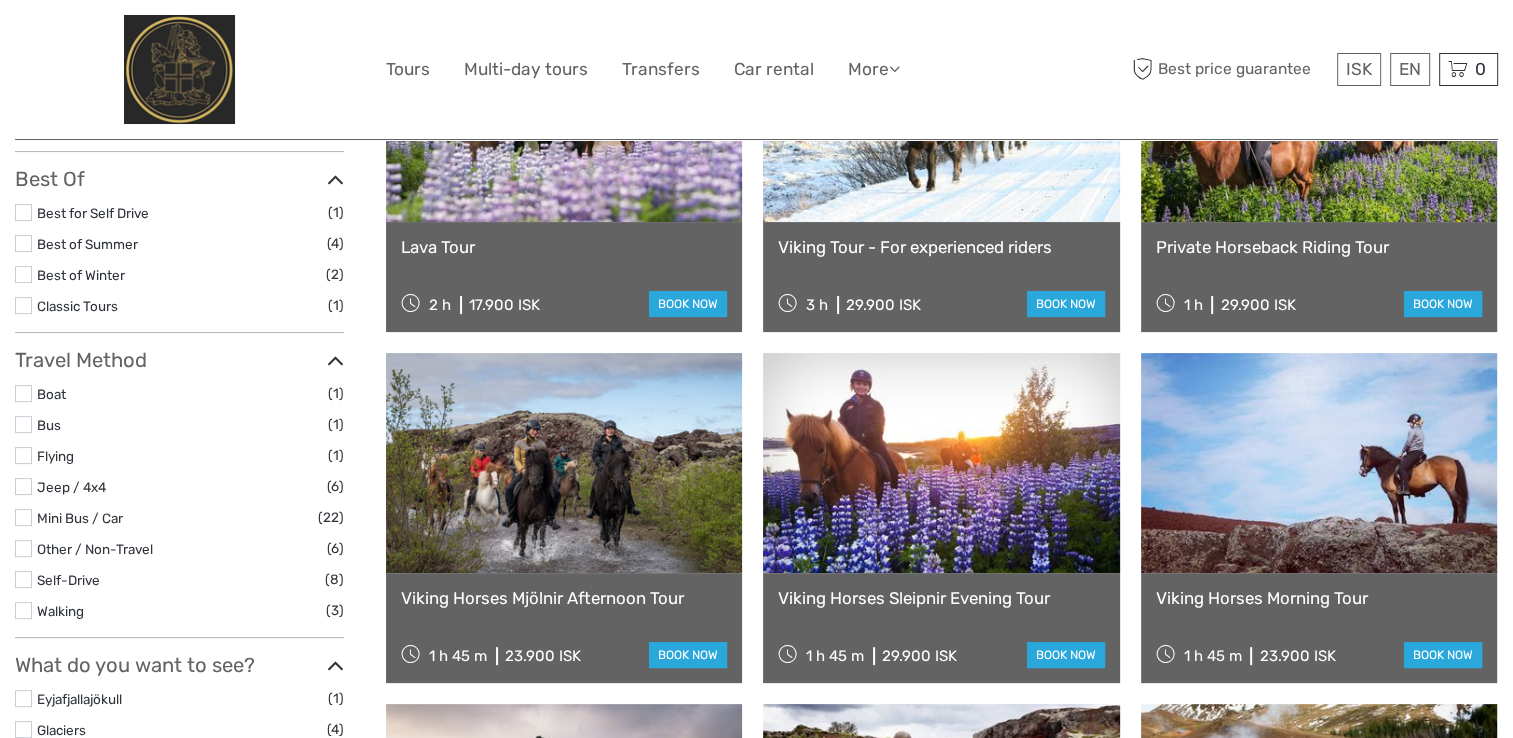 click on "Viking Horses Morning Tour" at bounding box center (1319, 598) 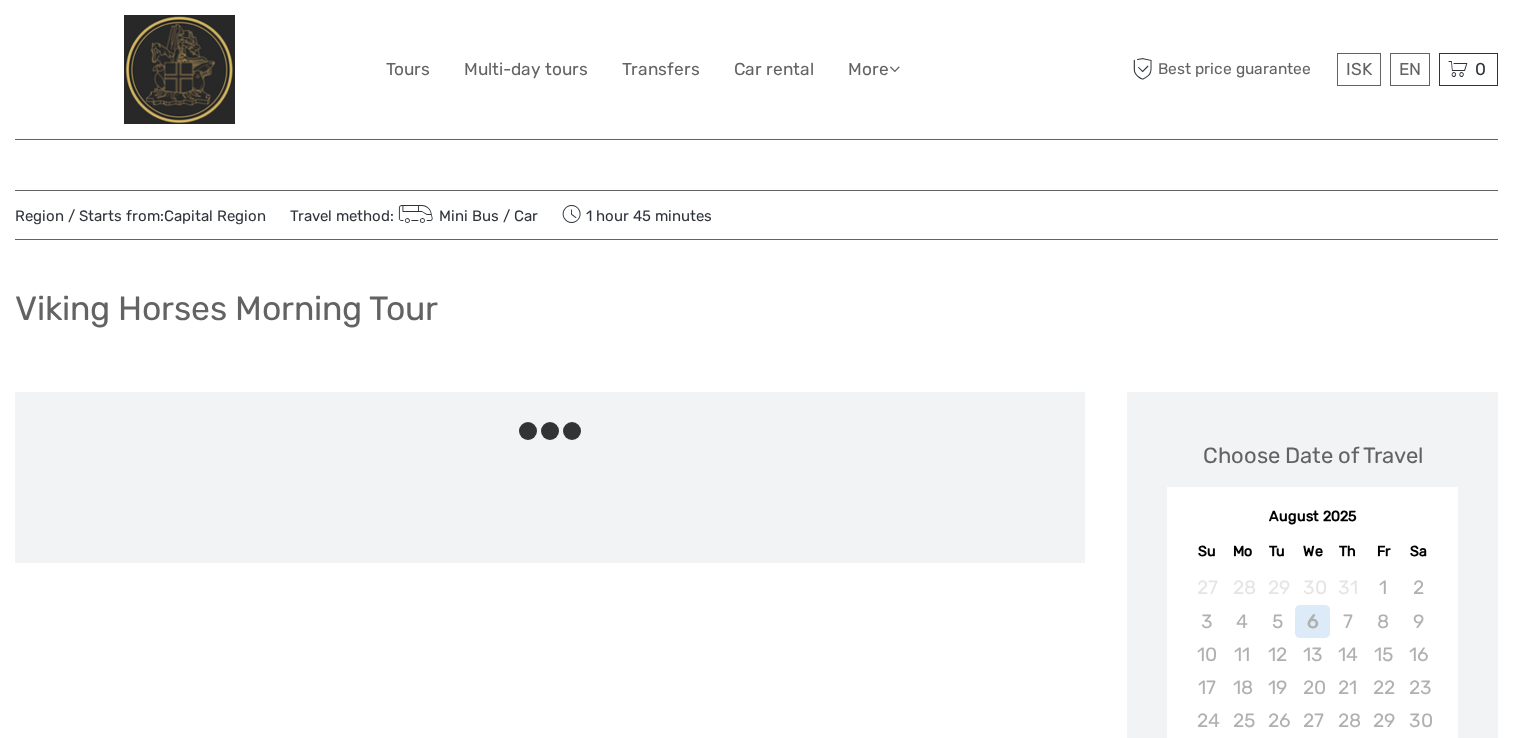 scroll, scrollTop: 0, scrollLeft: 0, axis: both 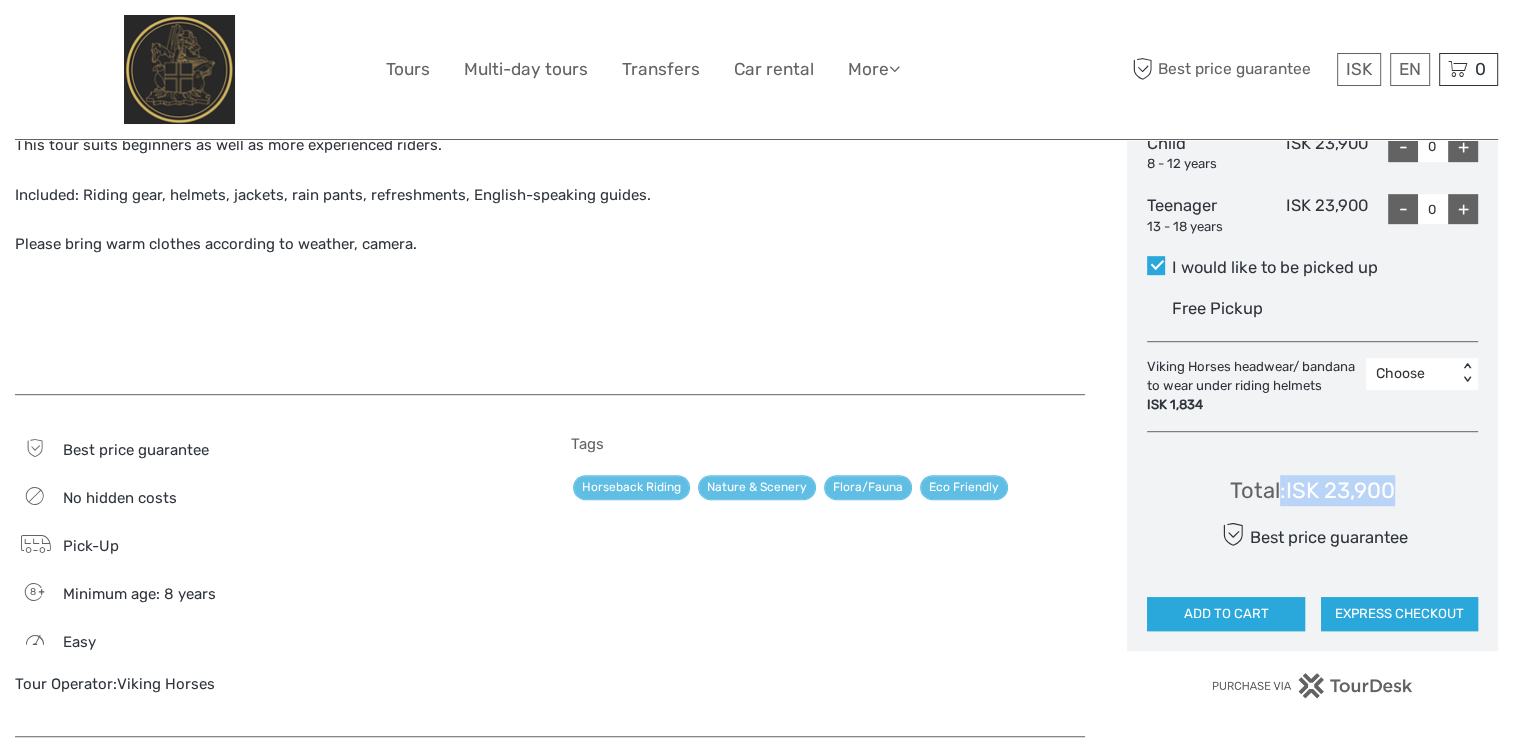 drag, startPoint x: 1408, startPoint y: 499, endPoint x: 1276, endPoint y: 510, distance: 132.45753 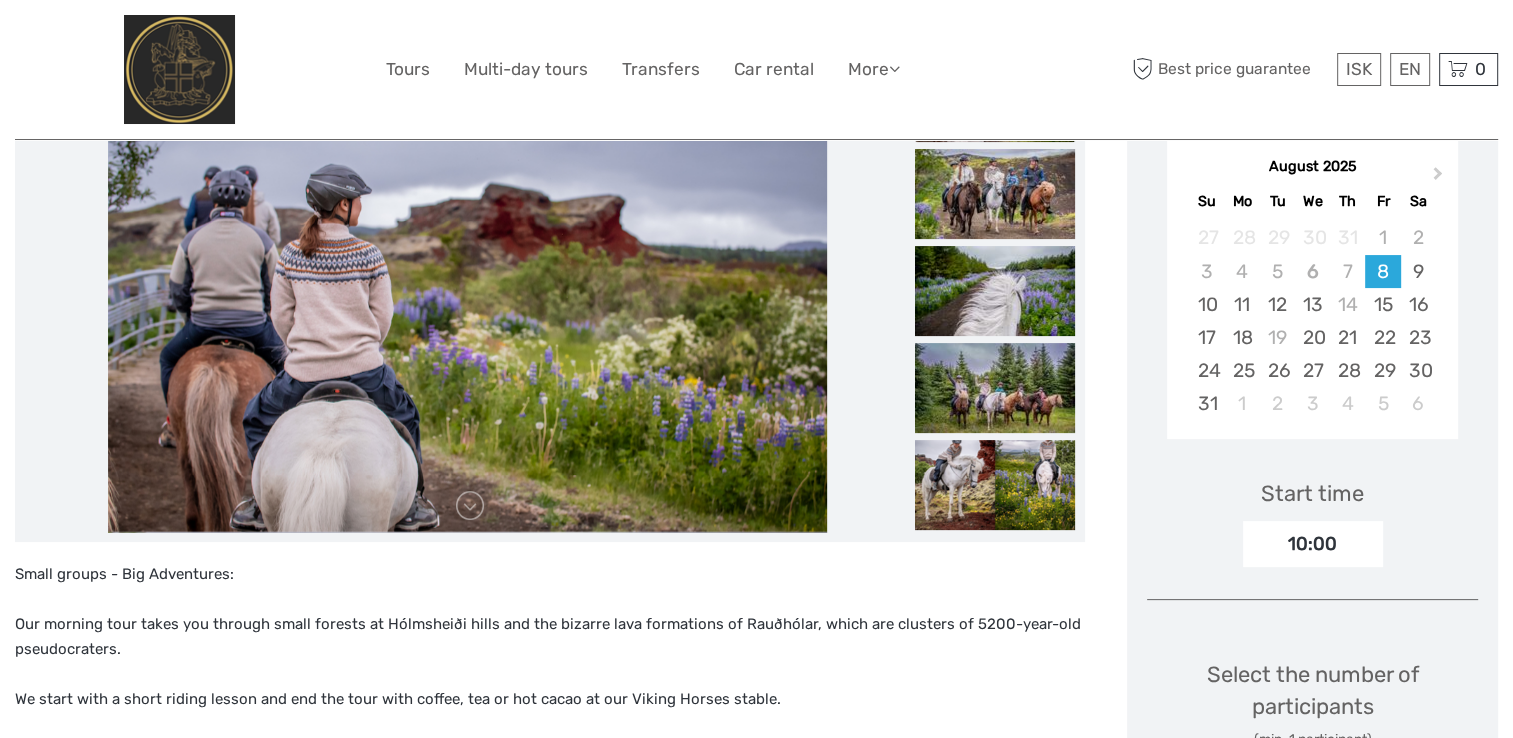scroll, scrollTop: 342, scrollLeft: 0, axis: vertical 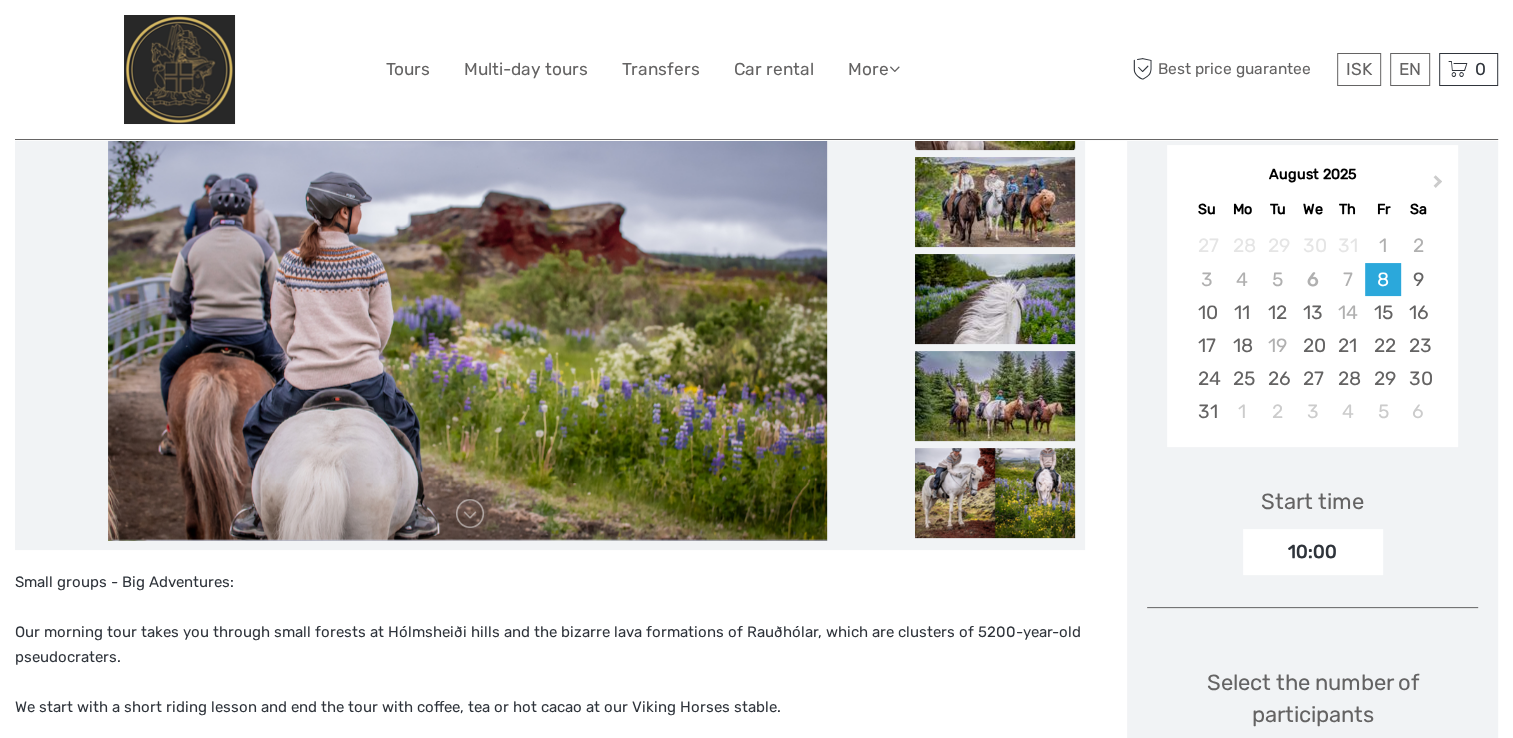 click at bounding box center [468, 300] 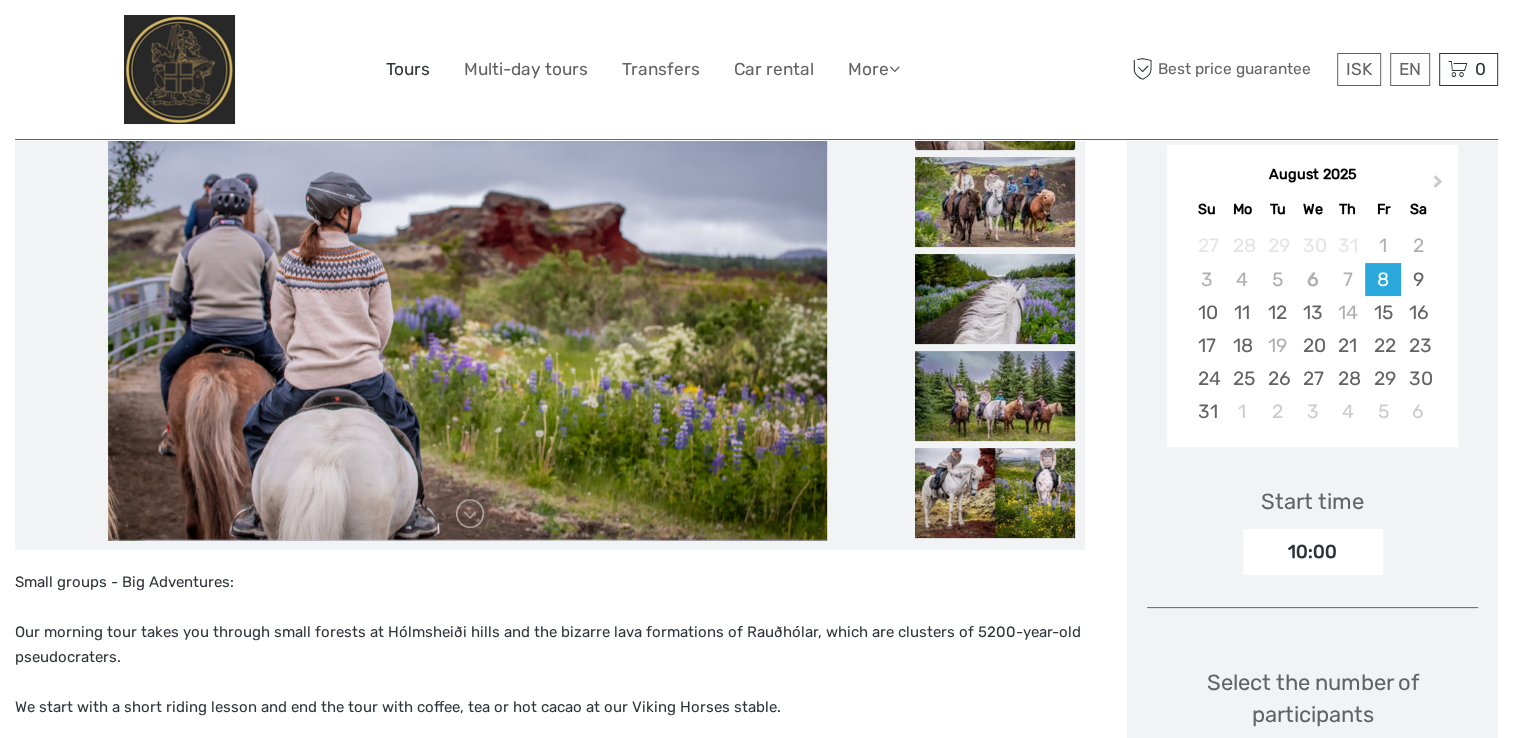 click on "Tours" at bounding box center [408, 69] 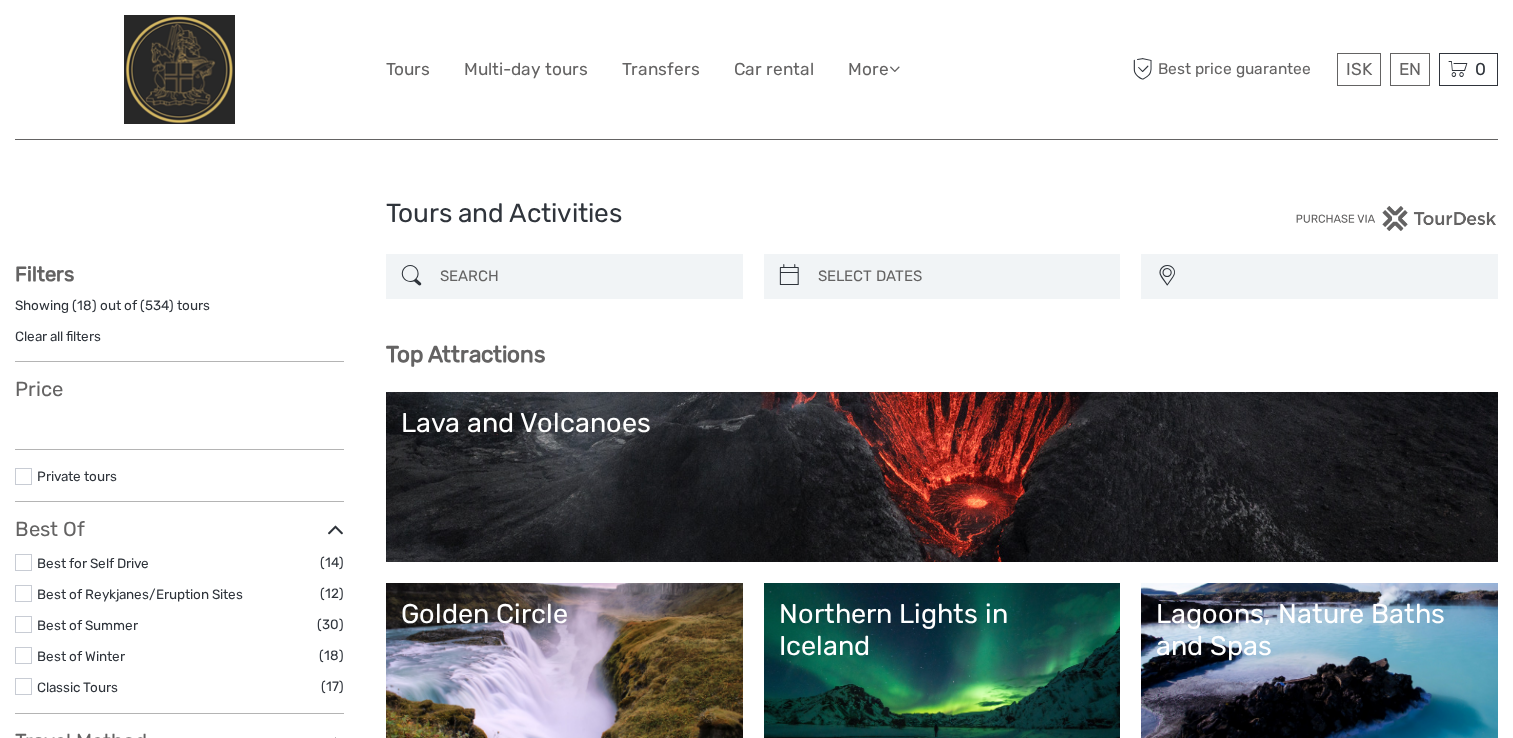 select 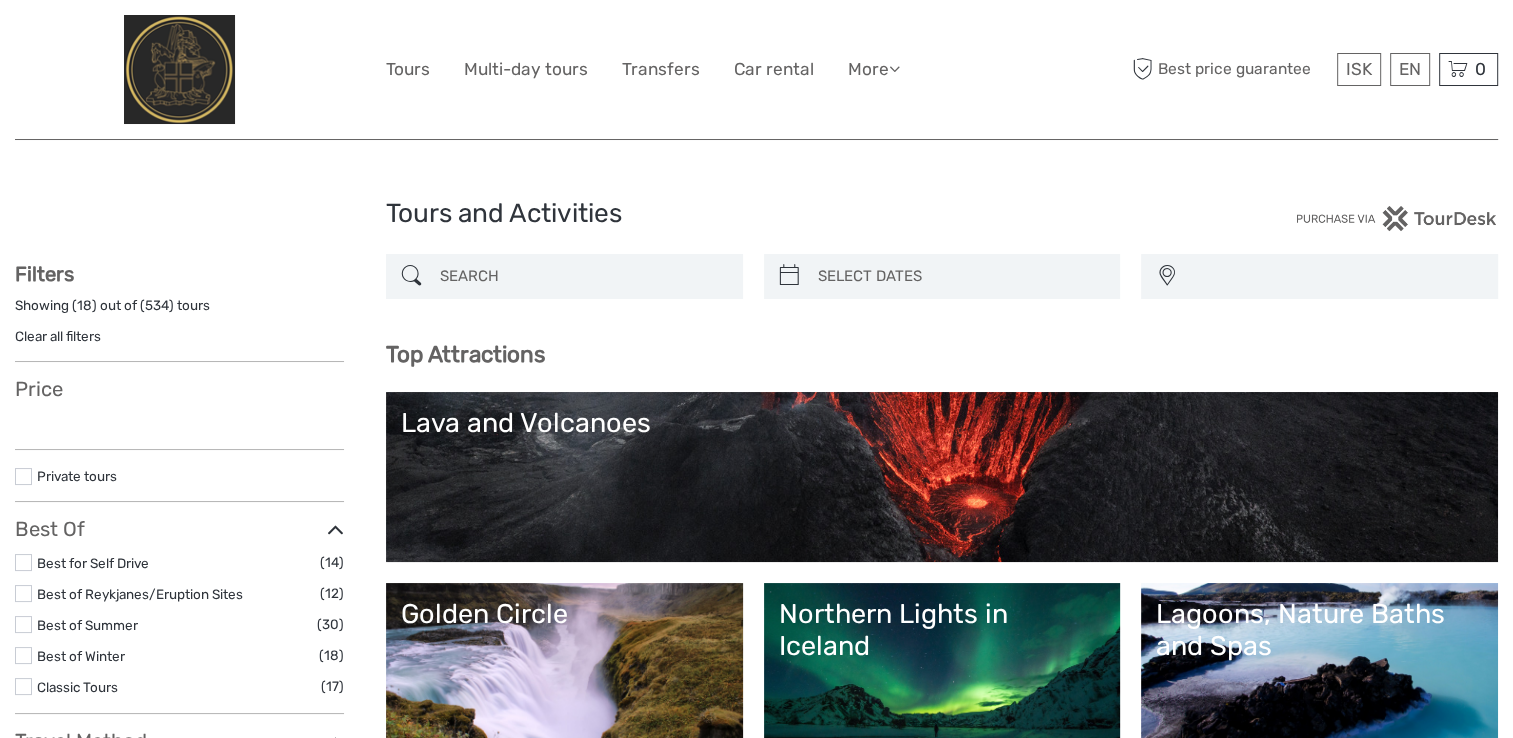 select 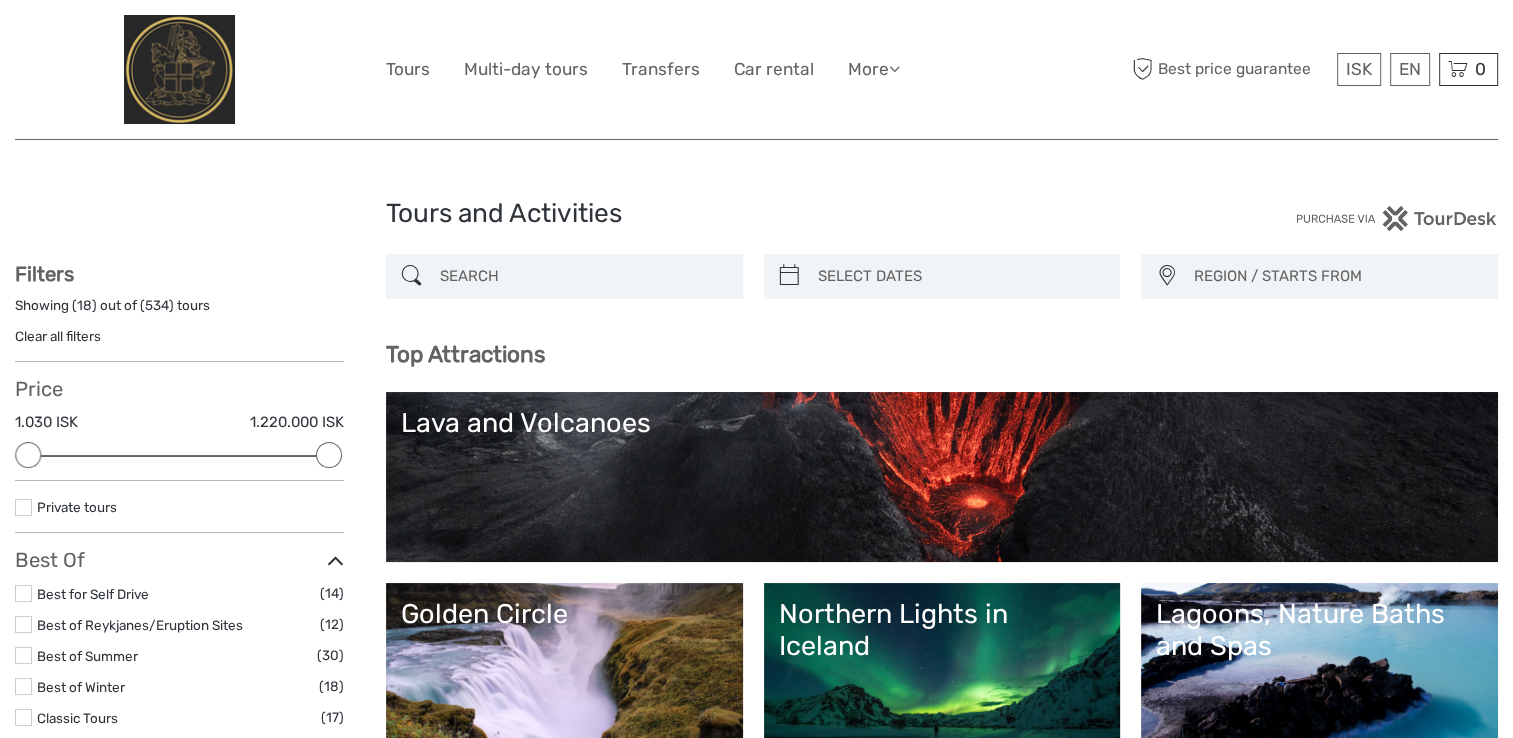 scroll, scrollTop: 0, scrollLeft: 0, axis: both 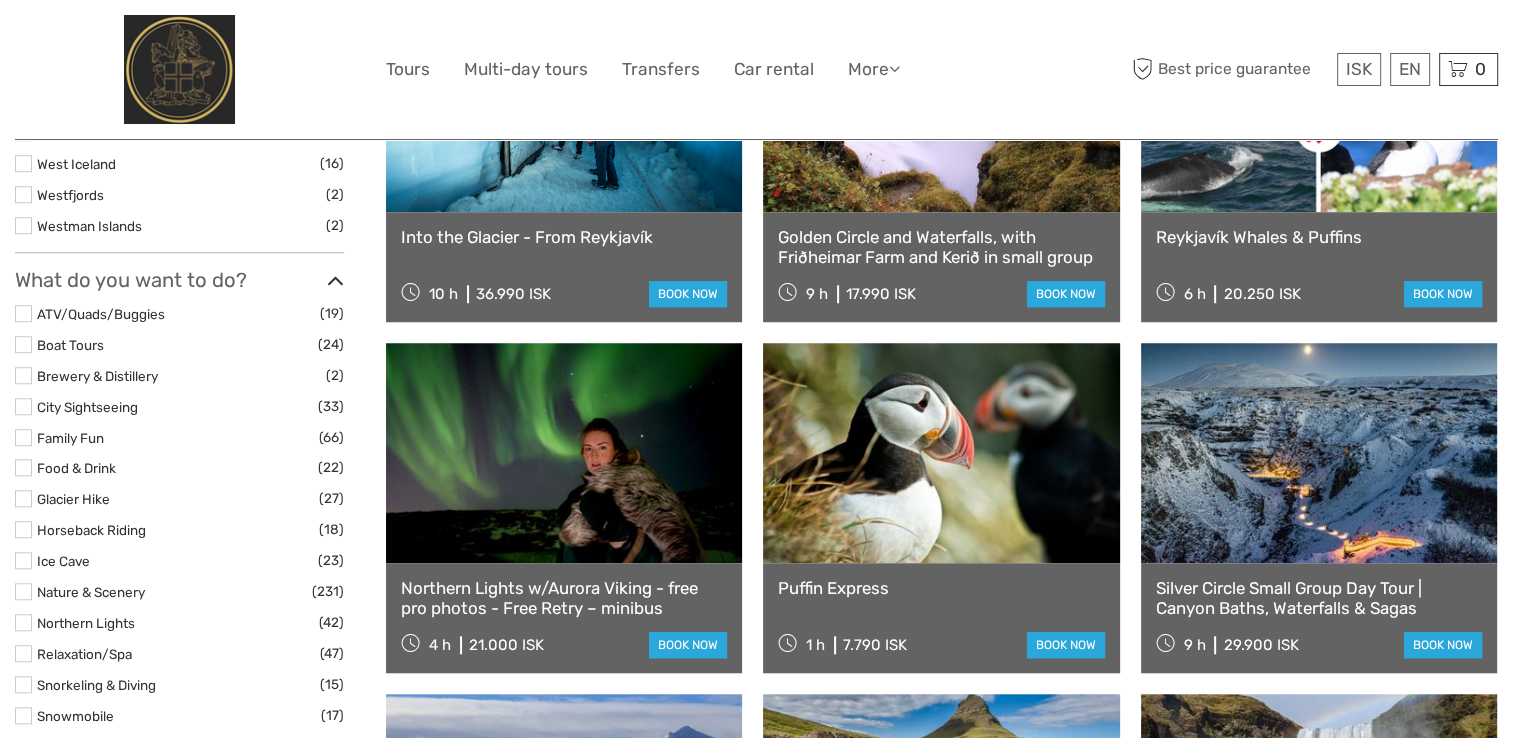 click at bounding box center [1319, 453] 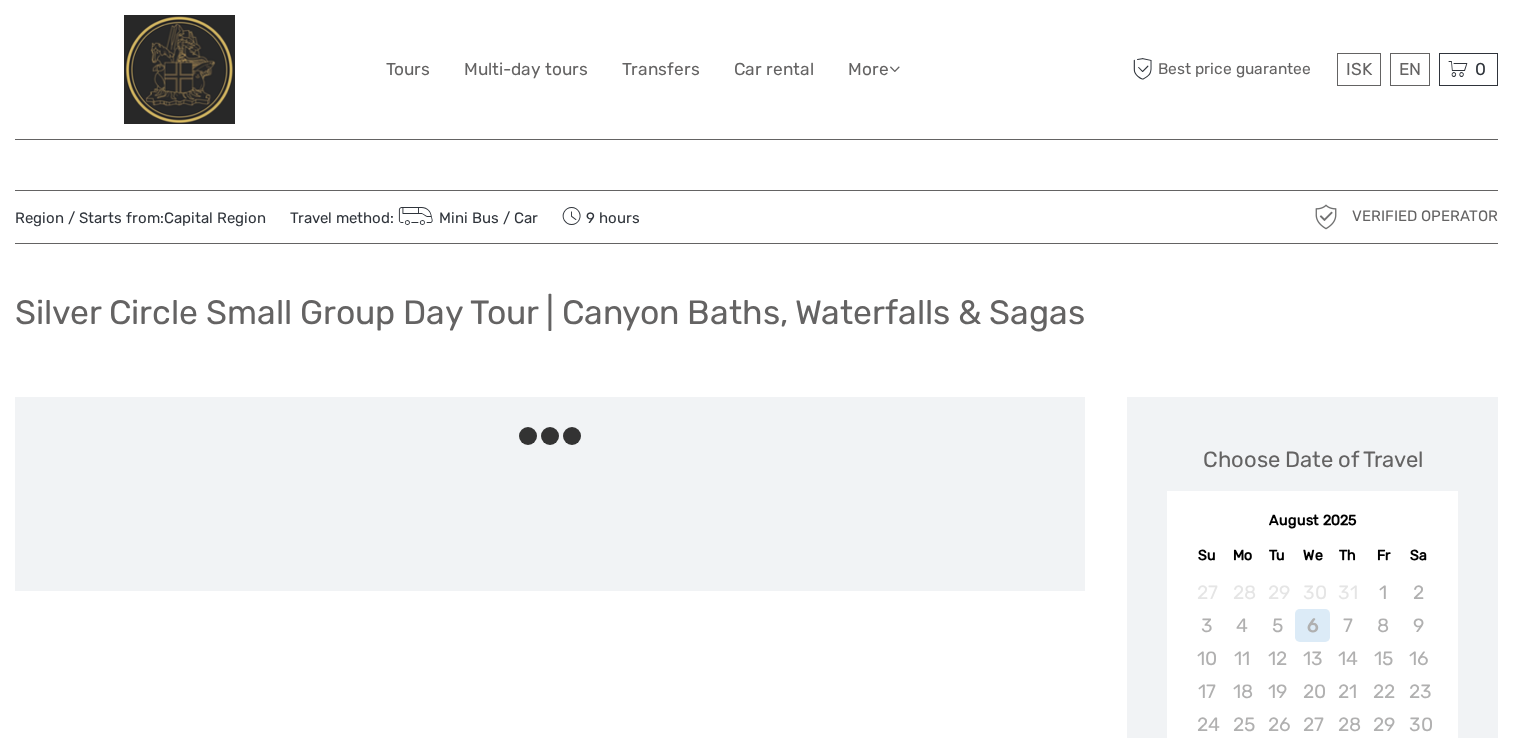 scroll, scrollTop: 0, scrollLeft: 0, axis: both 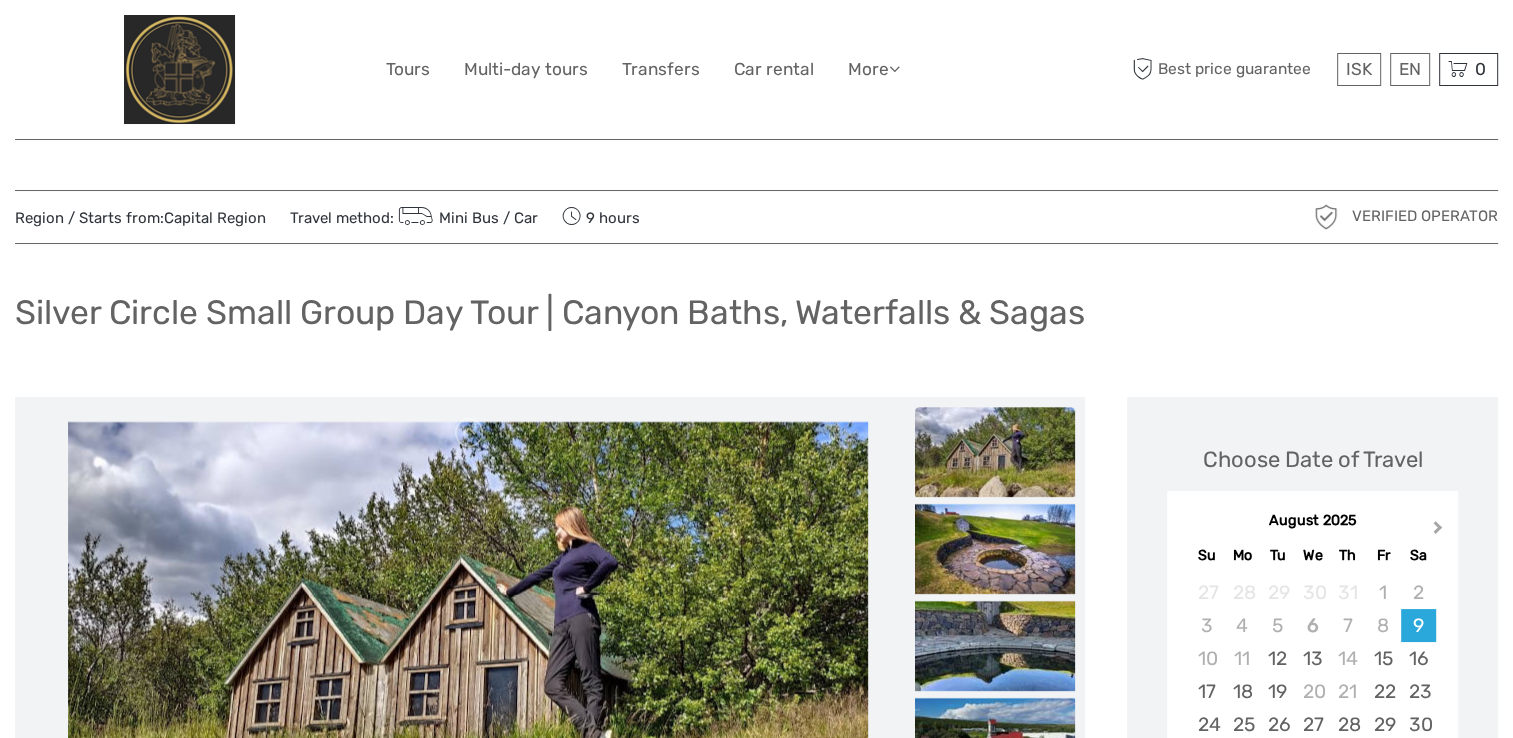 click on "Next Month" at bounding box center [1440, 532] 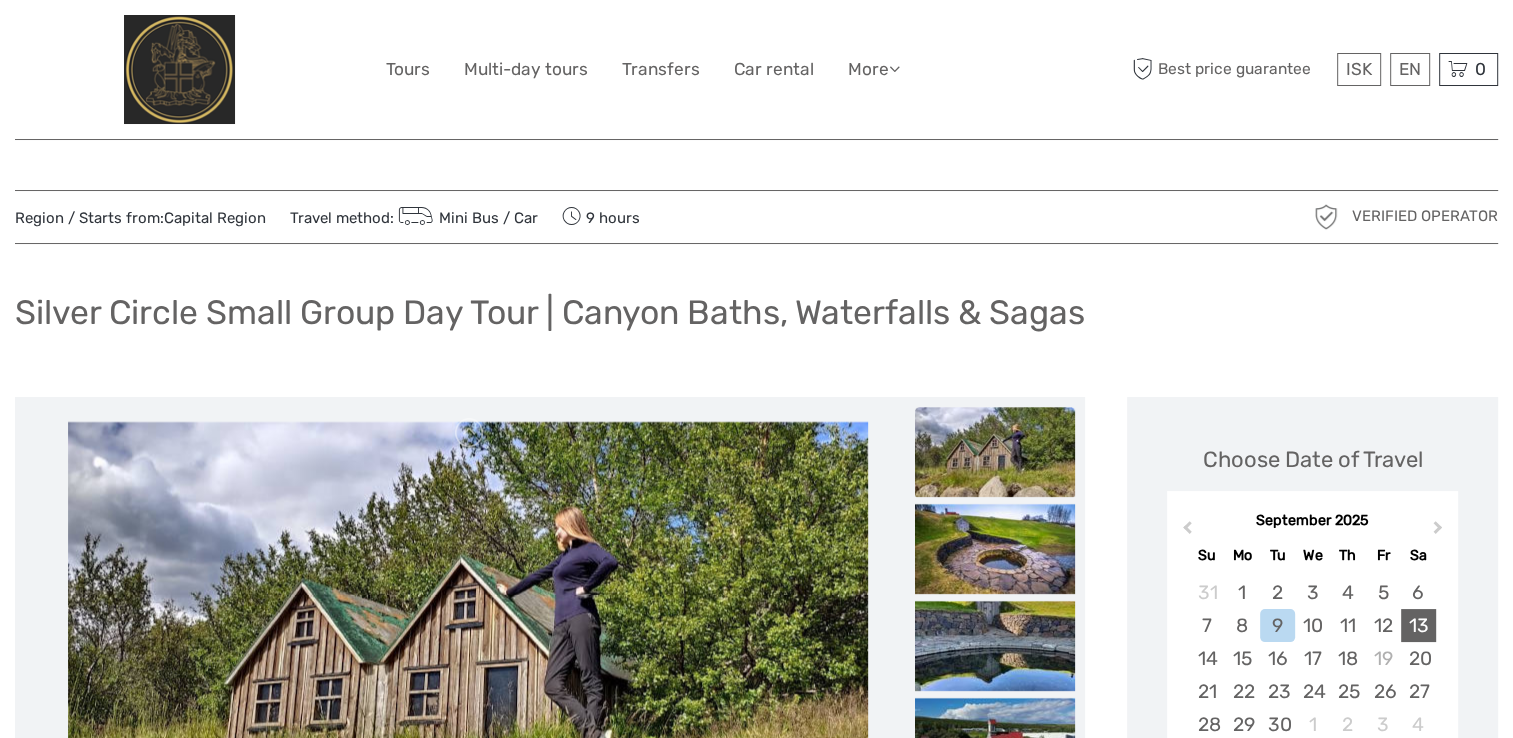 click on "13" at bounding box center (1418, 625) 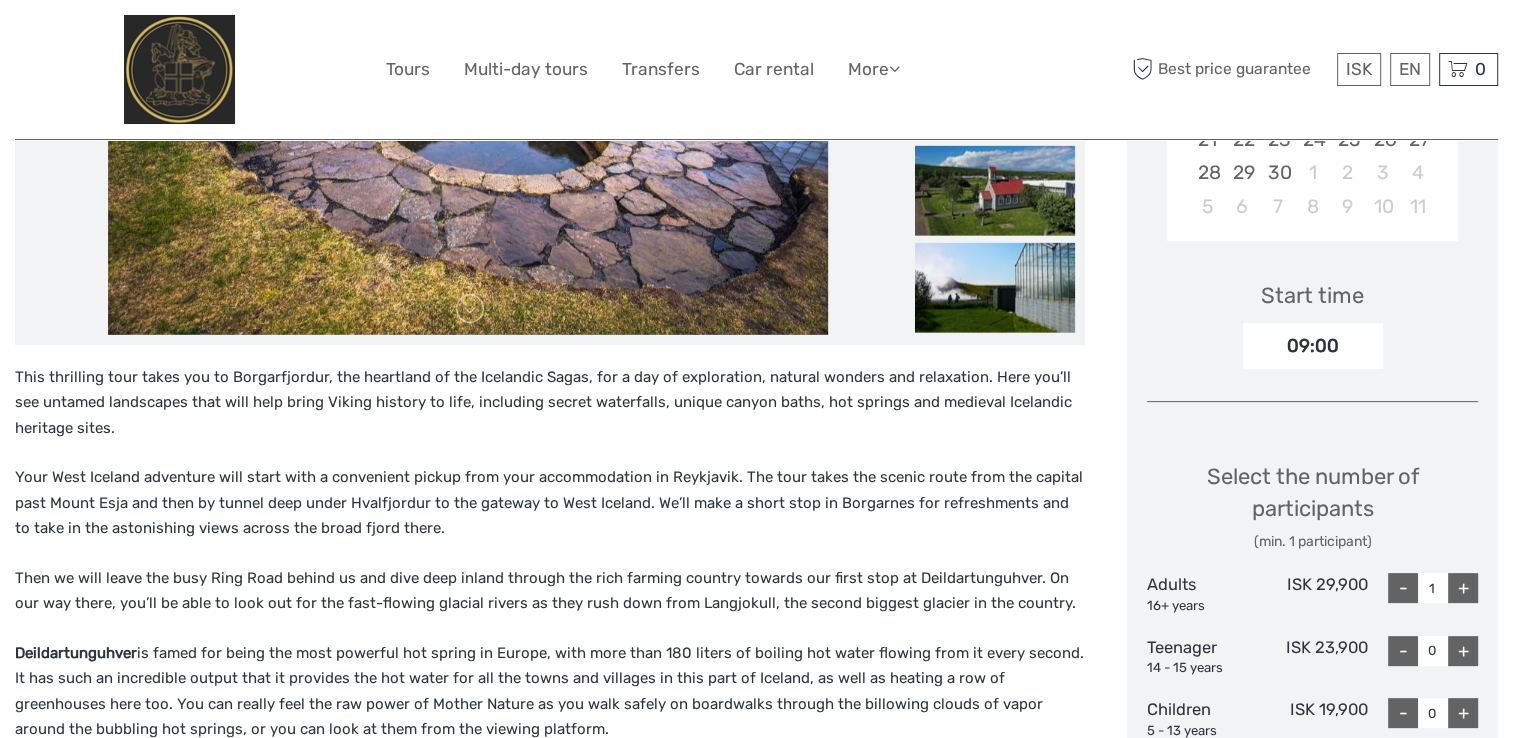 scroll, scrollTop: 593, scrollLeft: 0, axis: vertical 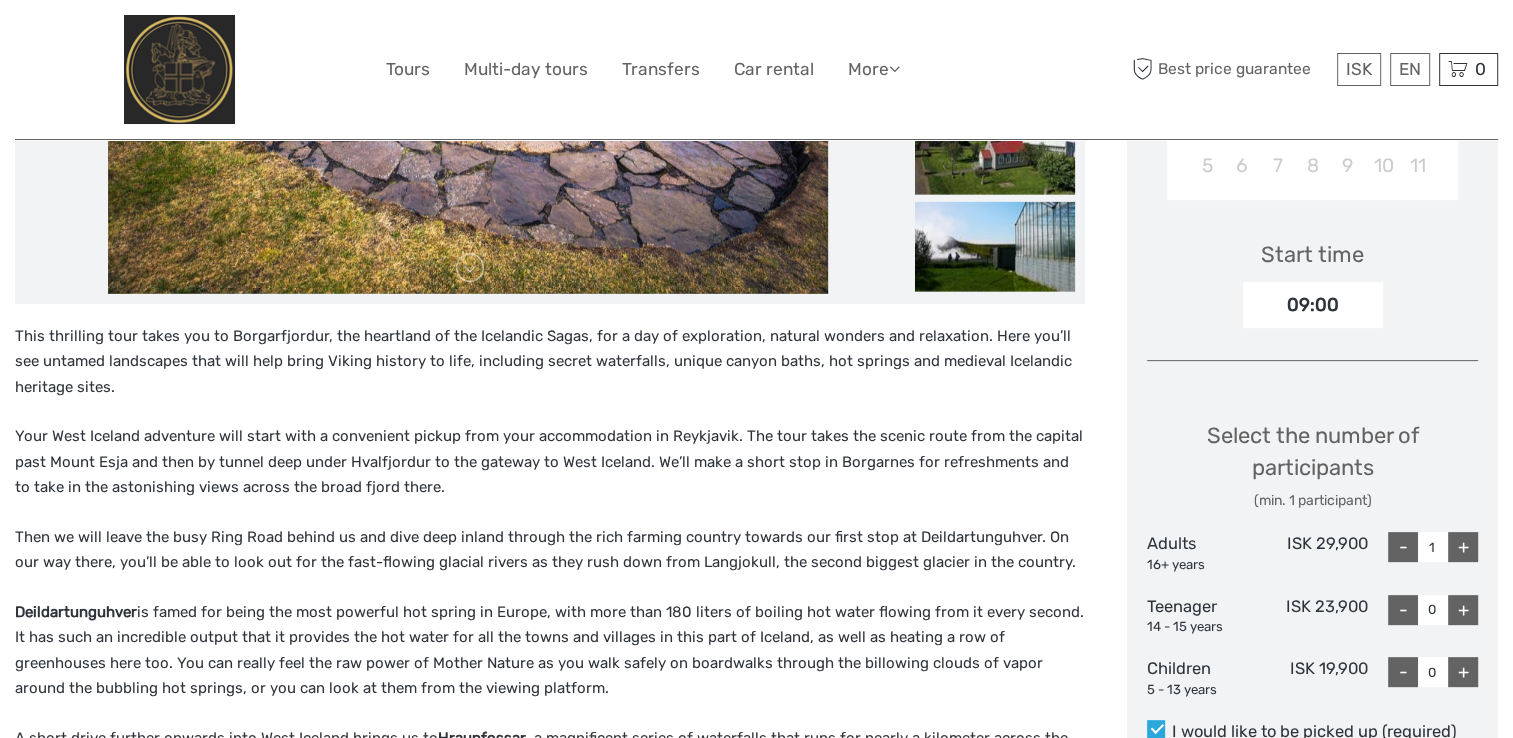 click on "+" at bounding box center (1463, 547) 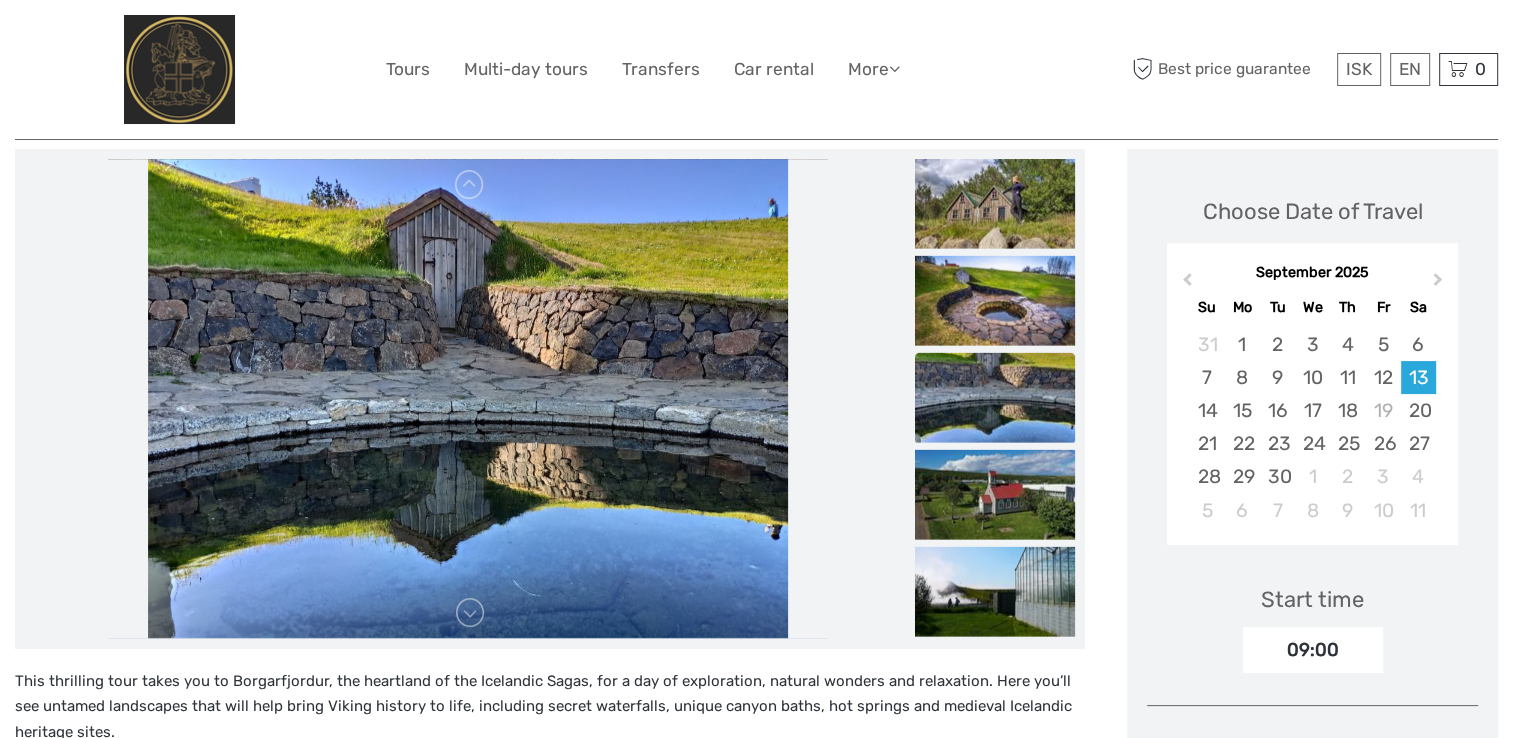 scroll, scrollTop: 0, scrollLeft: 0, axis: both 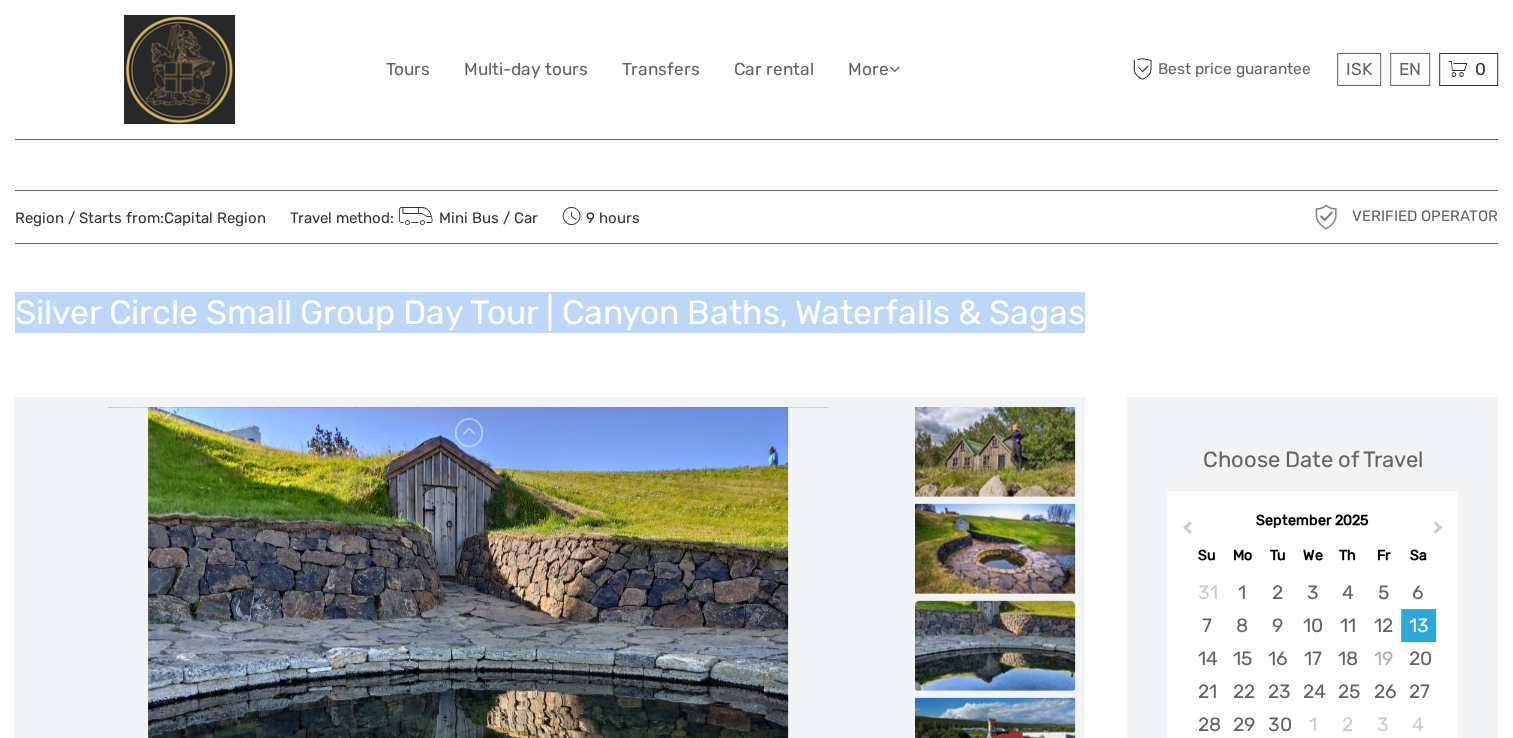 drag, startPoint x: 13, startPoint y: 309, endPoint x: 1097, endPoint y: 280, distance: 1084.3878 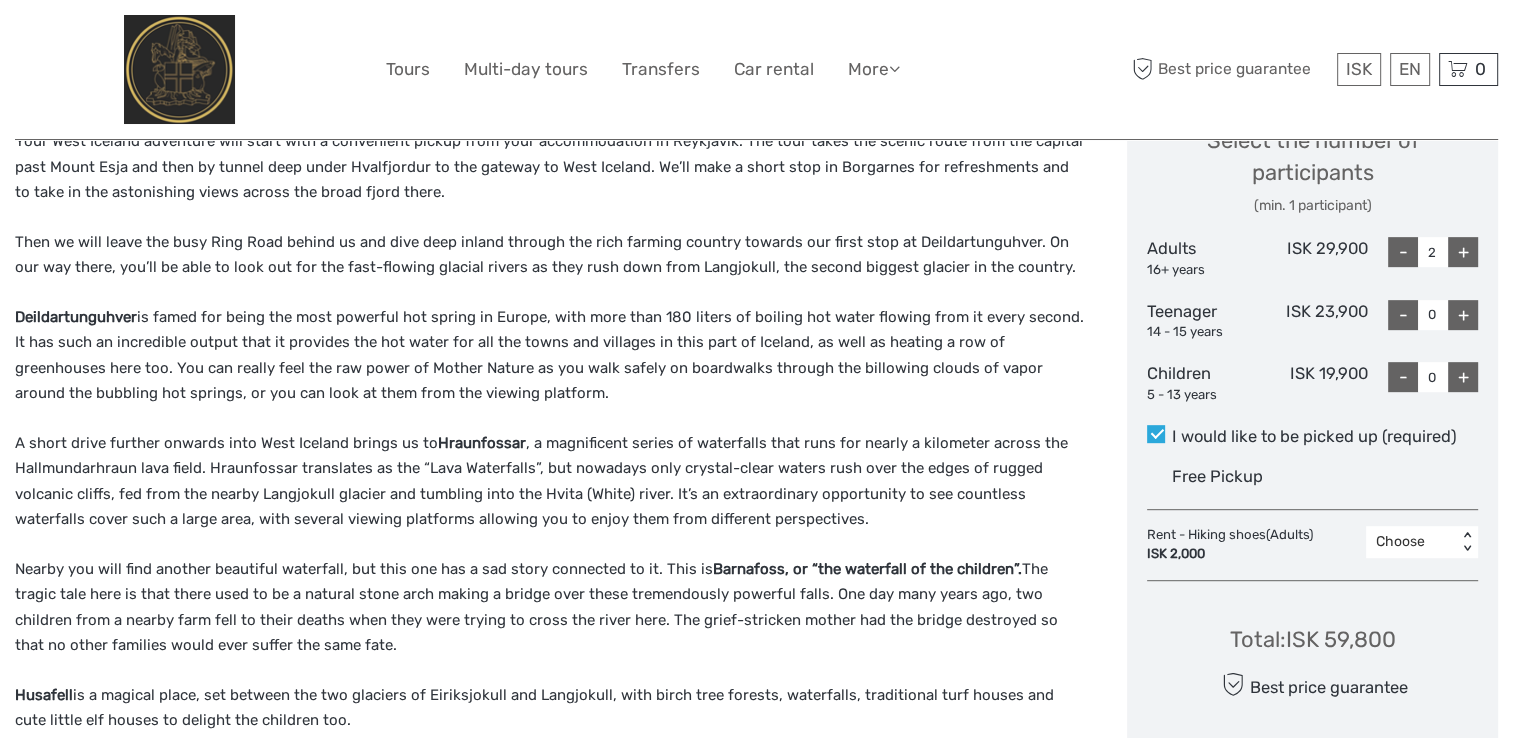 scroll, scrollTop: 924, scrollLeft: 0, axis: vertical 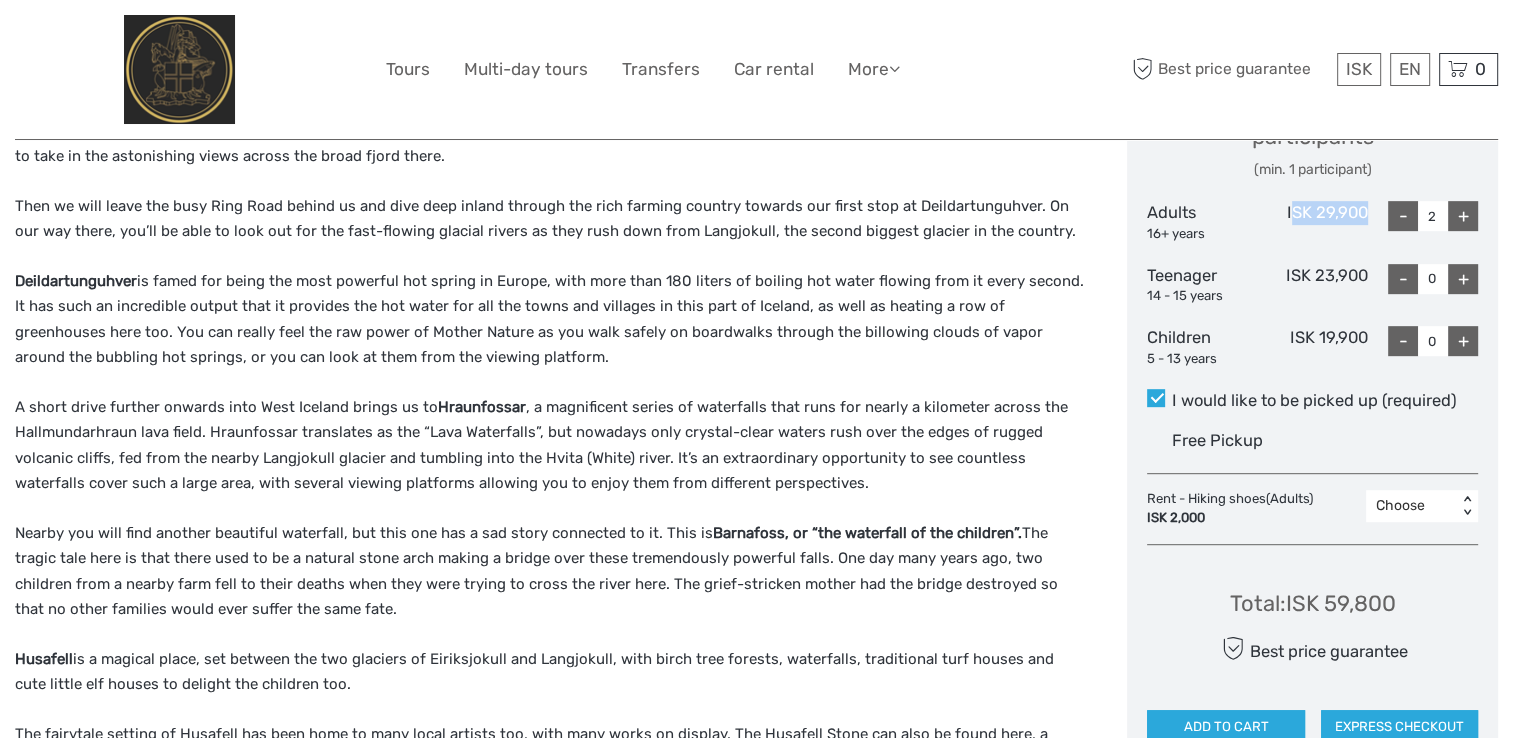 drag, startPoint x: 1289, startPoint y: 209, endPoint x: 1407, endPoint y: 202, distance: 118.20744 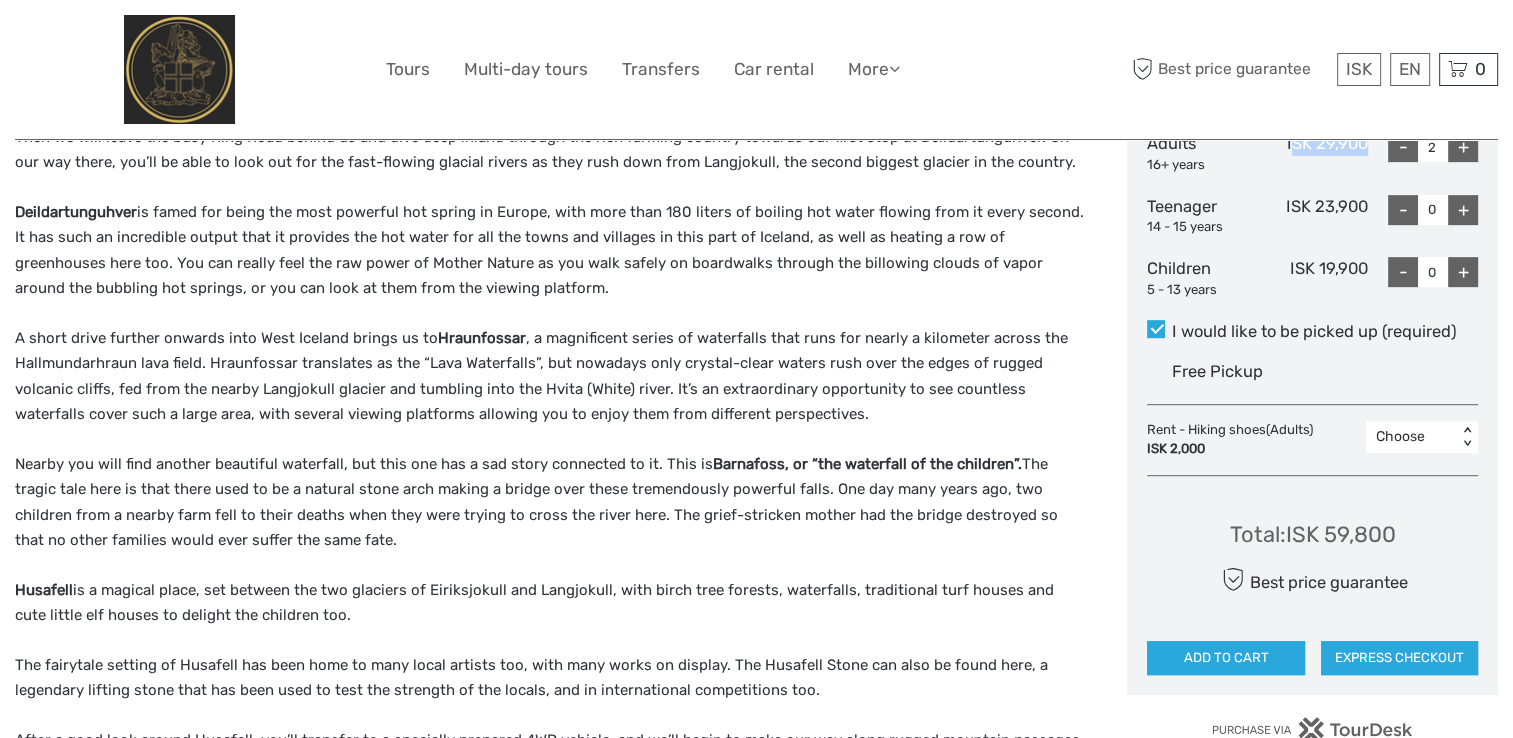 scroll, scrollTop: 1005, scrollLeft: 0, axis: vertical 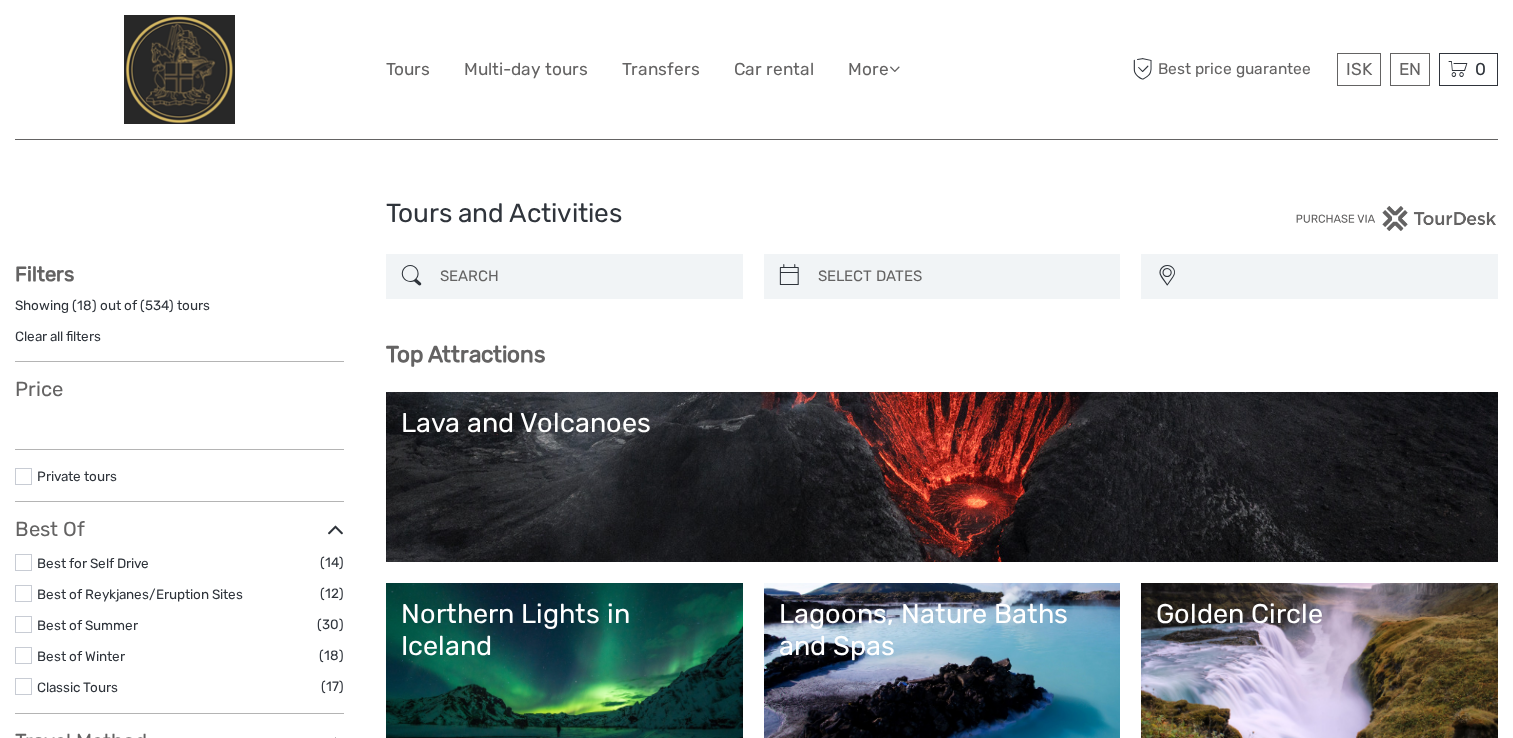 select 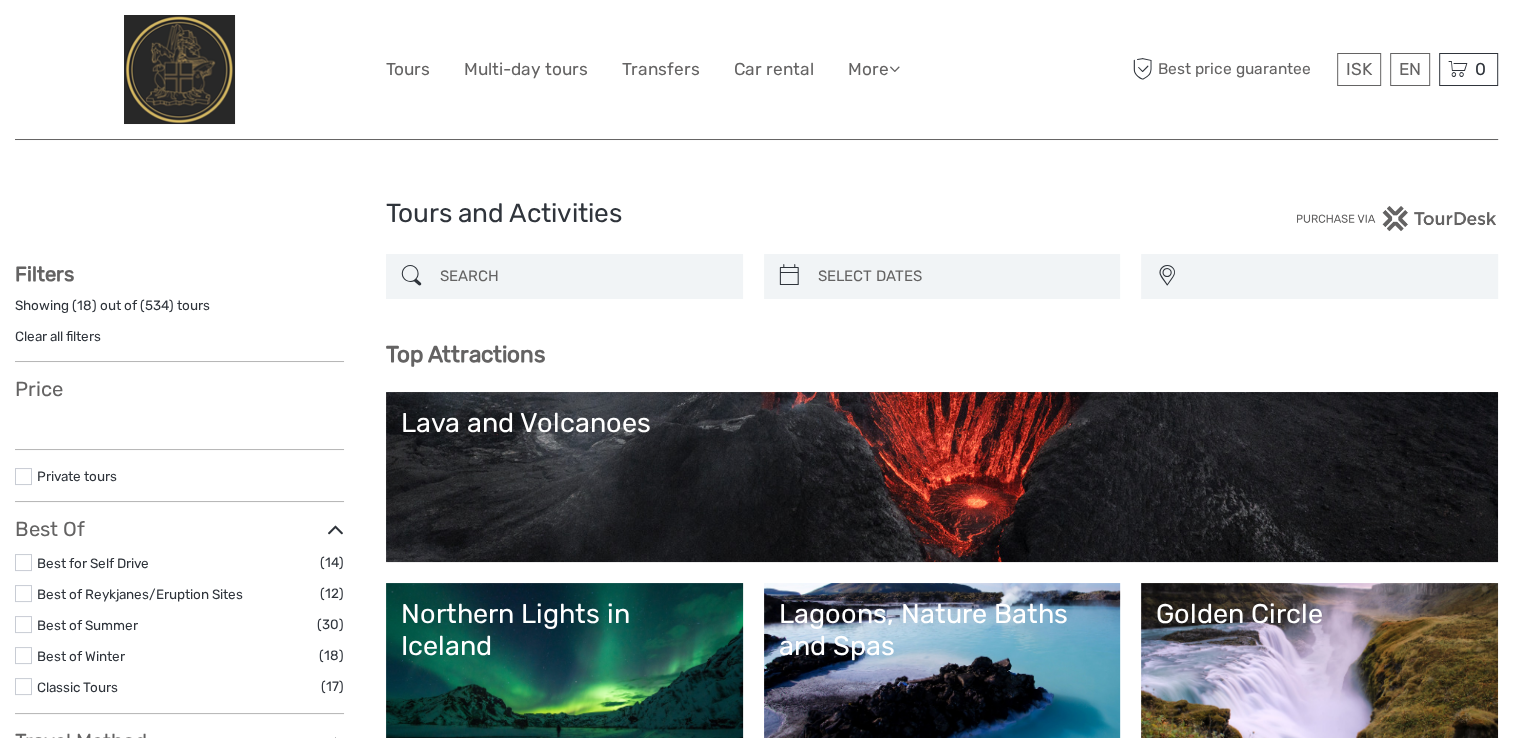 select 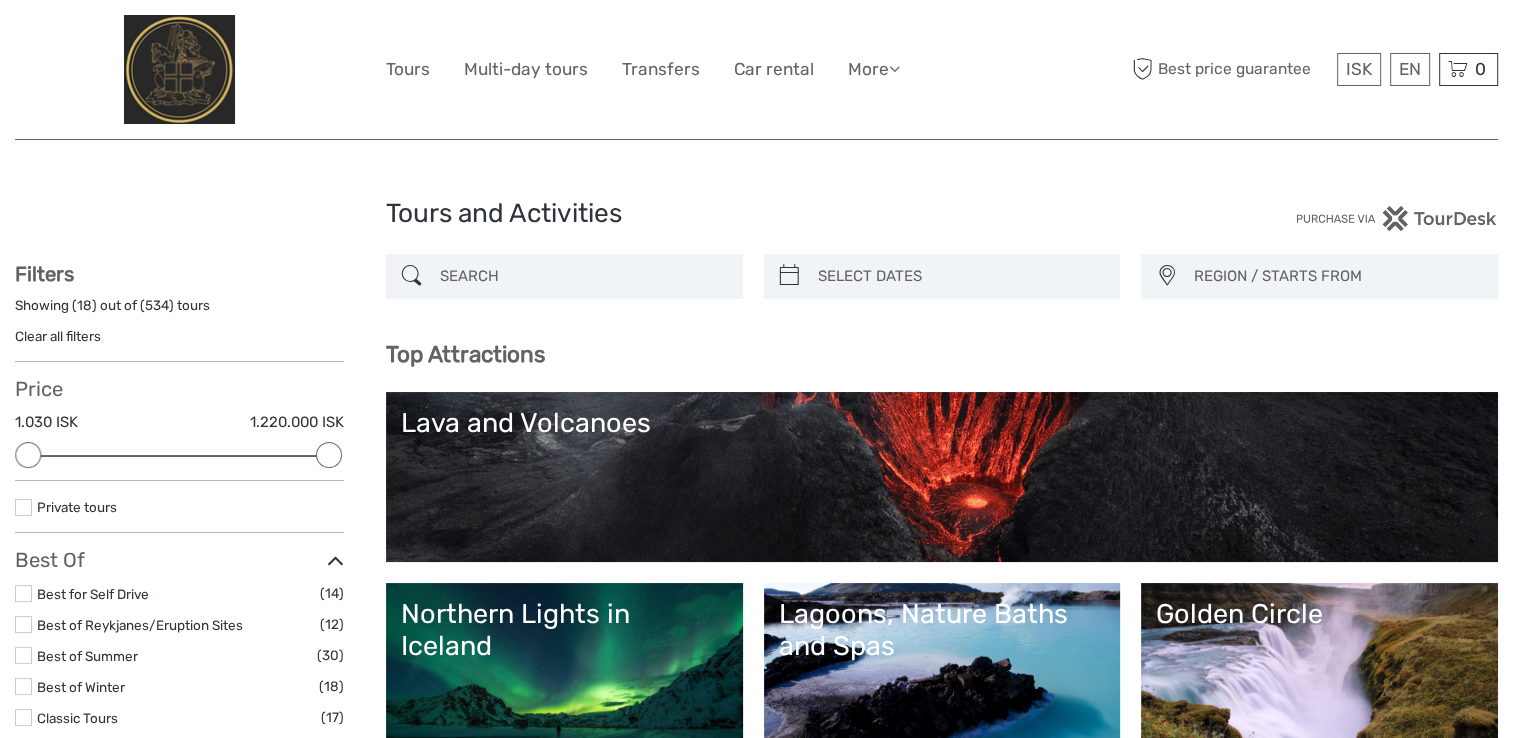 scroll, scrollTop: 0, scrollLeft: 0, axis: both 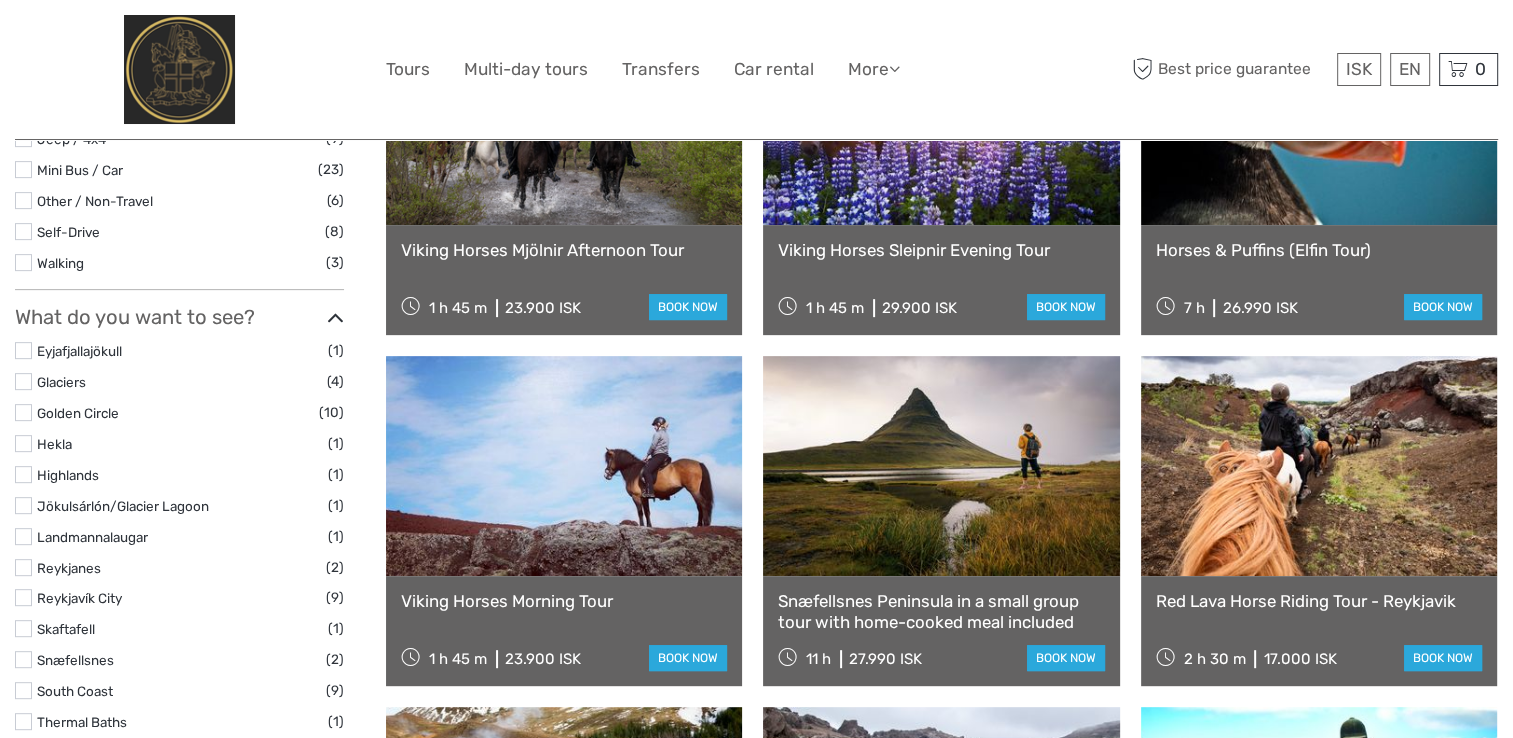 type on "horse" 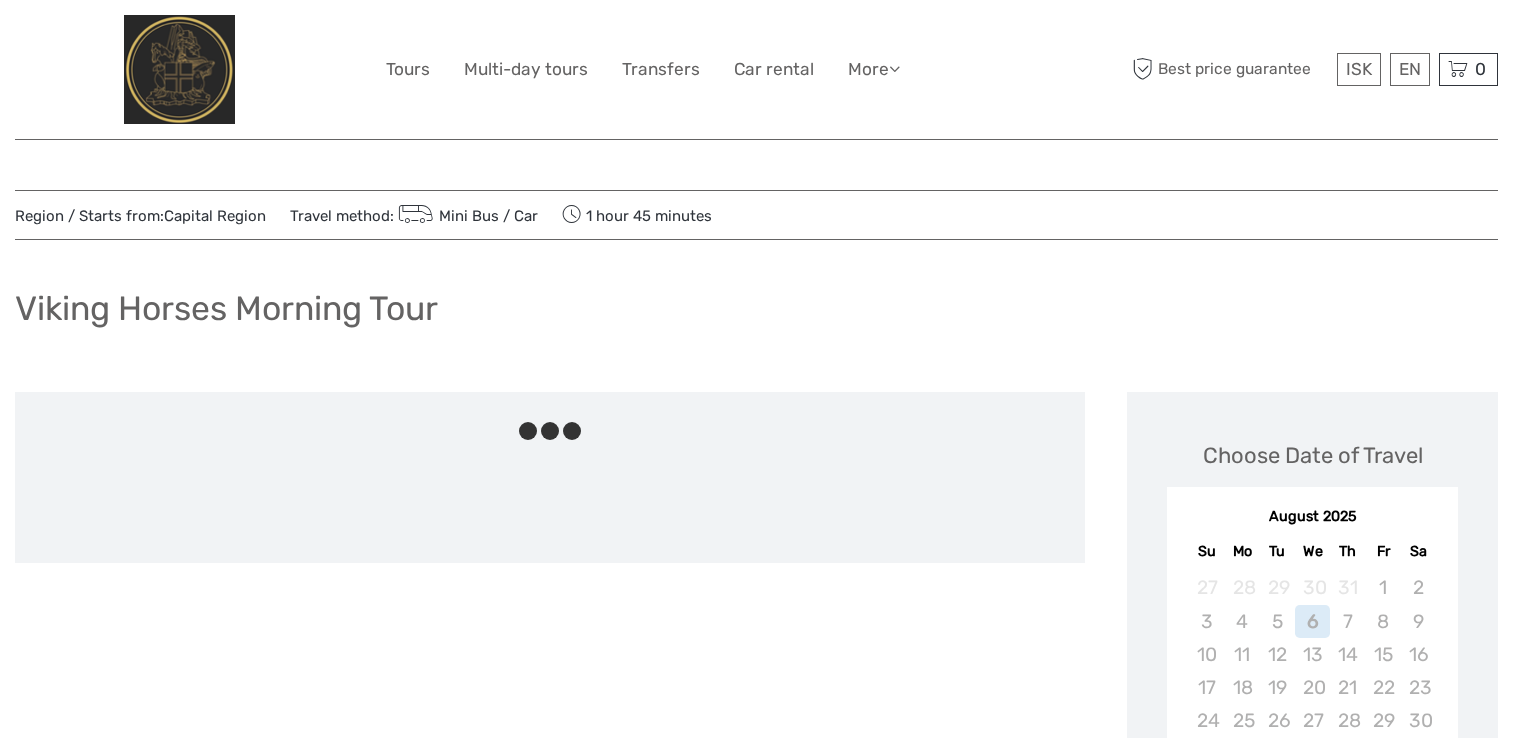 scroll, scrollTop: 0, scrollLeft: 0, axis: both 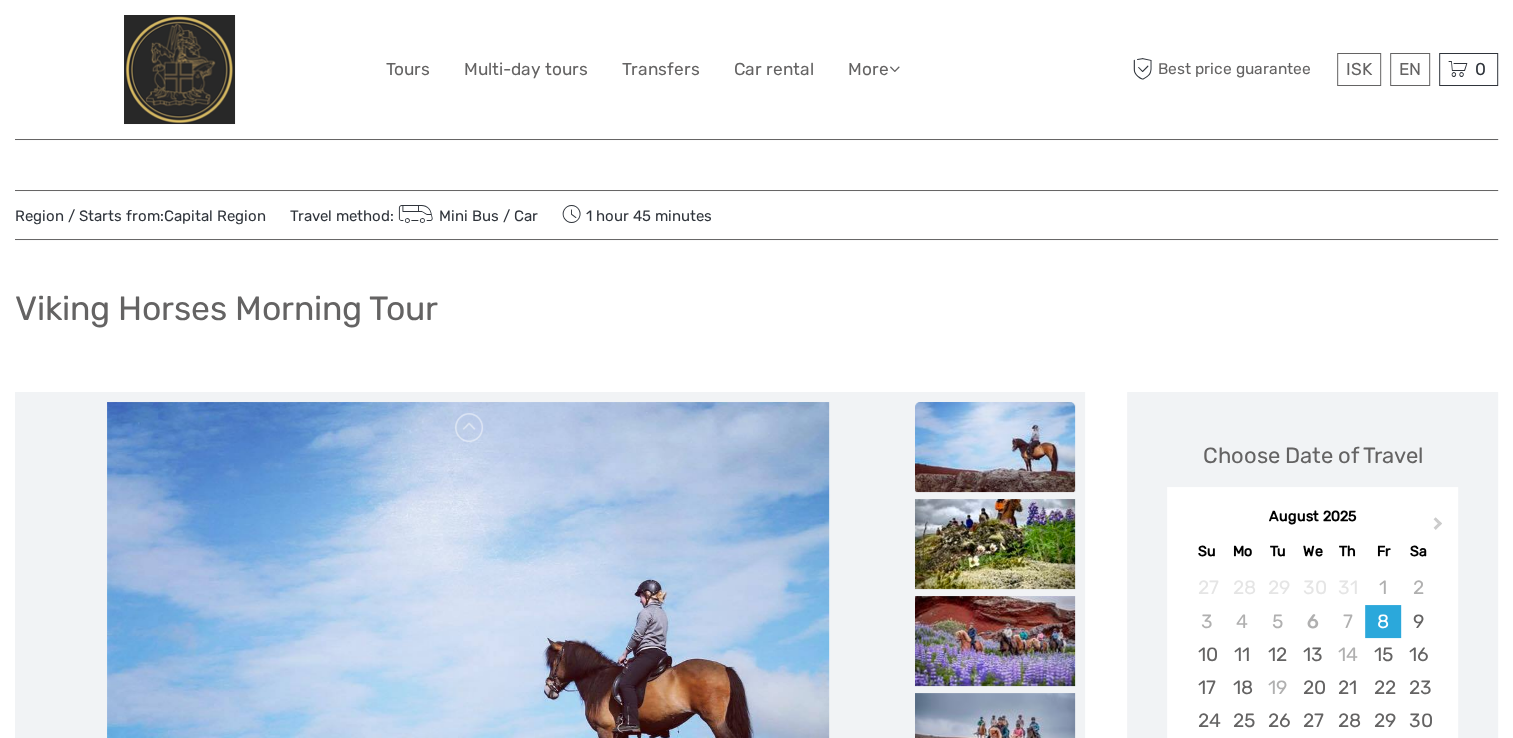 click on "ISK
ISK
€
$
£
EN
English
Español
Deutsch
Tours
Multi-day tours
Transfers
Car rental
More
Food & drink
Travel Articles
Food & drink
Travel Articles
Best price guarantee
Best price guarantee
ISK
ISK
€
$
£
EN
English
Español
Deutsch
0
Items" at bounding box center (756, 69) 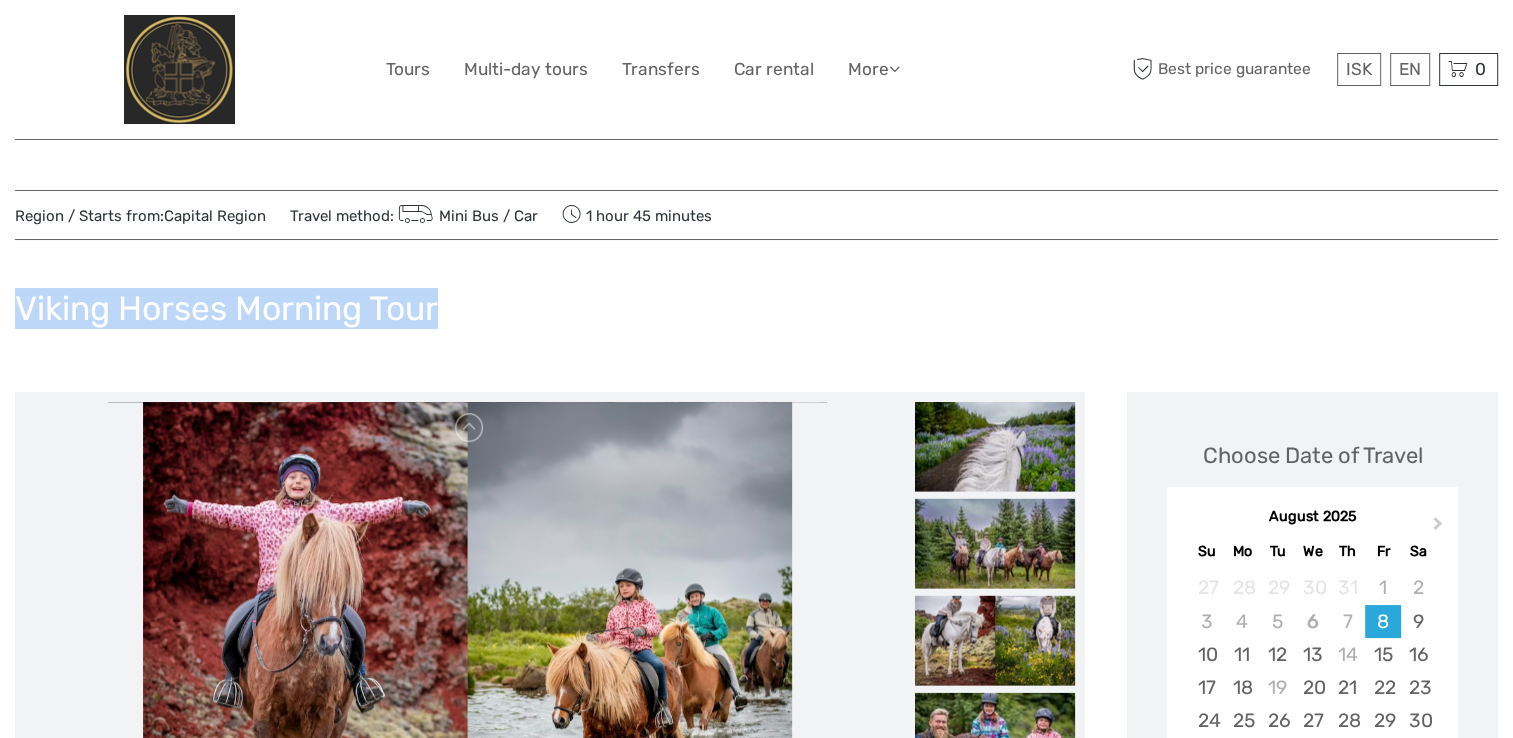 drag, startPoint x: 460, startPoint y: 297, endPoint x: 22, endPoint y: 325, distance: 438.89407 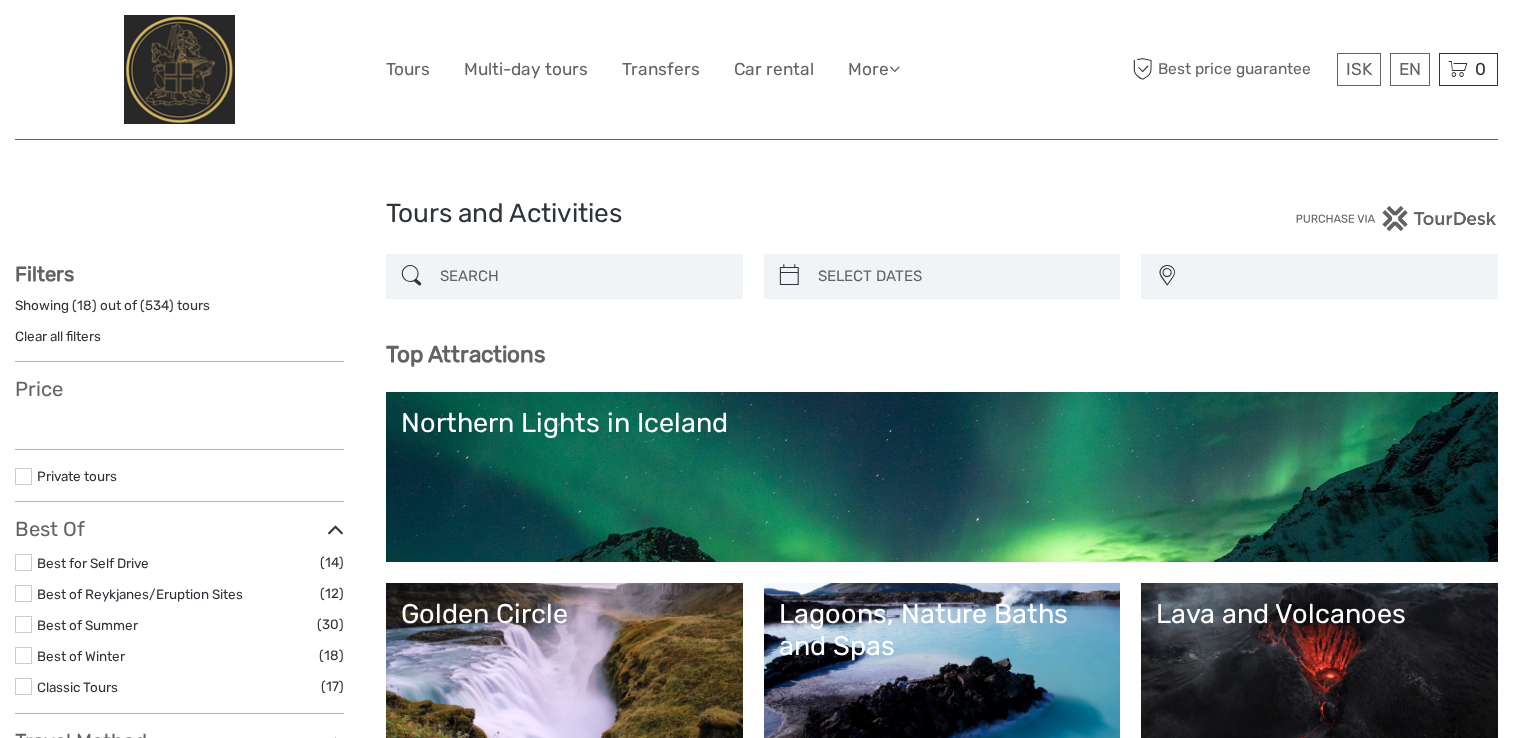 select 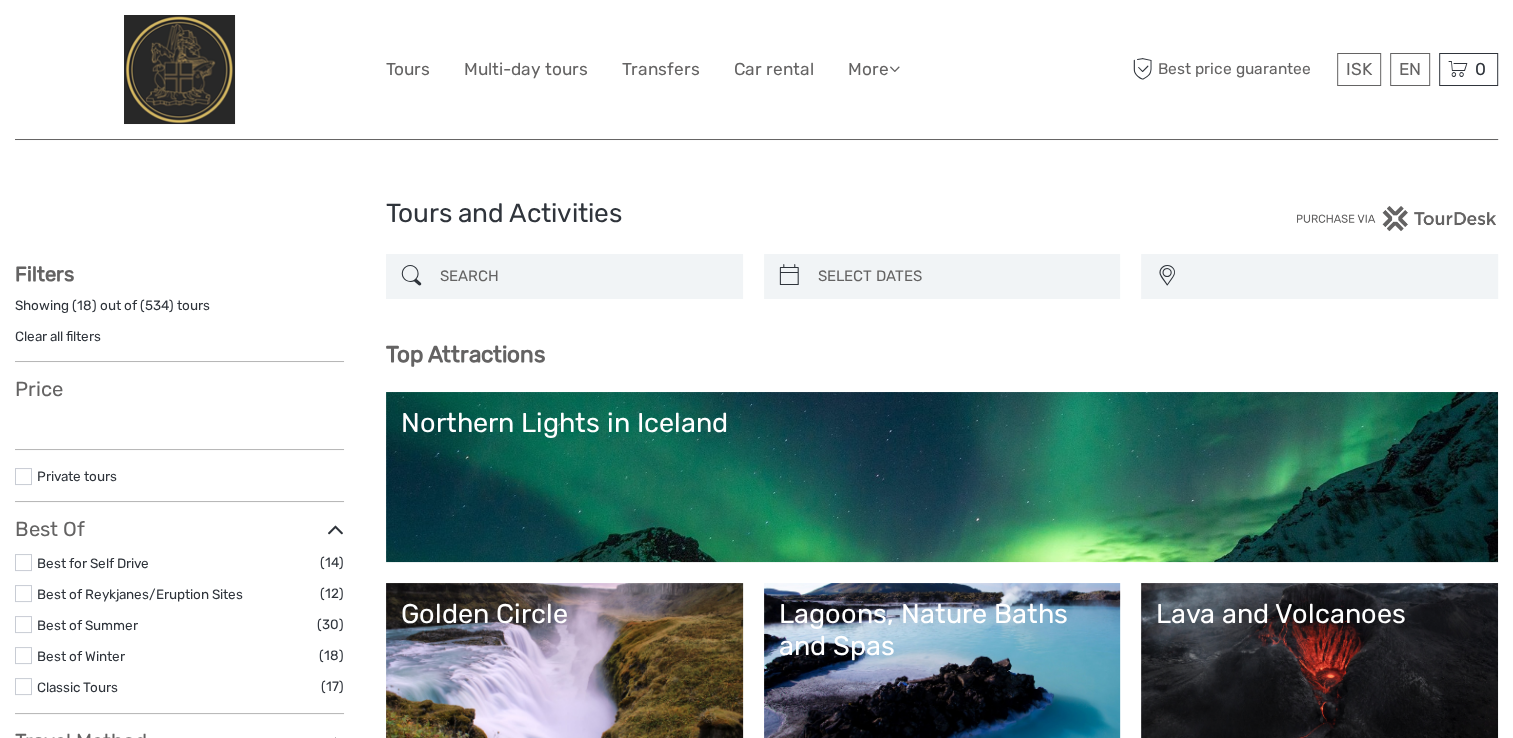 select 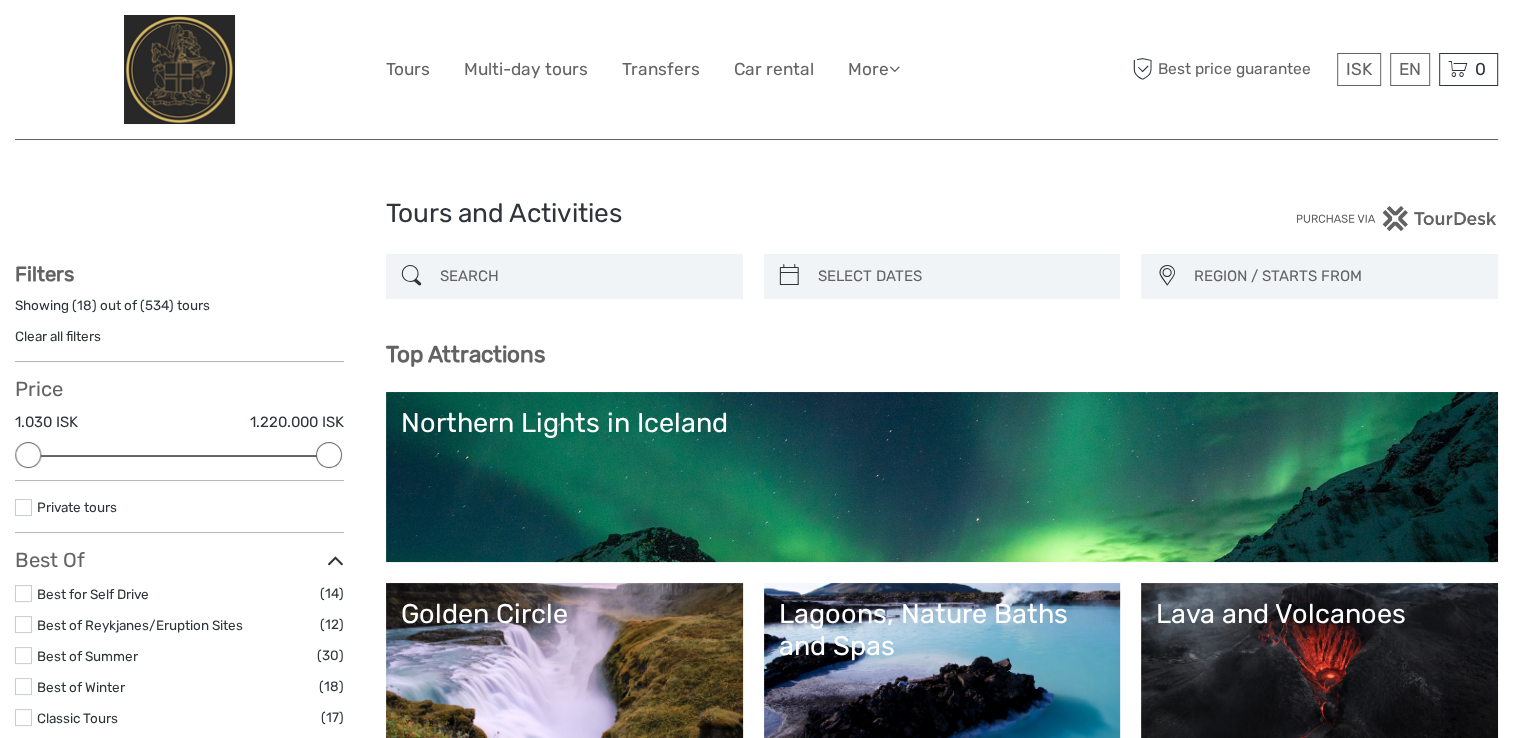 scroll, scrollTop: 0, scrollLeft: 0, axis: both 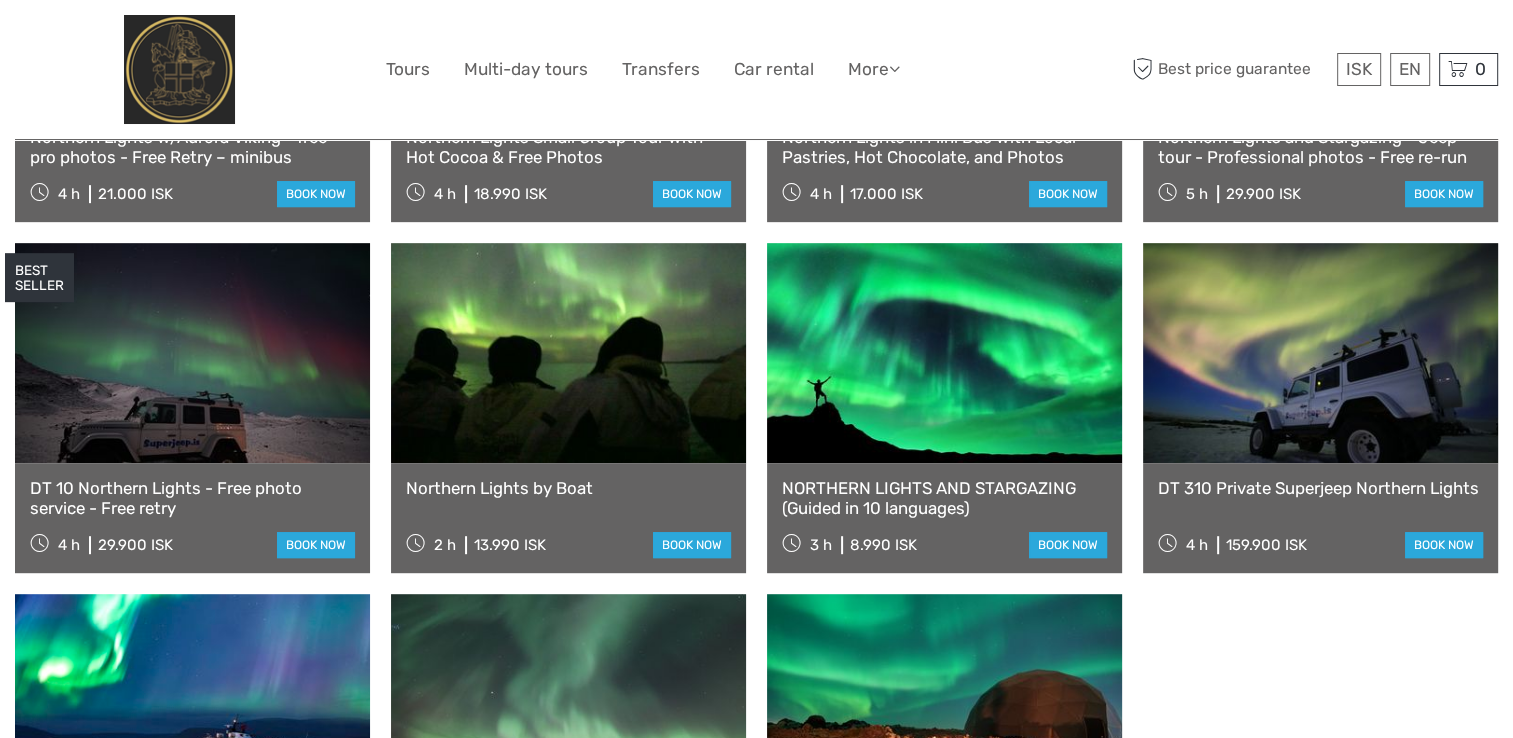 click at bounding box center [568, 353] 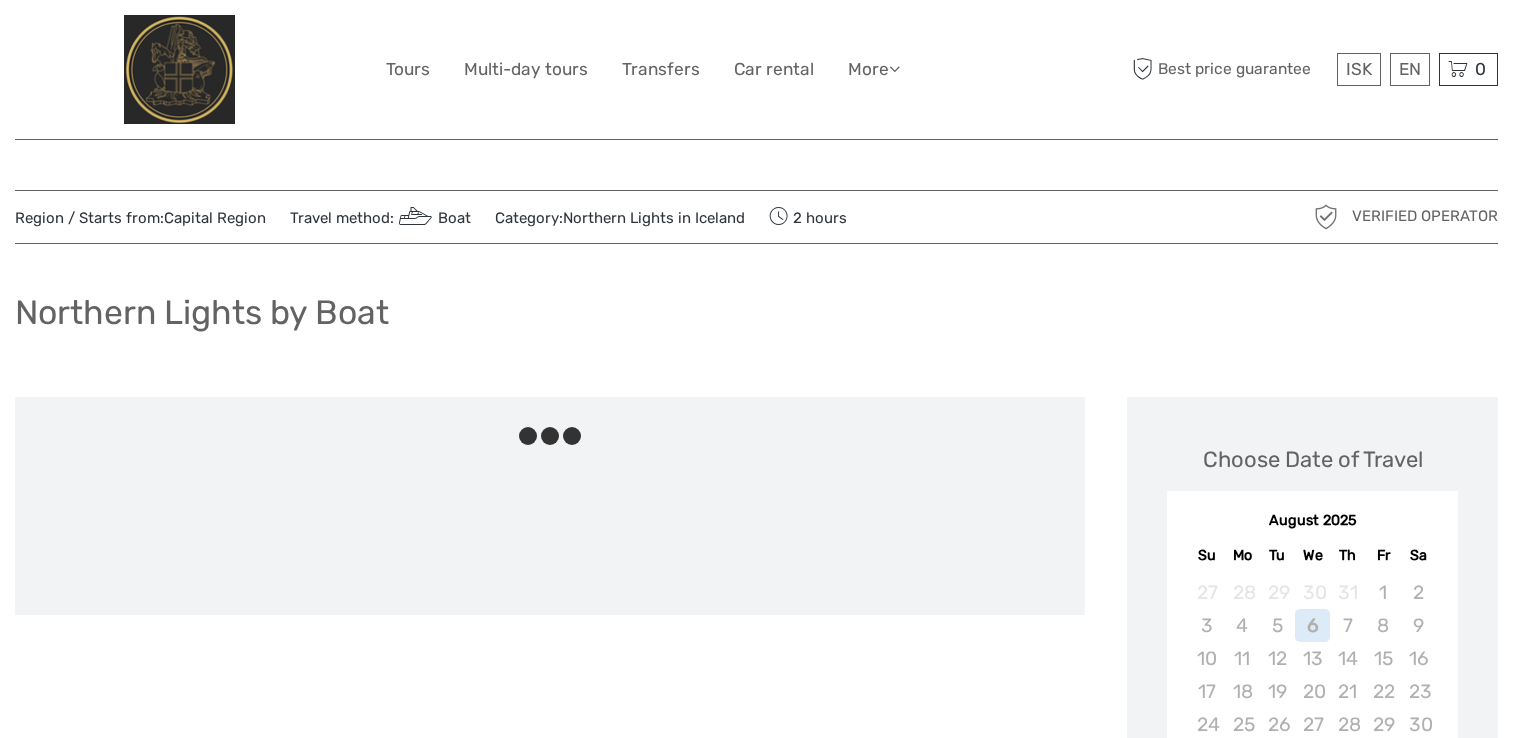 scroll, scrollTop: 0, scrollLeft: 0, axis: both 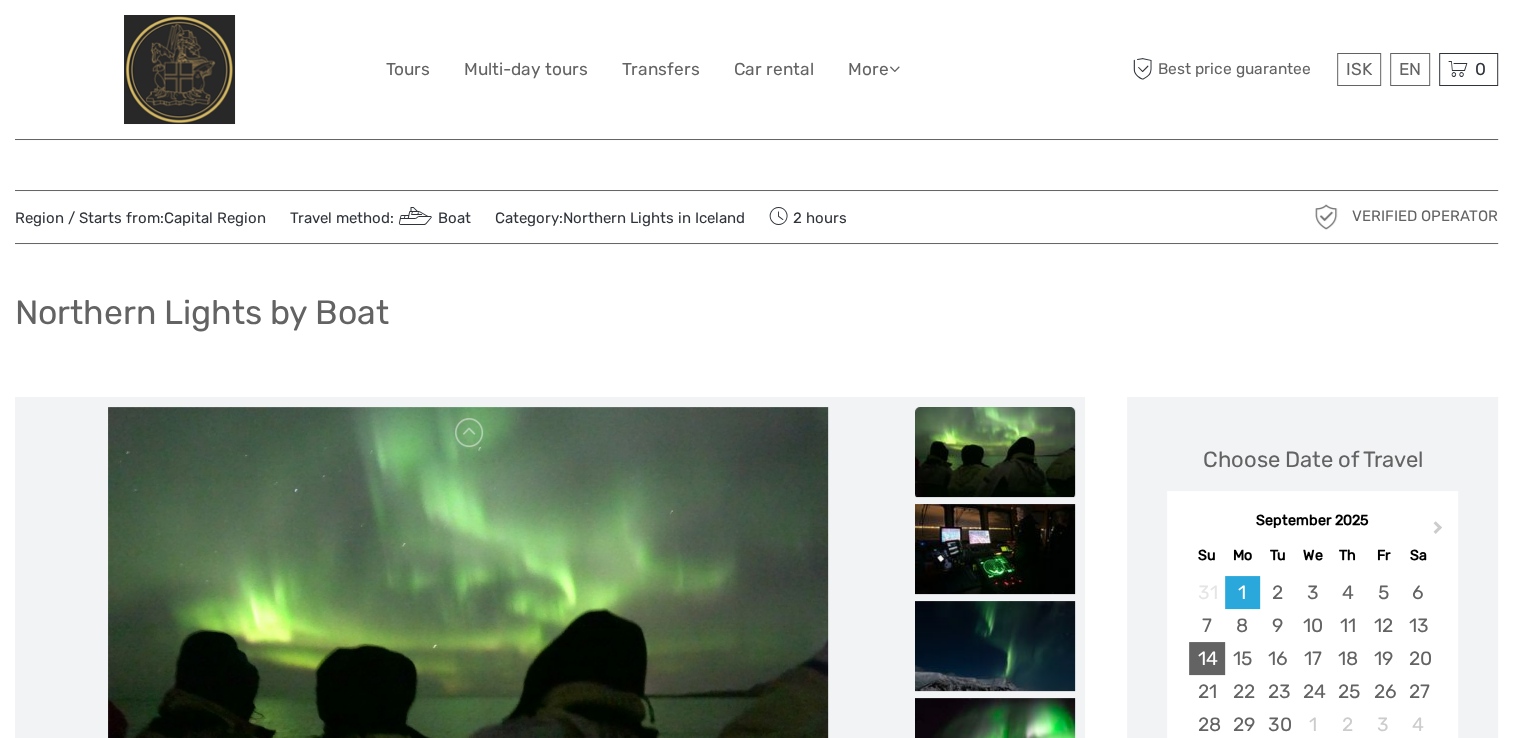 click on "14" at bounding box center (1206, 658) 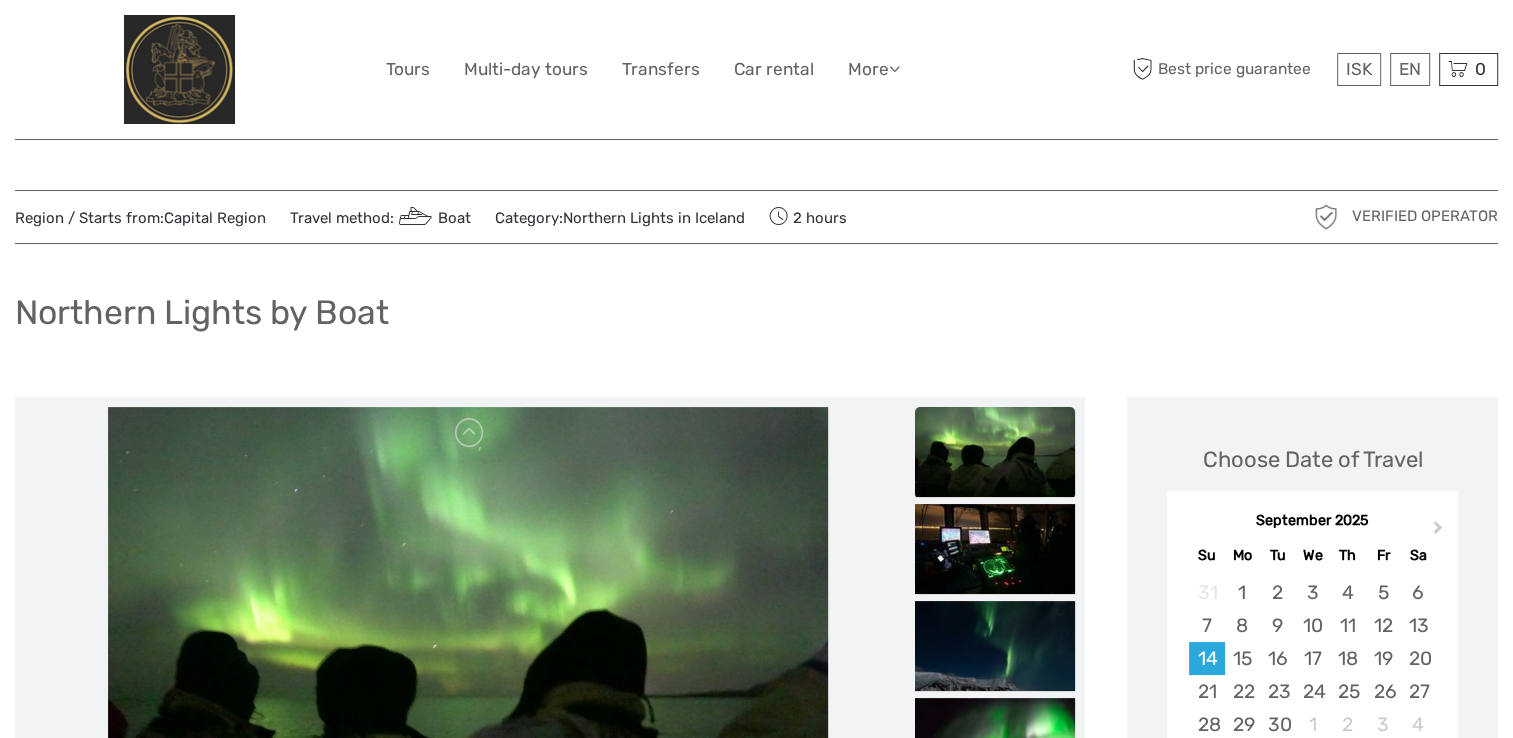 scroll, scrollTop: 624, scrollLeft: 0, axis: vertical 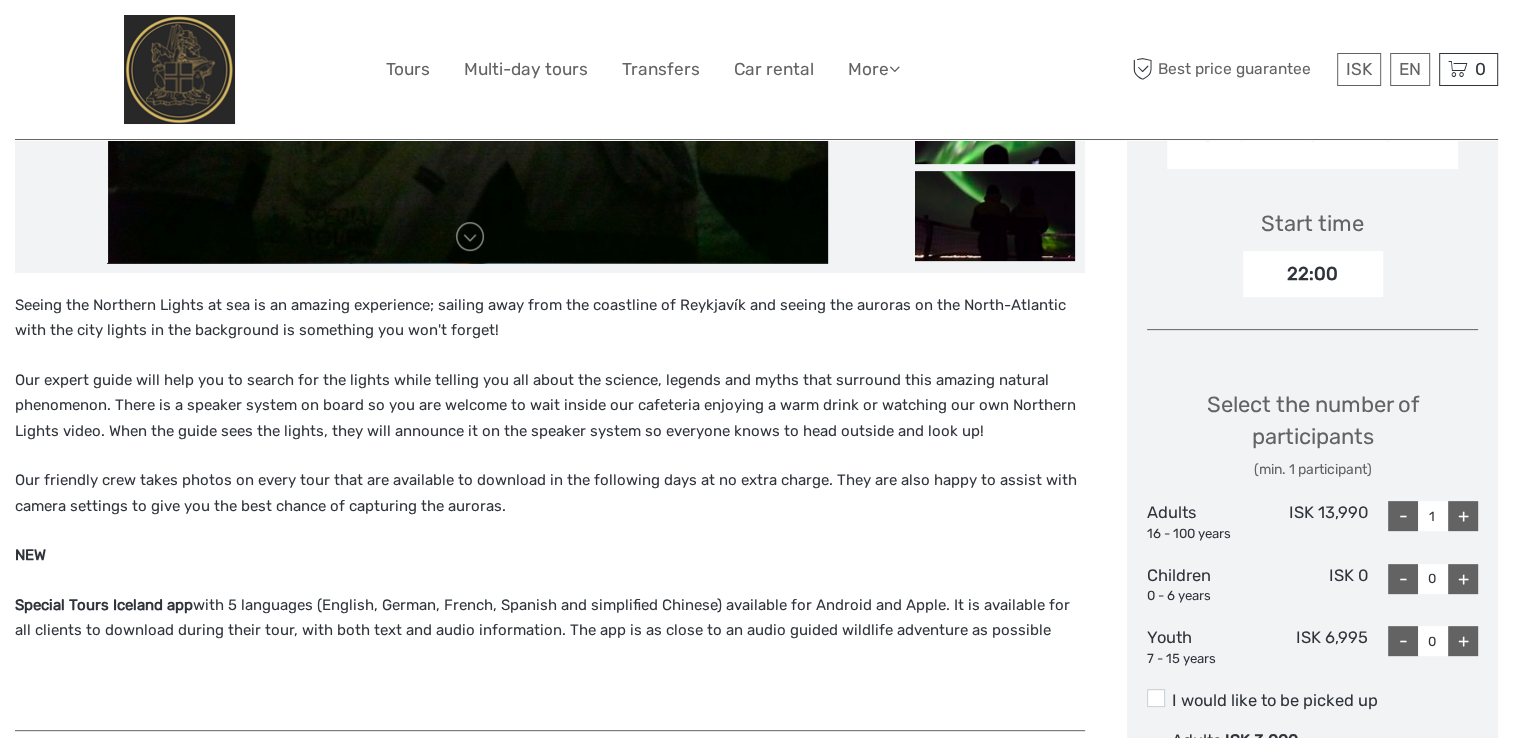 drag, startPoint x: 1505, startPoint y: 258, endPoint x: 1505, endPoint y: 247, distance: 11 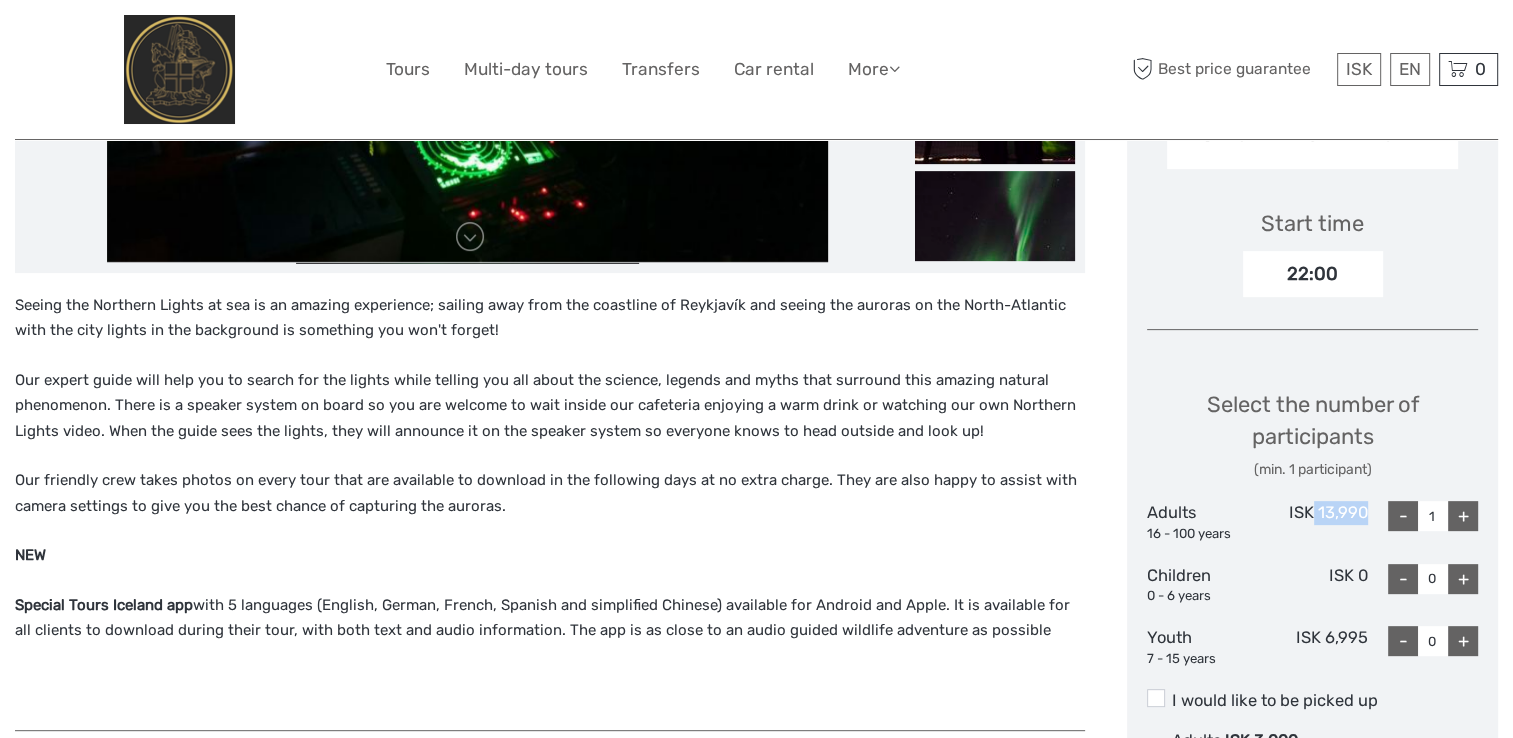 drag, startPoint x: 1367, startPoint y: 511, endPoint x: 1312, endPoint y: 510, distance: 55.00909 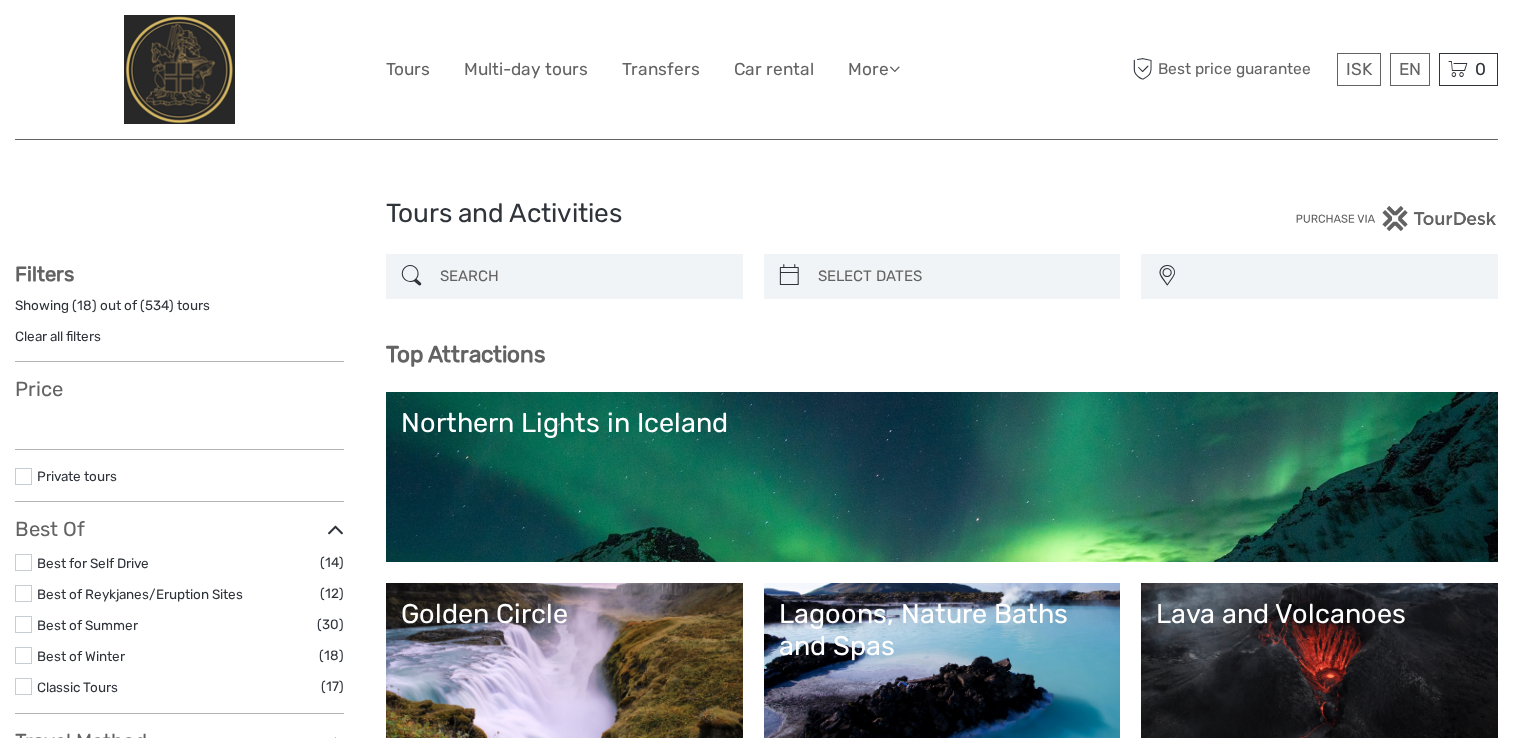 select 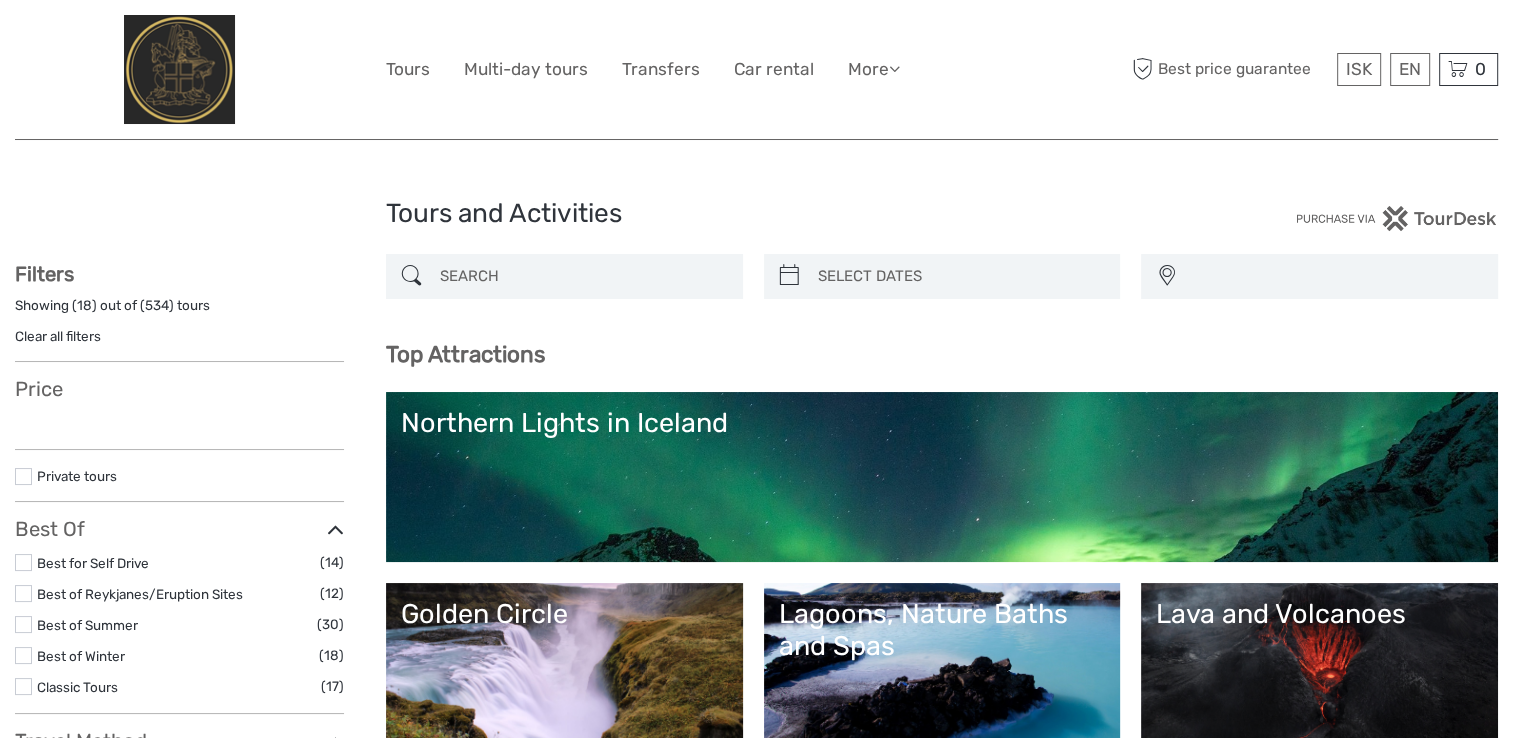 select 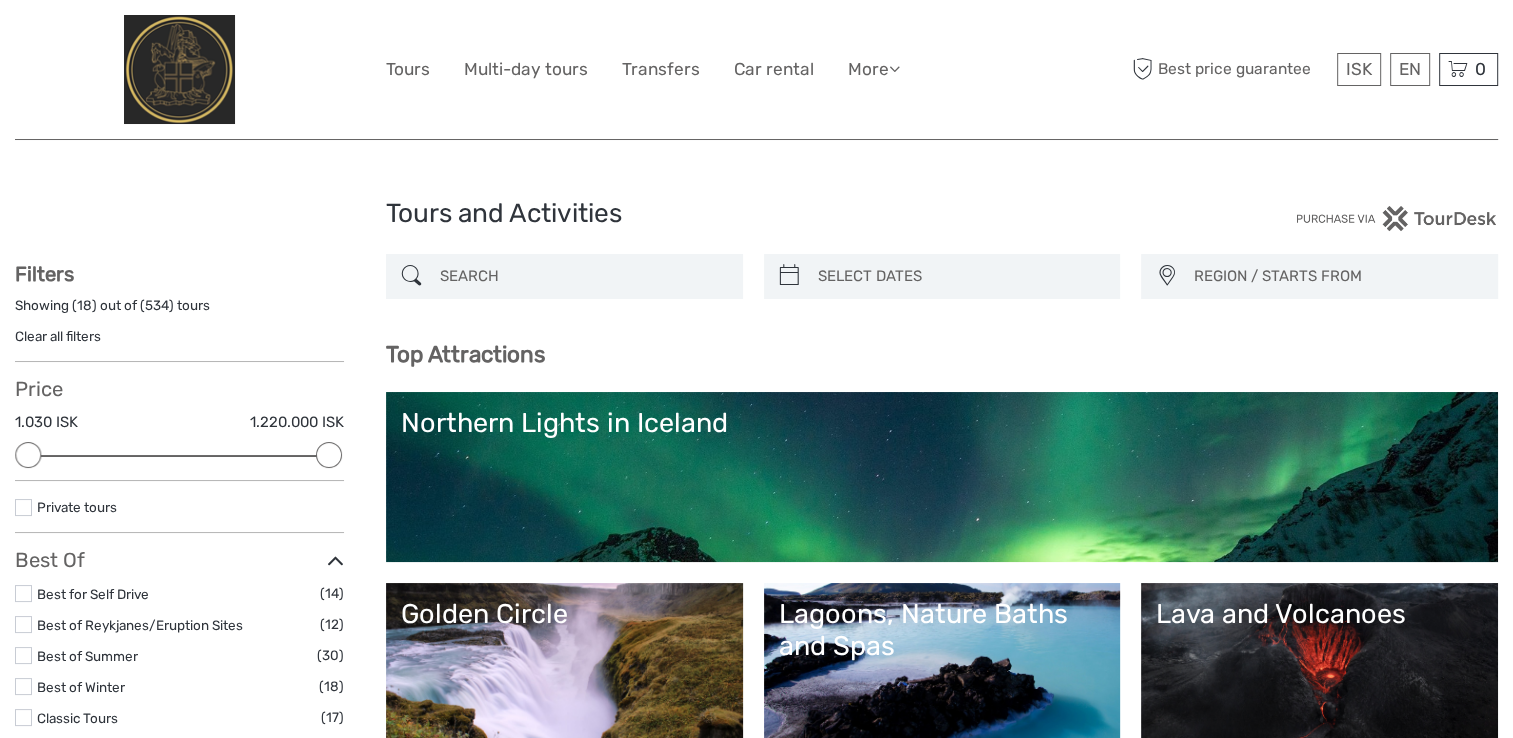 scroll, scrollTop: 0, scrollLeft: 0, axis: both 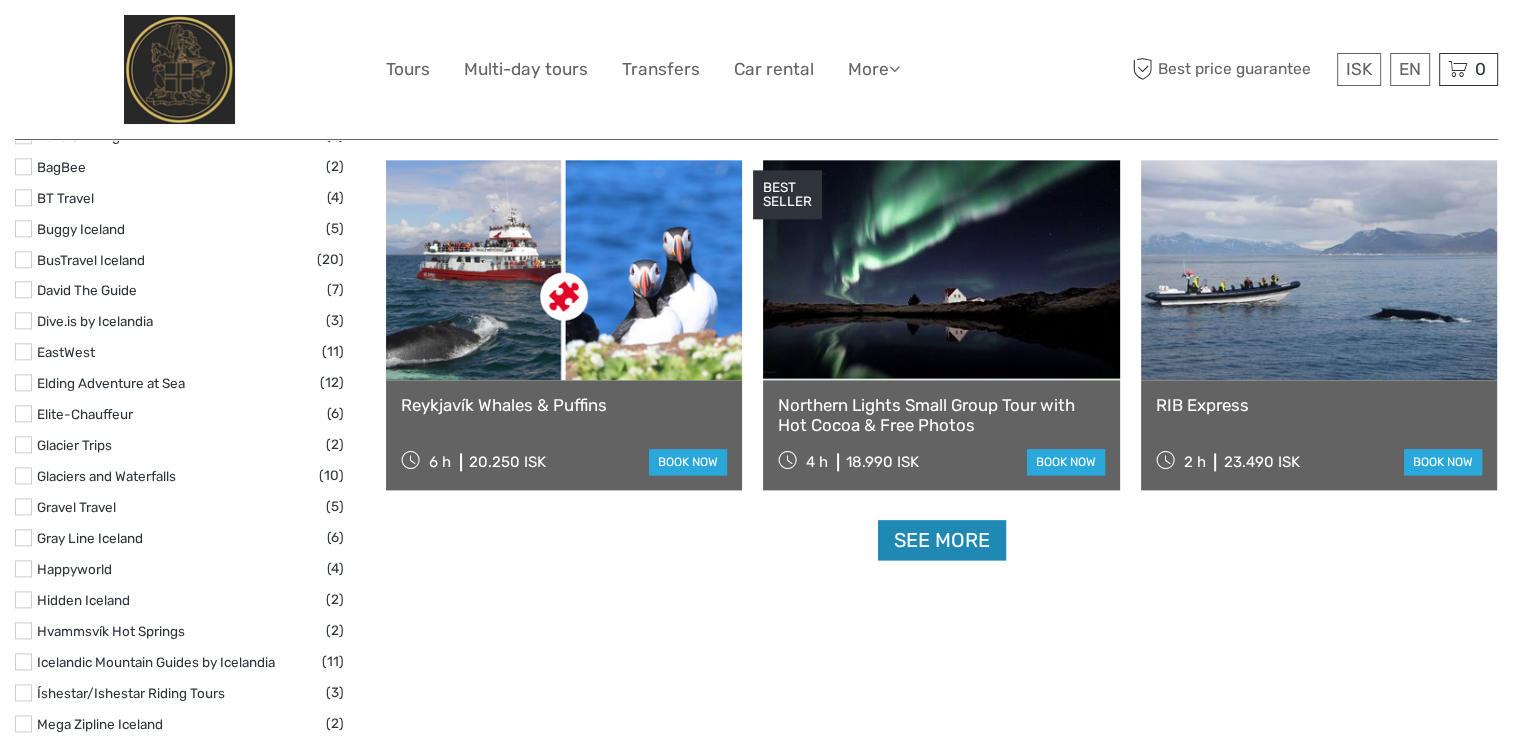 click on "See more" at bounding box center (942, 540) 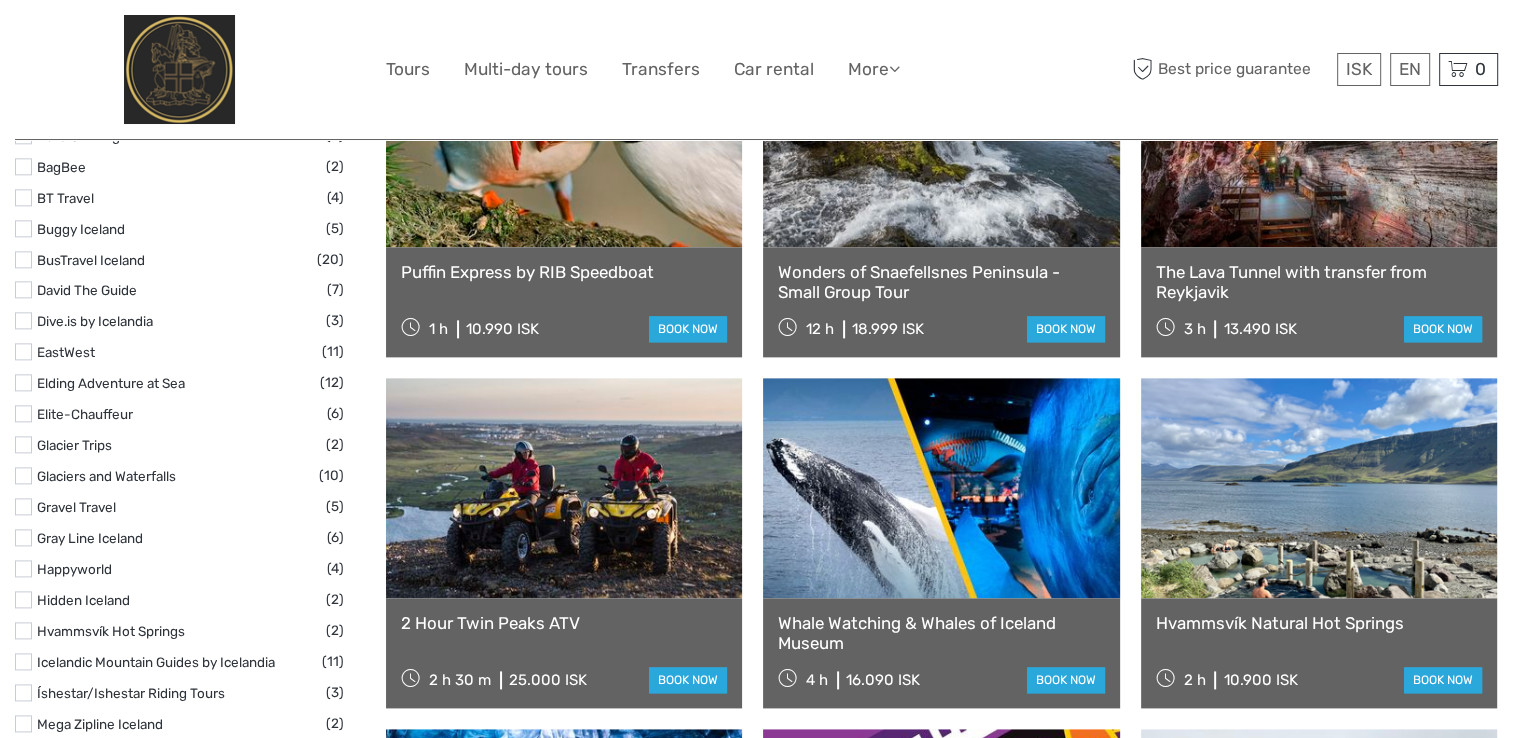 click at bounding box center [23, 599] 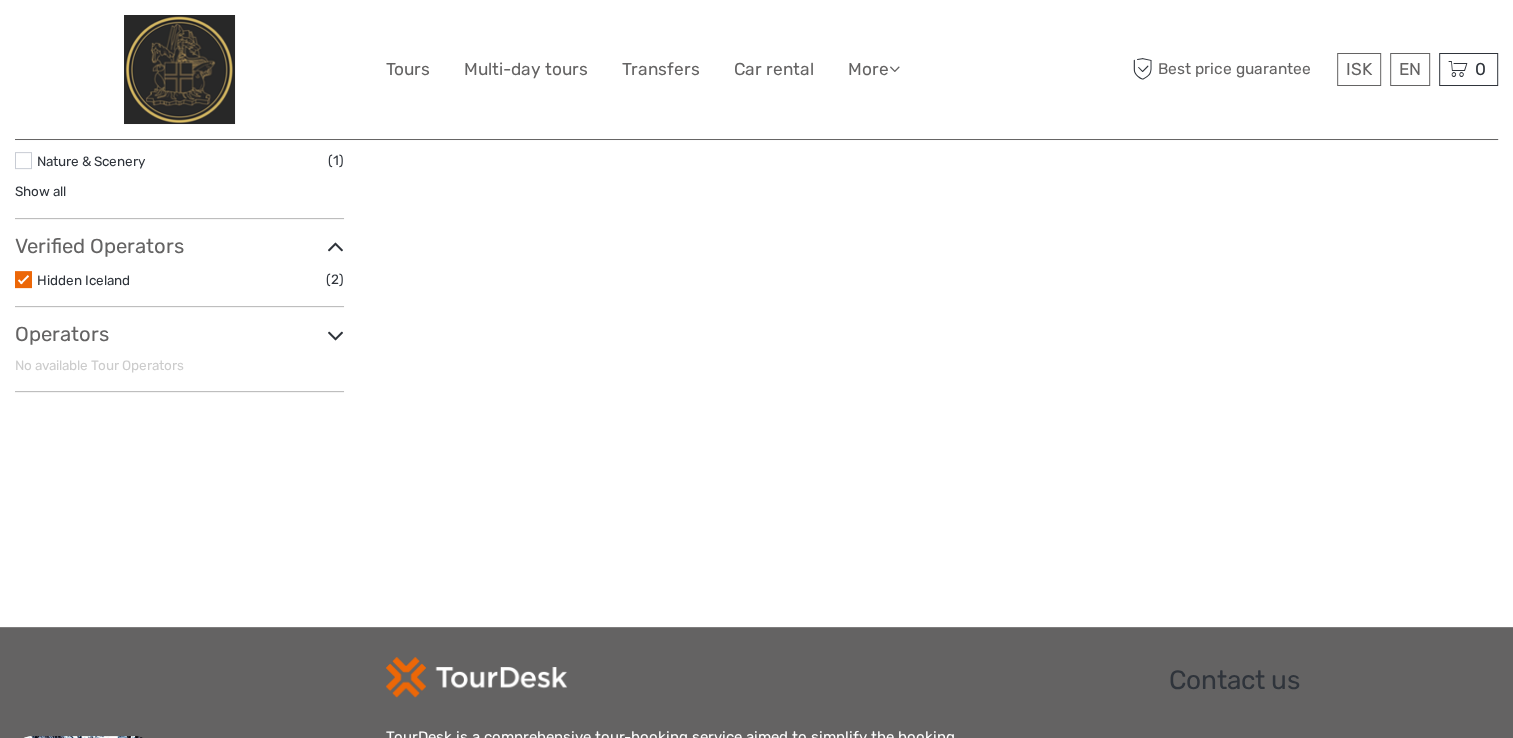 scroll, scrollTop: 113, scrollLeft: 0, axis: vertical 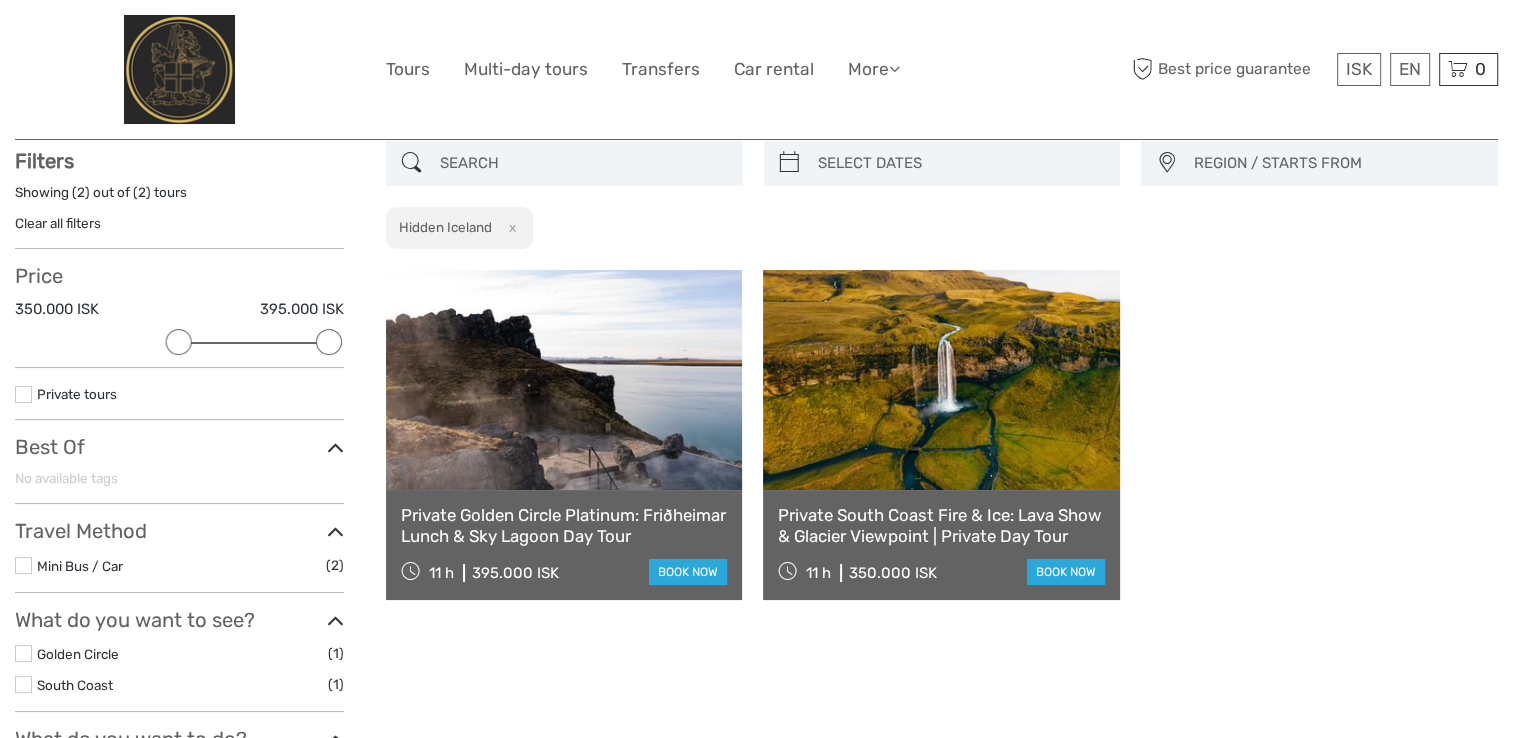 click on "Filters
Showing ( 2 ) out of ( 2 ) tours
Clear all filters
Price
350.000 ISK   395.000 ISK
Clear
Private tours
Best Of
No available tags
Travel Method
Mini Bus / Car
(2)
No available travel methods
What do you want to see?
Golden Circle
(1)
South Coast
(1)
No available attractions
What do you want to do?
Nature & Scenery
(1)
Show all
Basalt Columns
(1)" at bounding box center (179, 576) 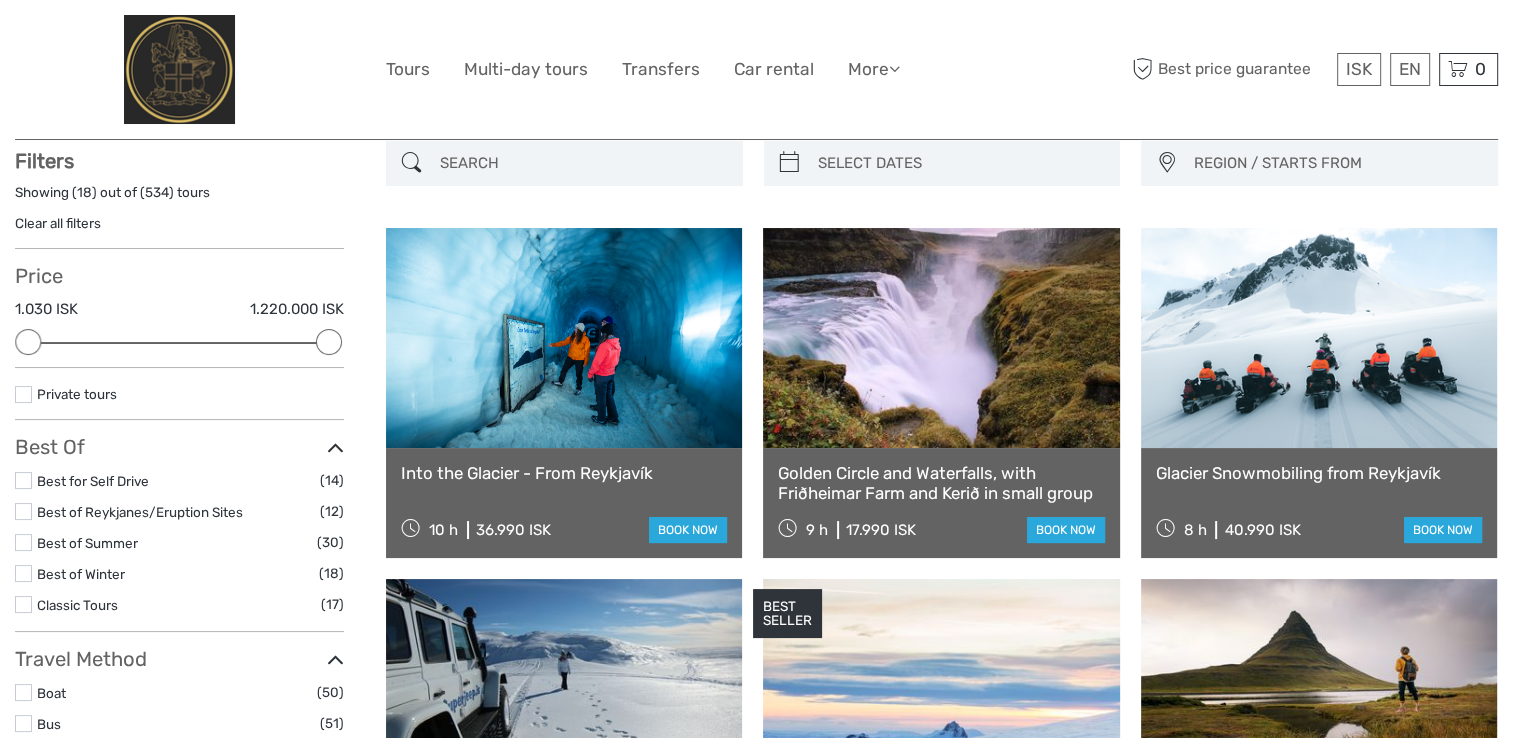 click at bounding box center (23, 394) 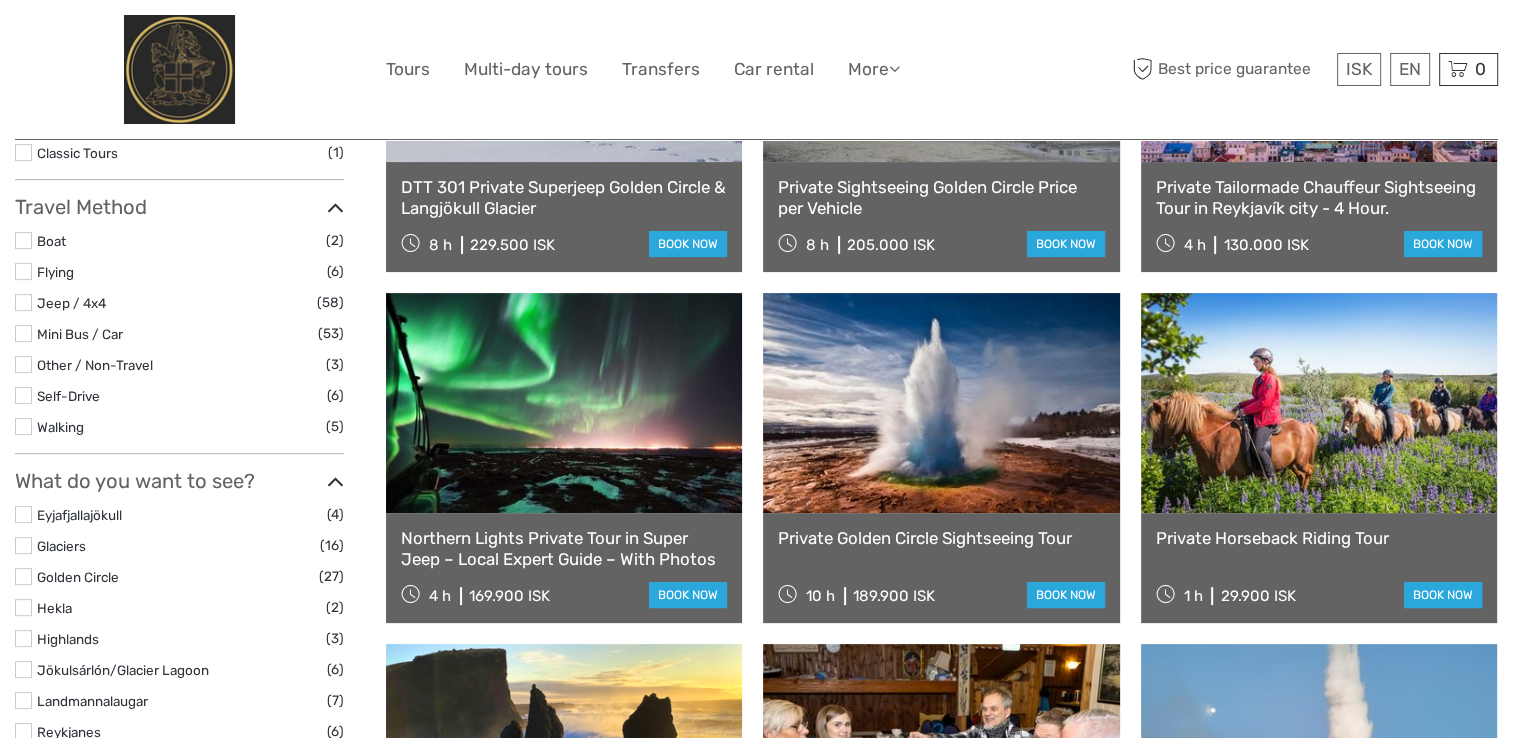 scroll, scrollTop: 448, scrollLeft: 0, axis: vertical 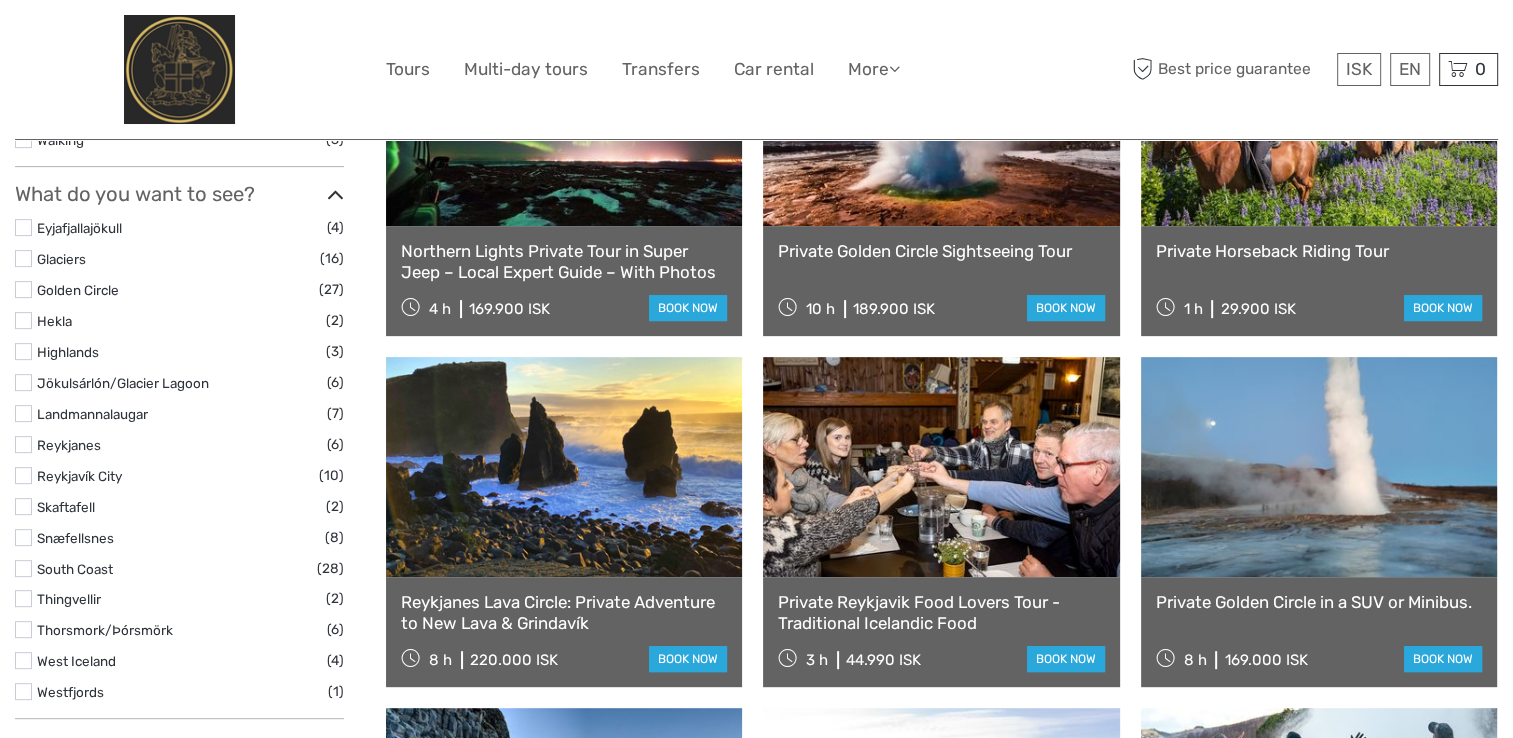 click at bounding box center (1319, 116) 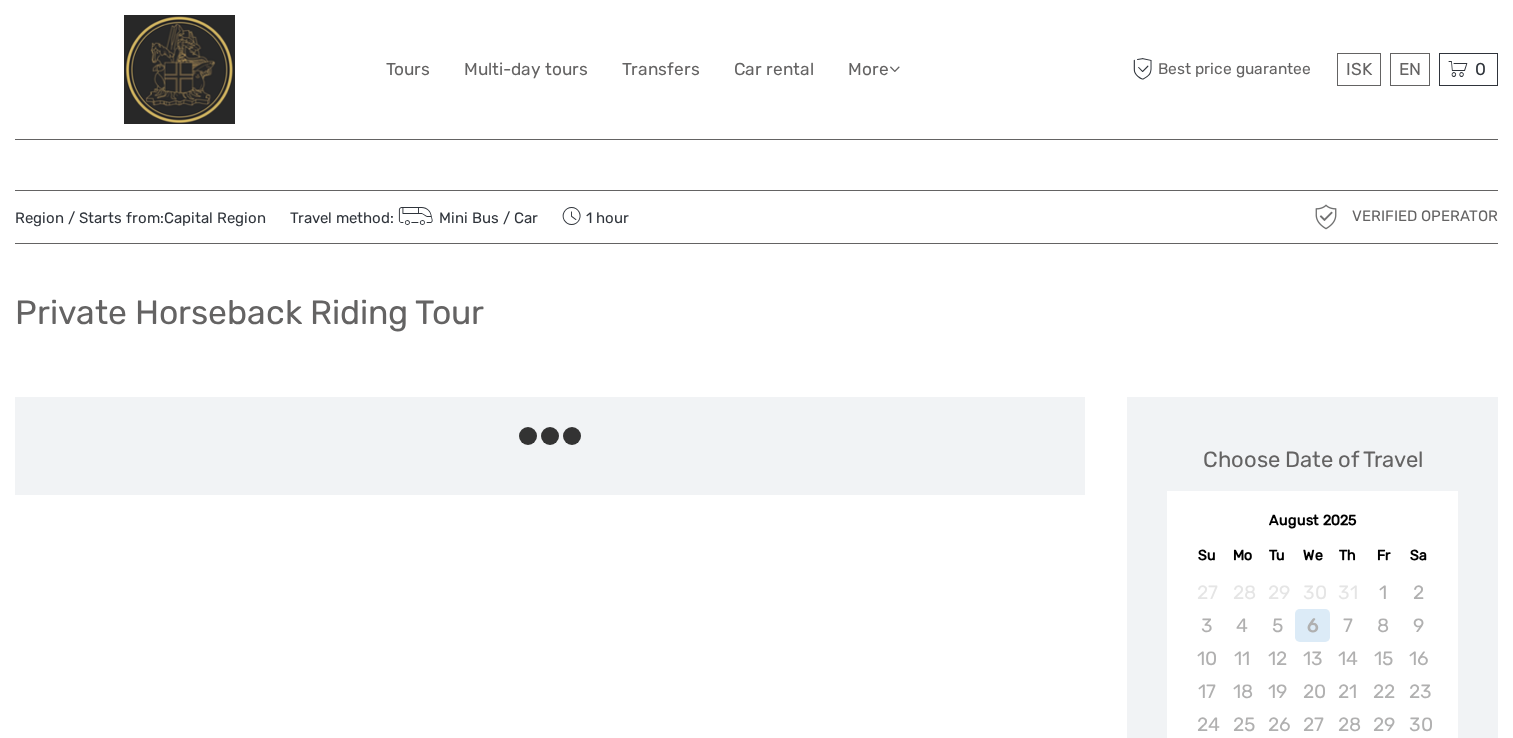 scroll, scrollTop: 0, scrollLeft: 0, axis: both 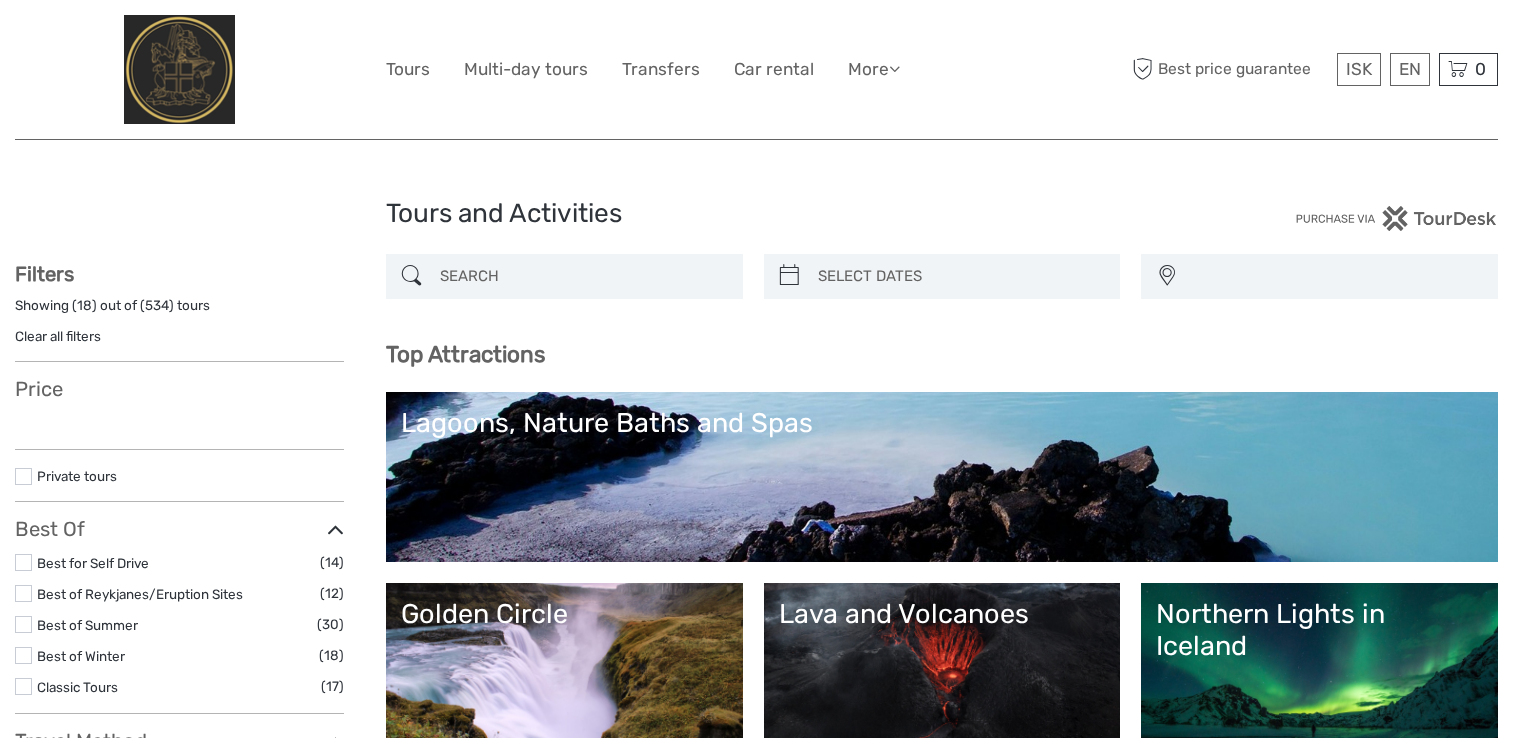select 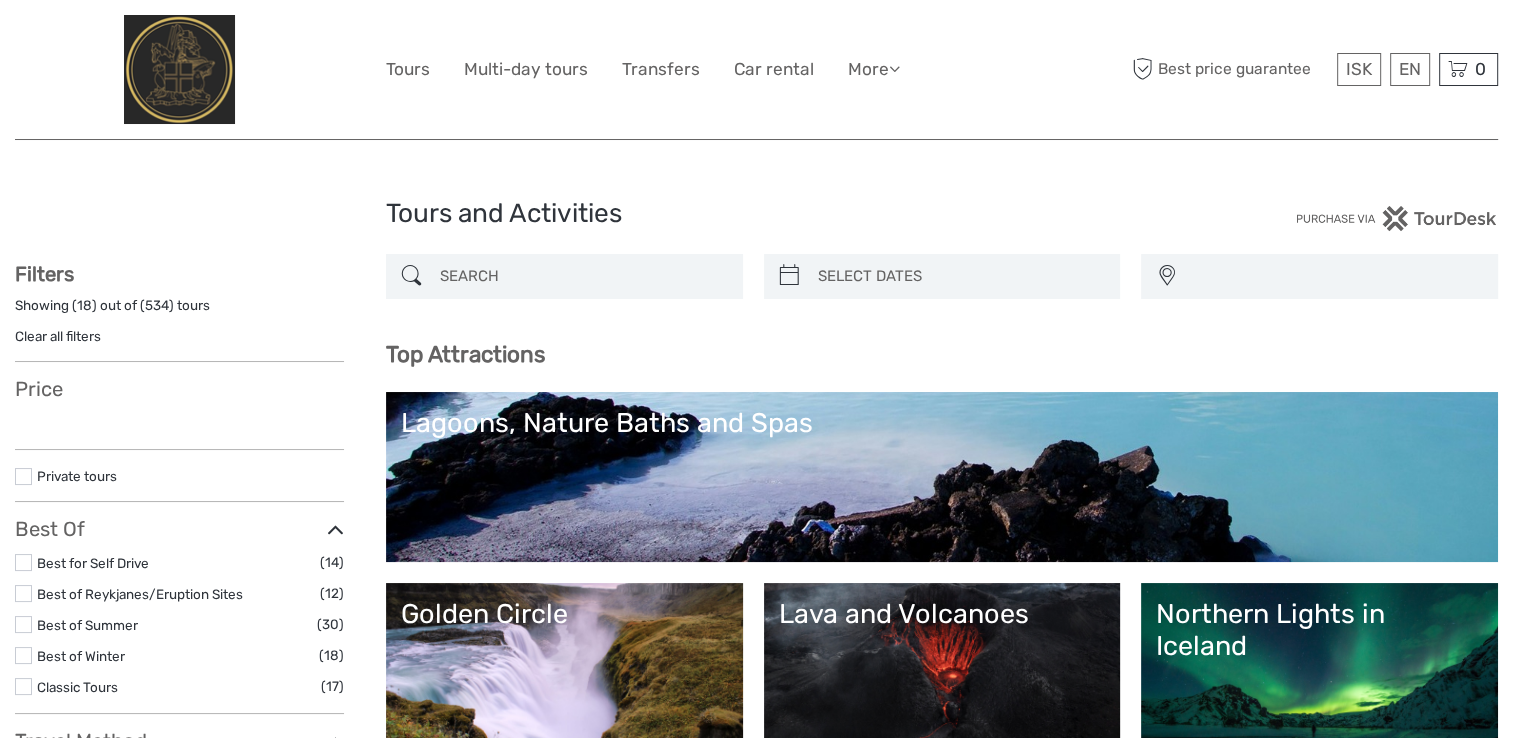select 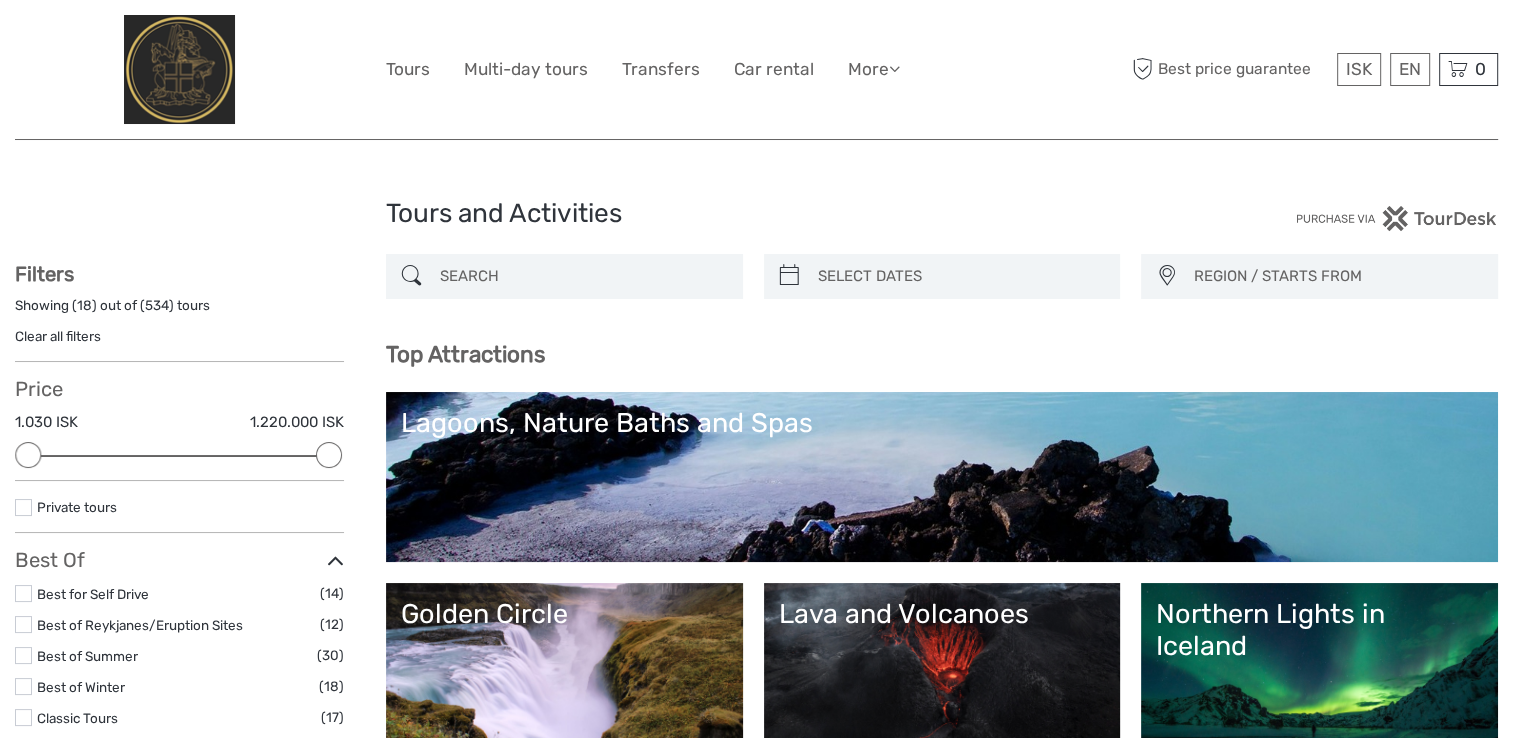 scroll, scrollTop: 0, scrollLeft: 0, axis: both 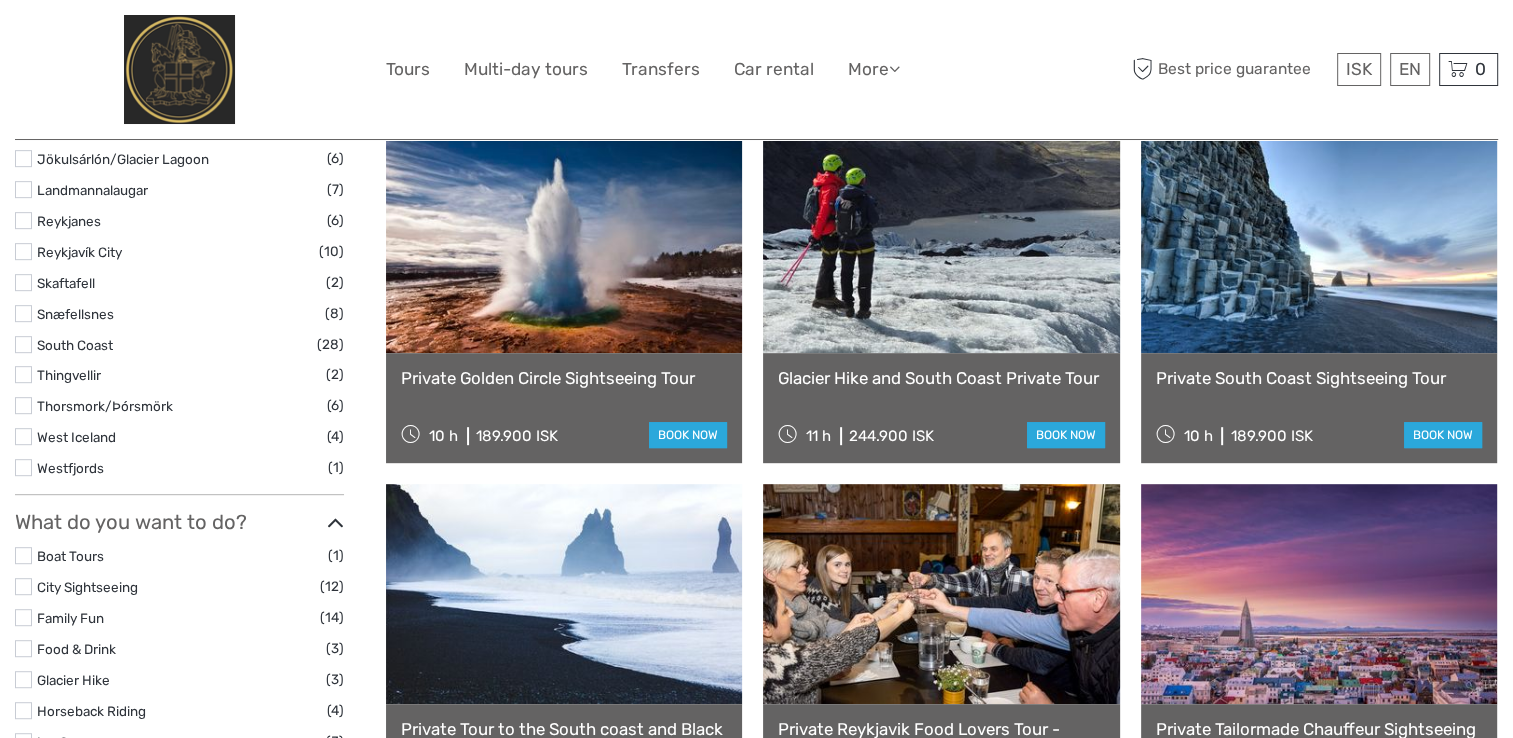 click on "Private Golden Circle Sightseeing Tour
10 h
189.900 ISK
book now" at bounding box center (564, 408) 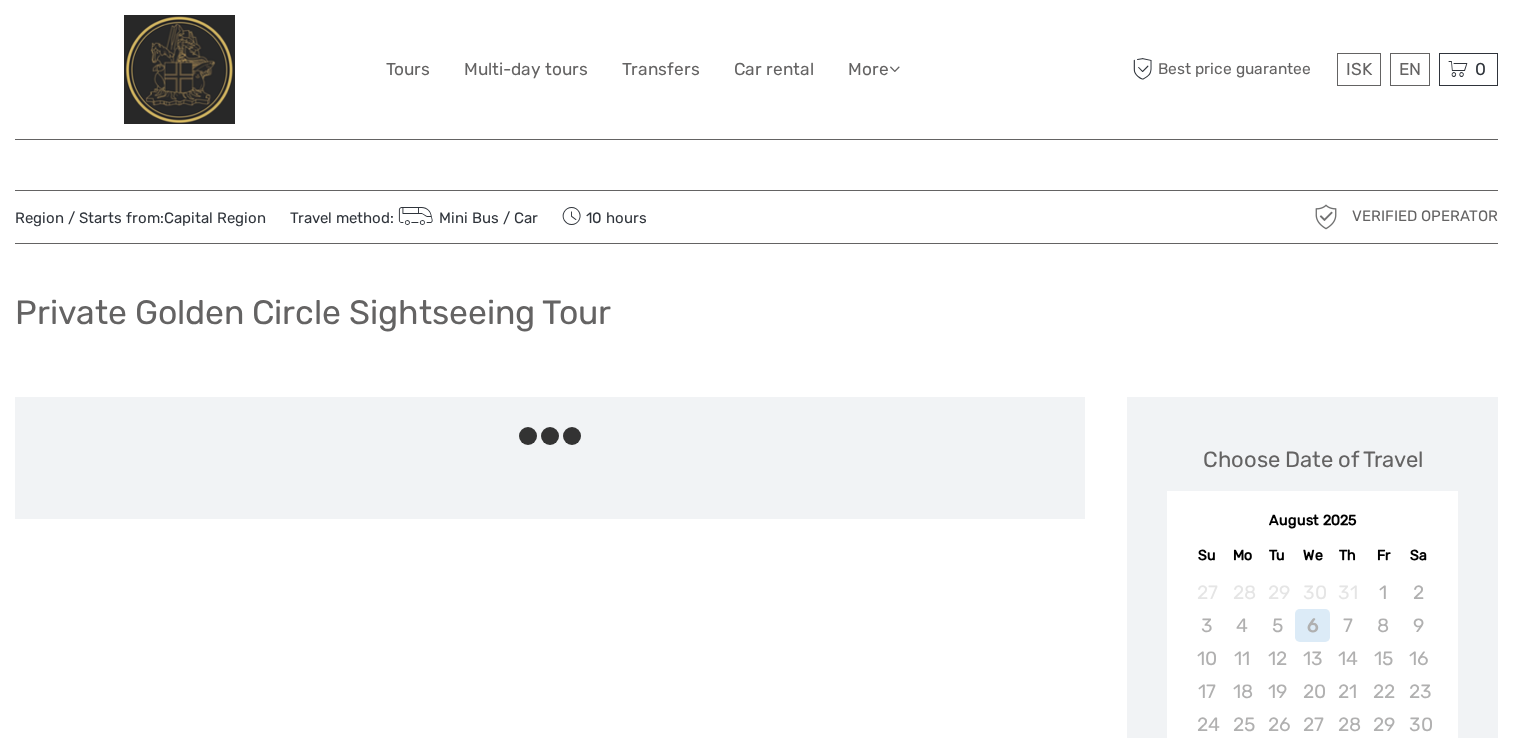 scroll, scrollTop: 0, scrollLeft: 0, axis: both 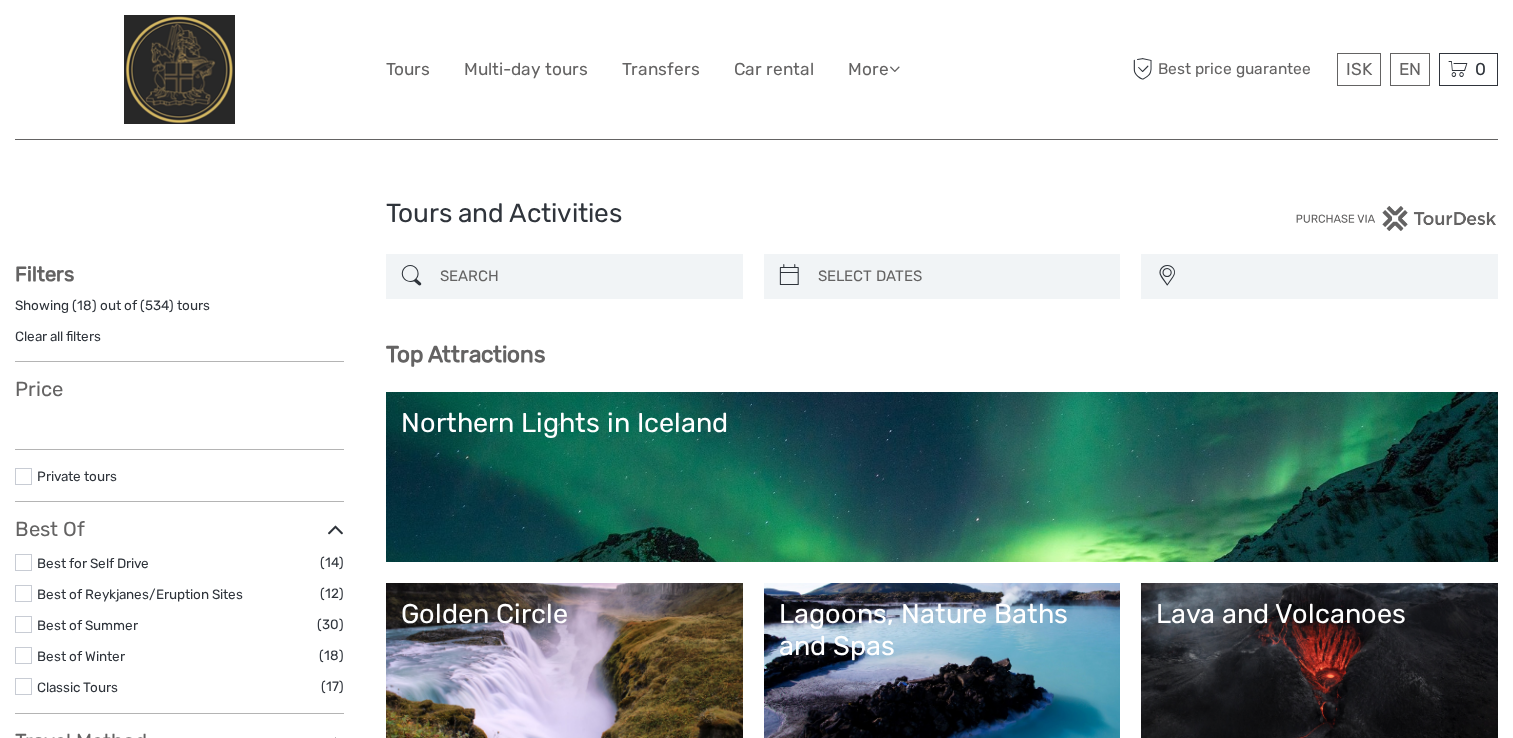 select 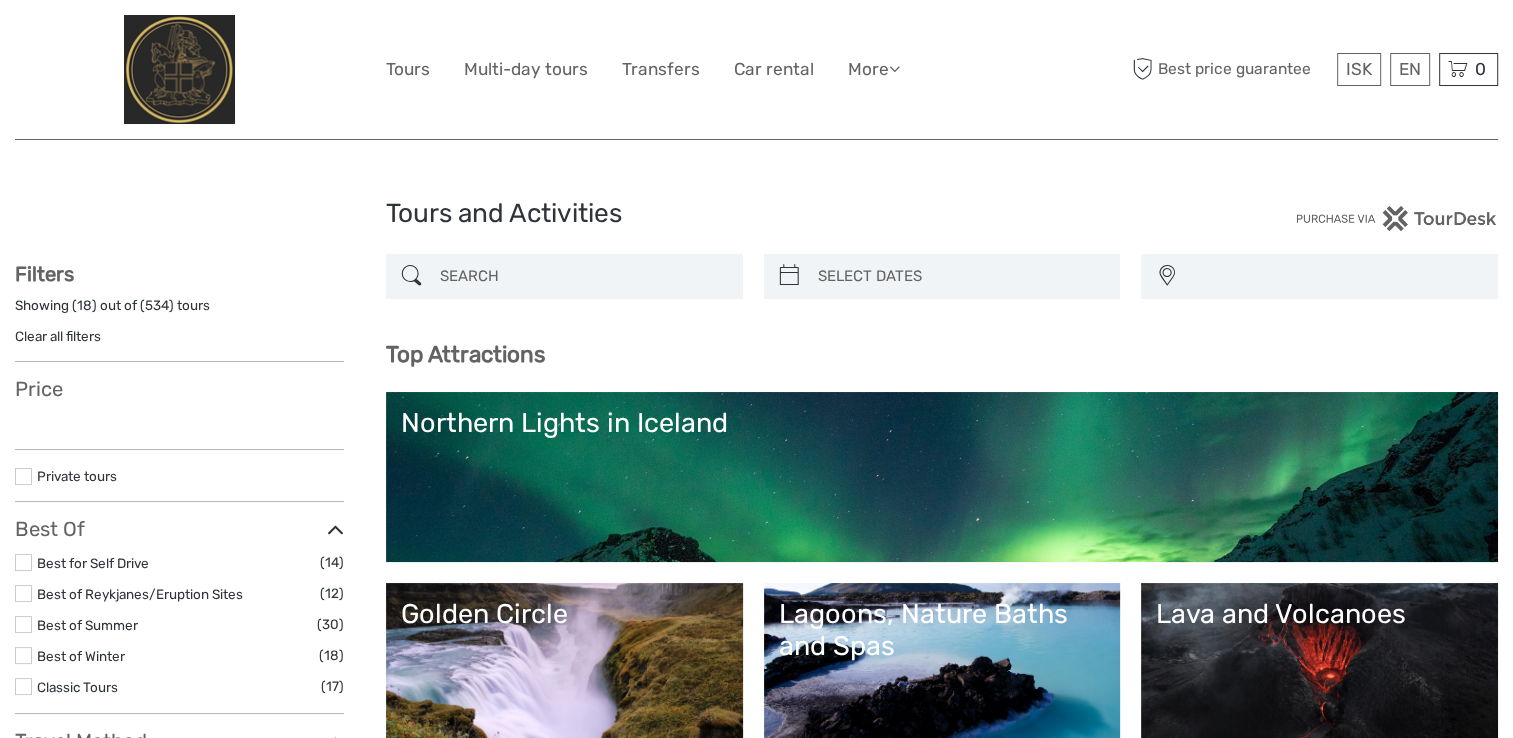 select 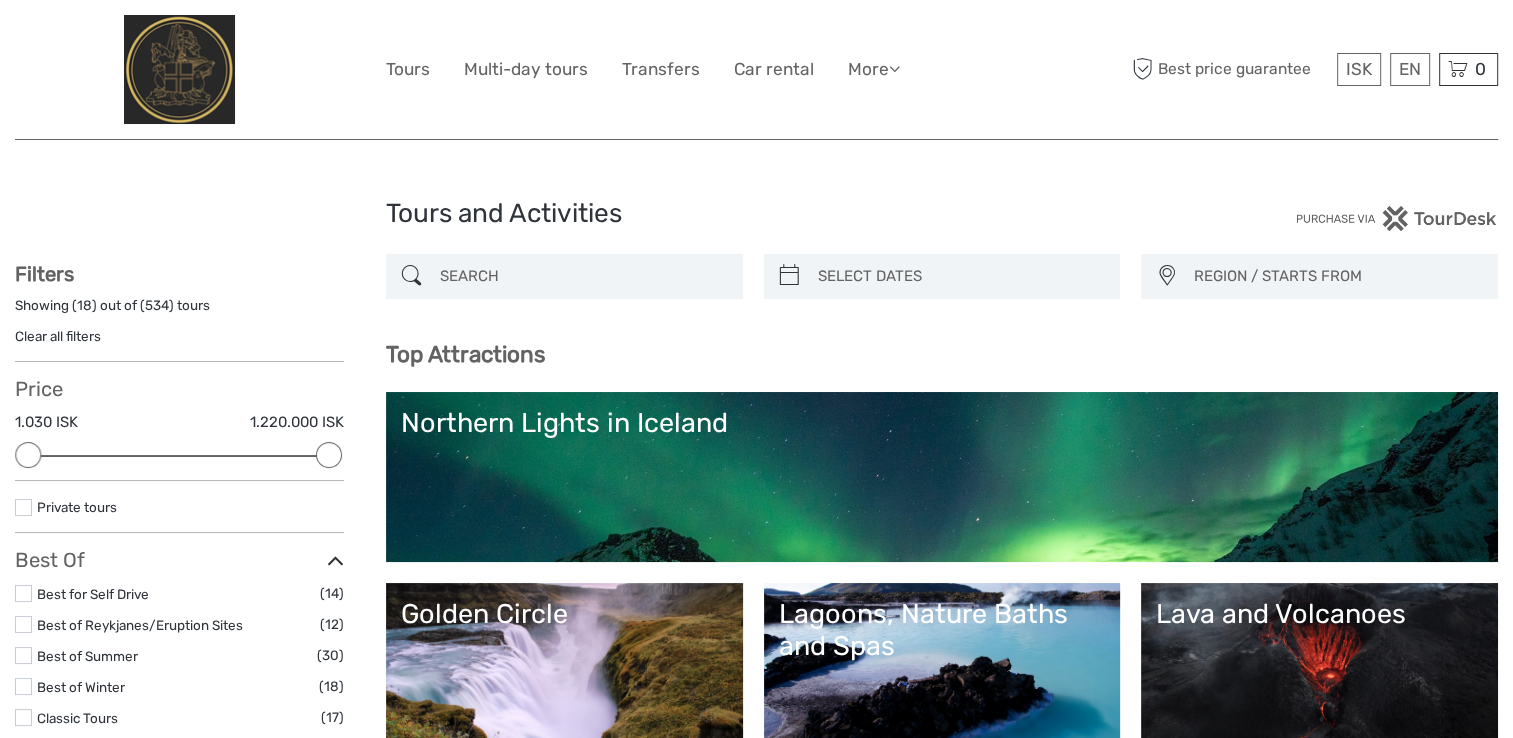 scroll, scrollTop: 0, scrollLeft: 0, axis: both 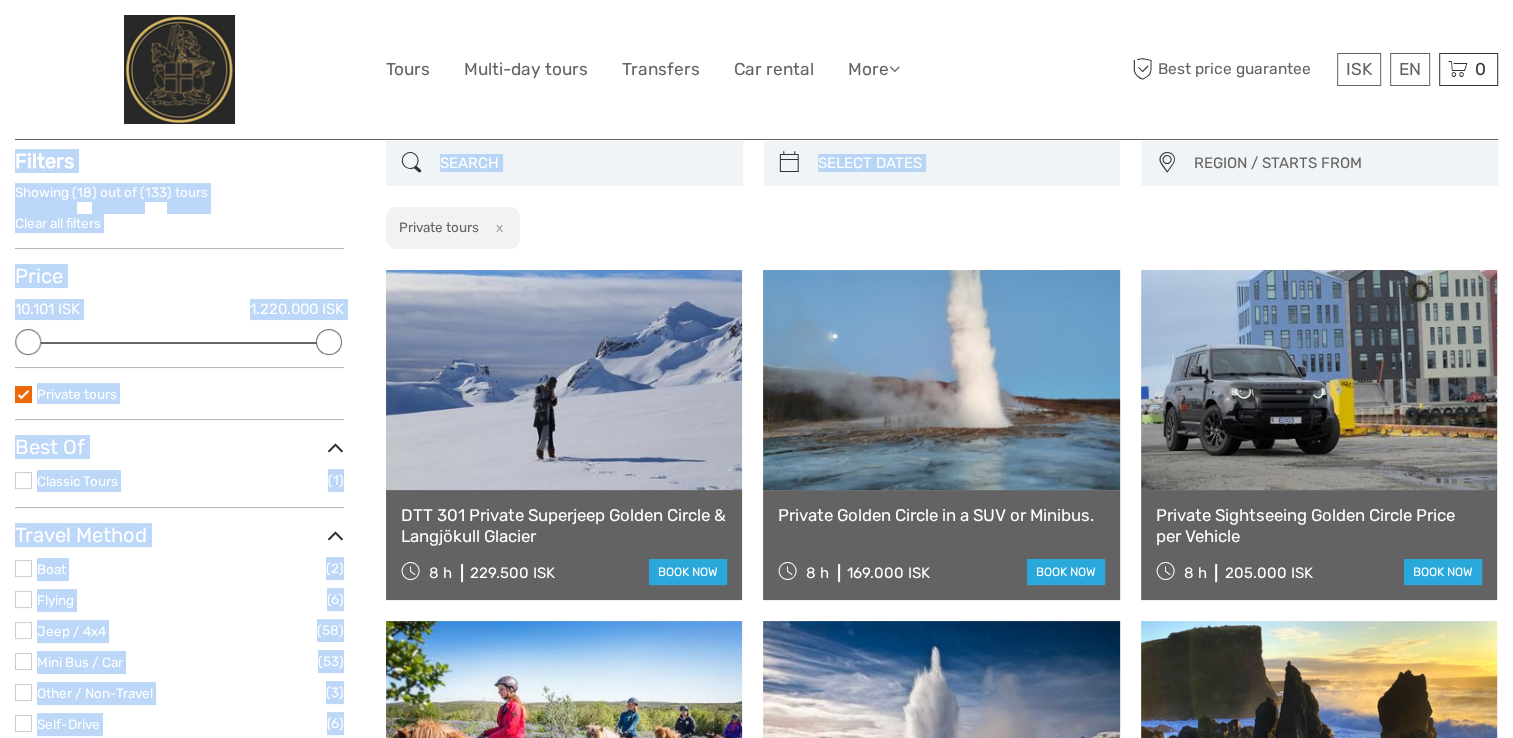 drag, startPoint x: 1508, startPoint y: 98, endPoint x: 1509, endPoint y: 177, distance: 79.00633 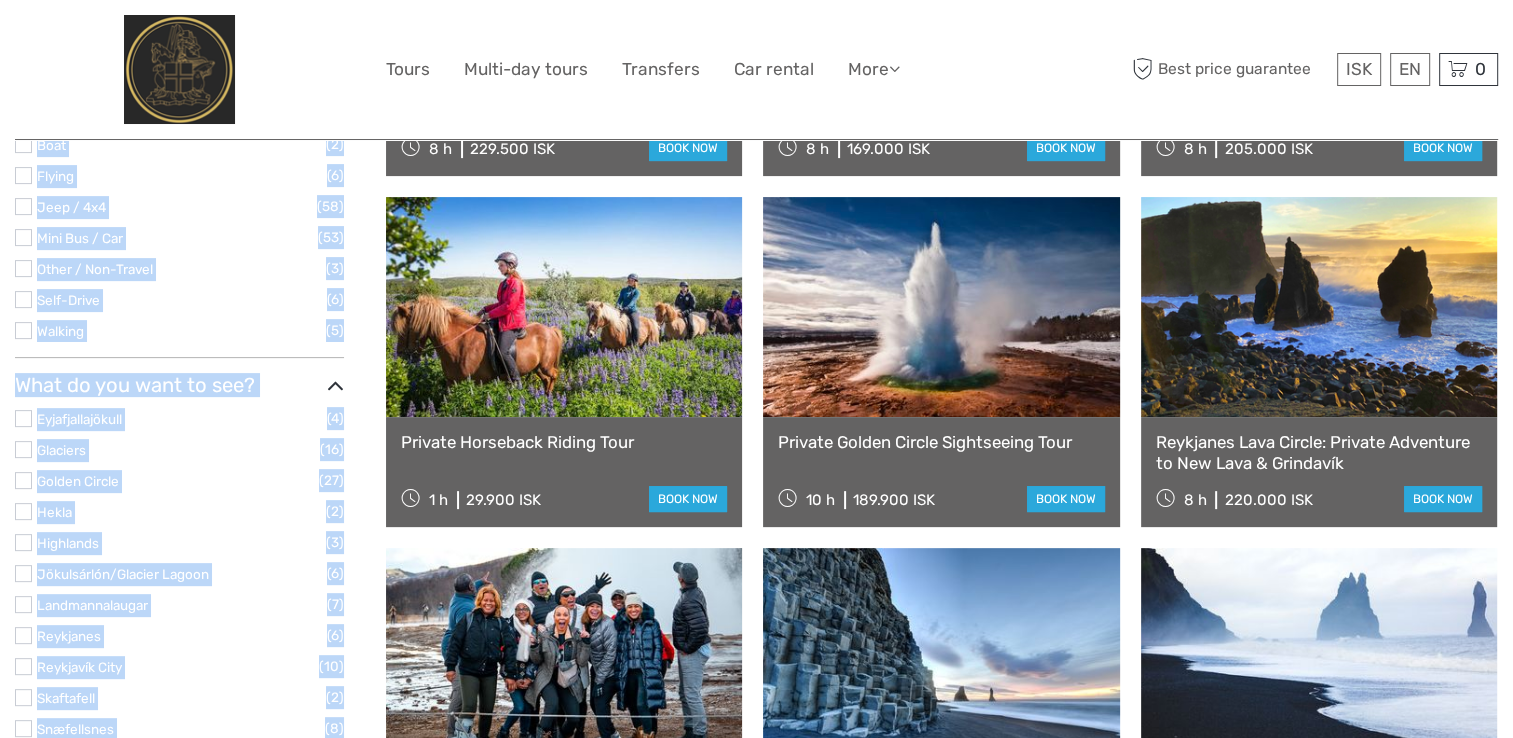 scroll, scrollTop: 141, scrollLeft: 0, axis: vertical 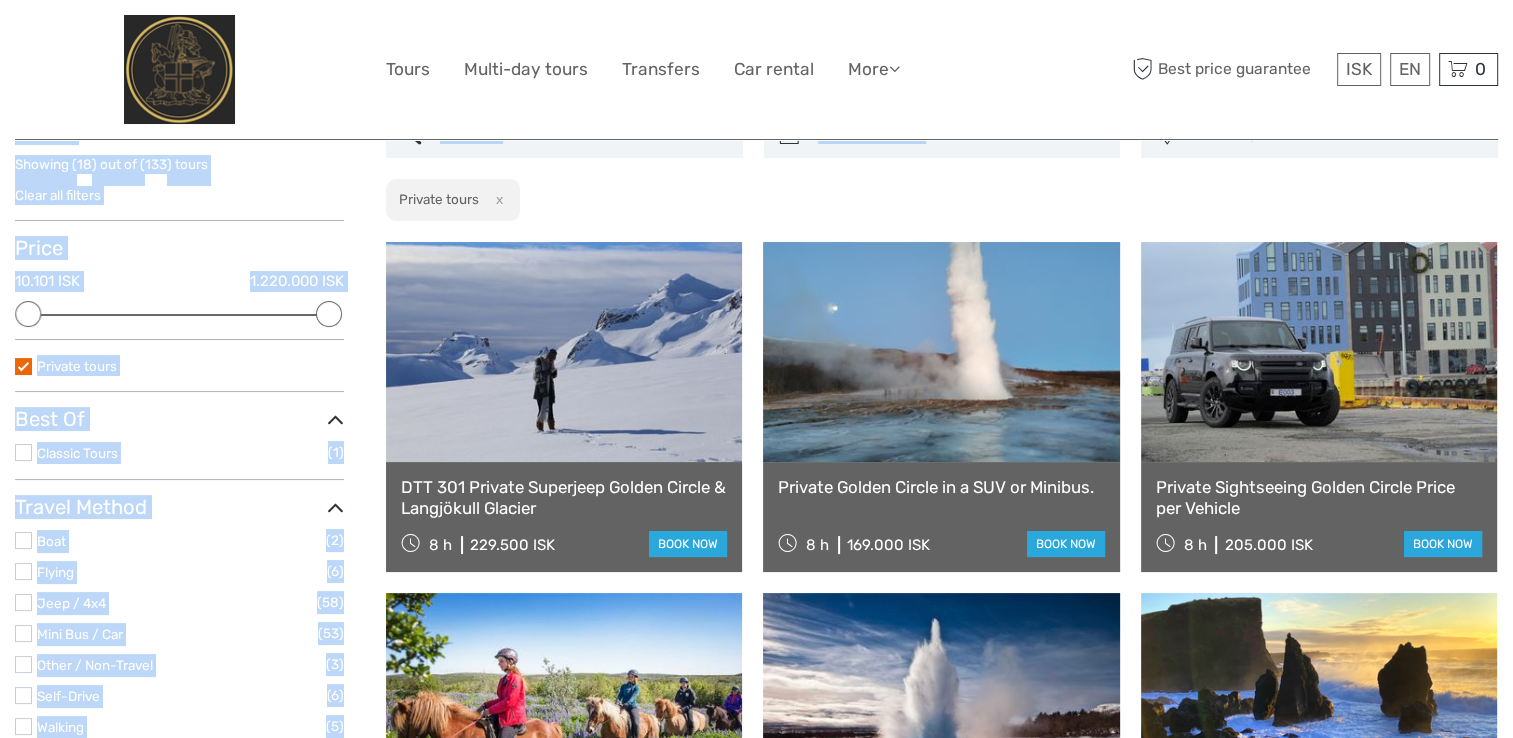 click at bounding box center (23, 366) 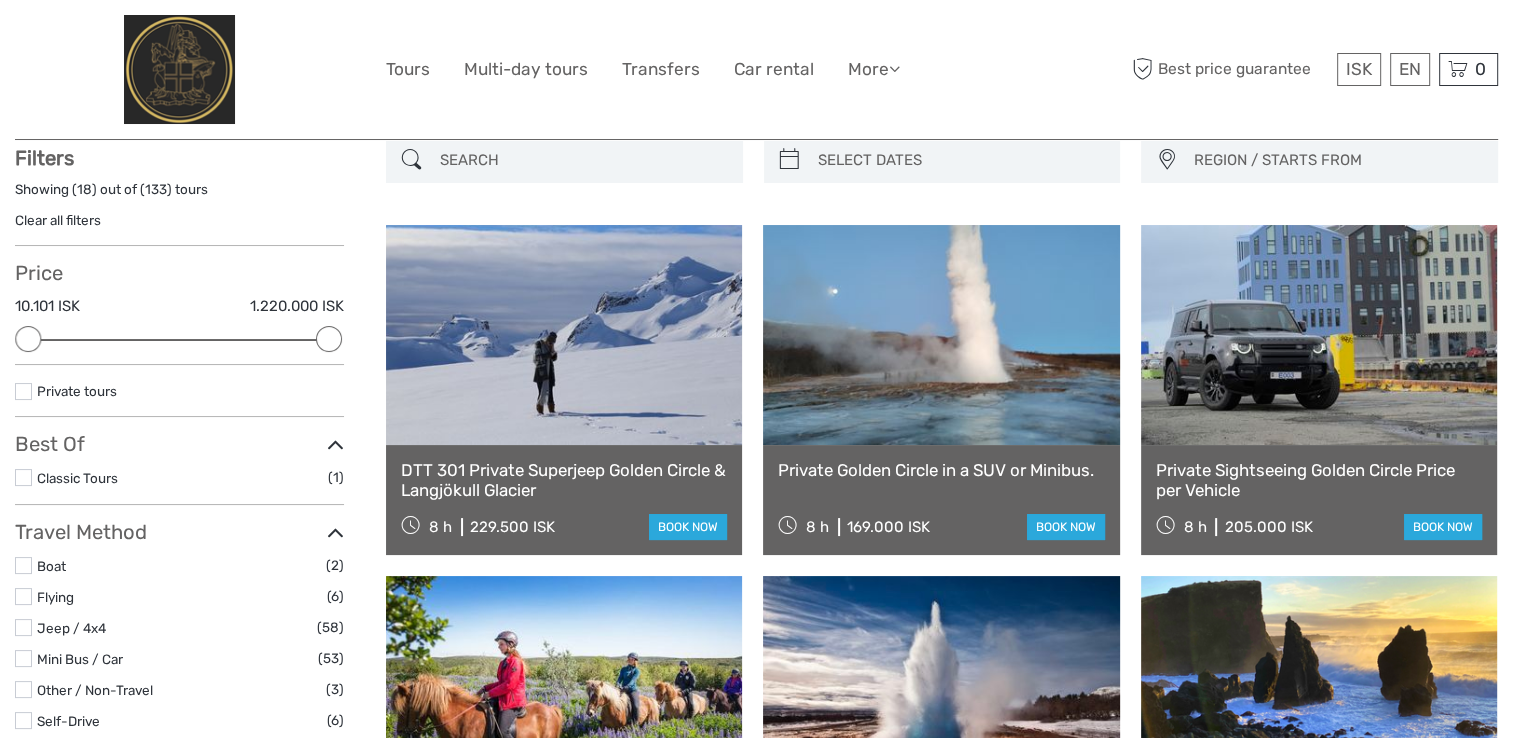 scroll, scrollTop: 113, scrollLeft: 0, axis: vertical 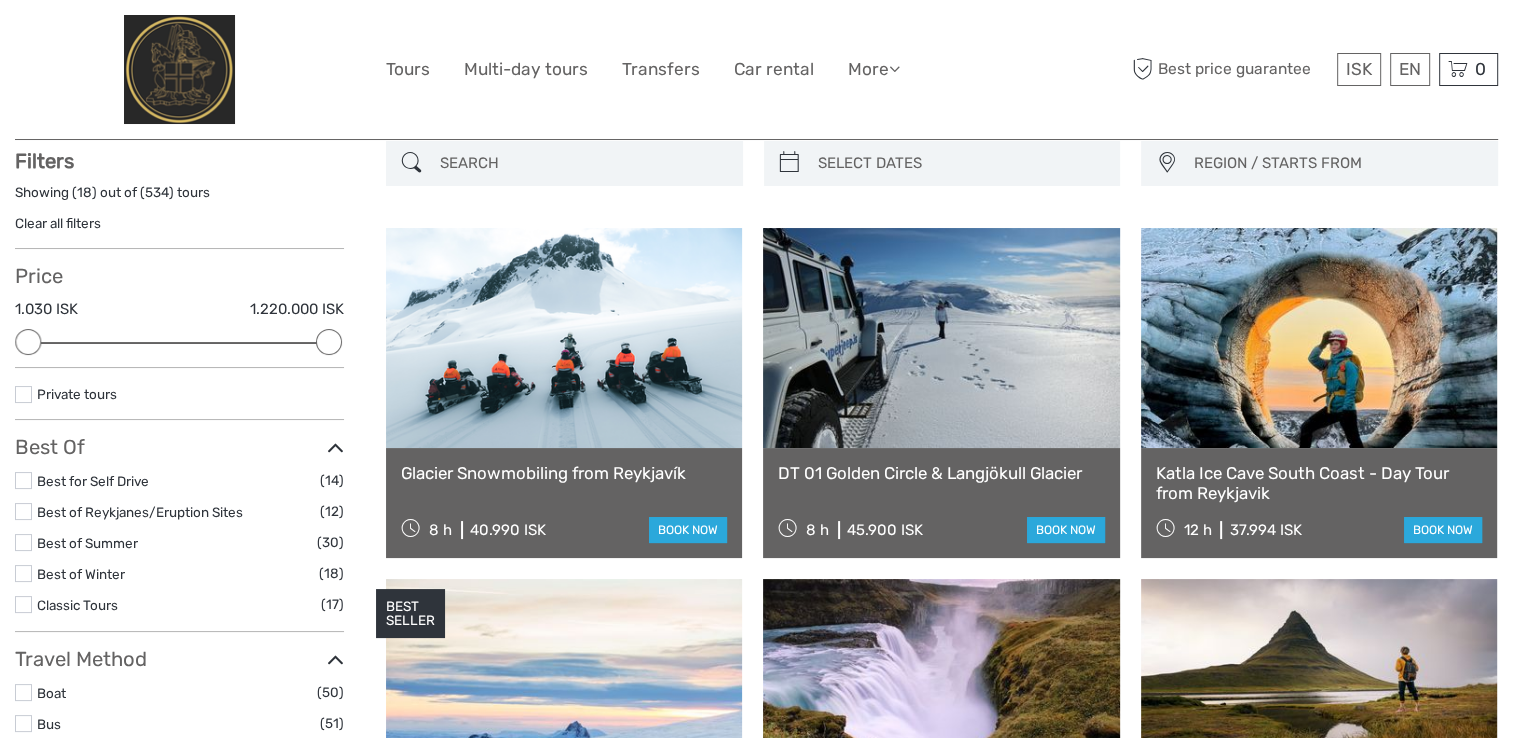 click at bounding box center [23, 480] 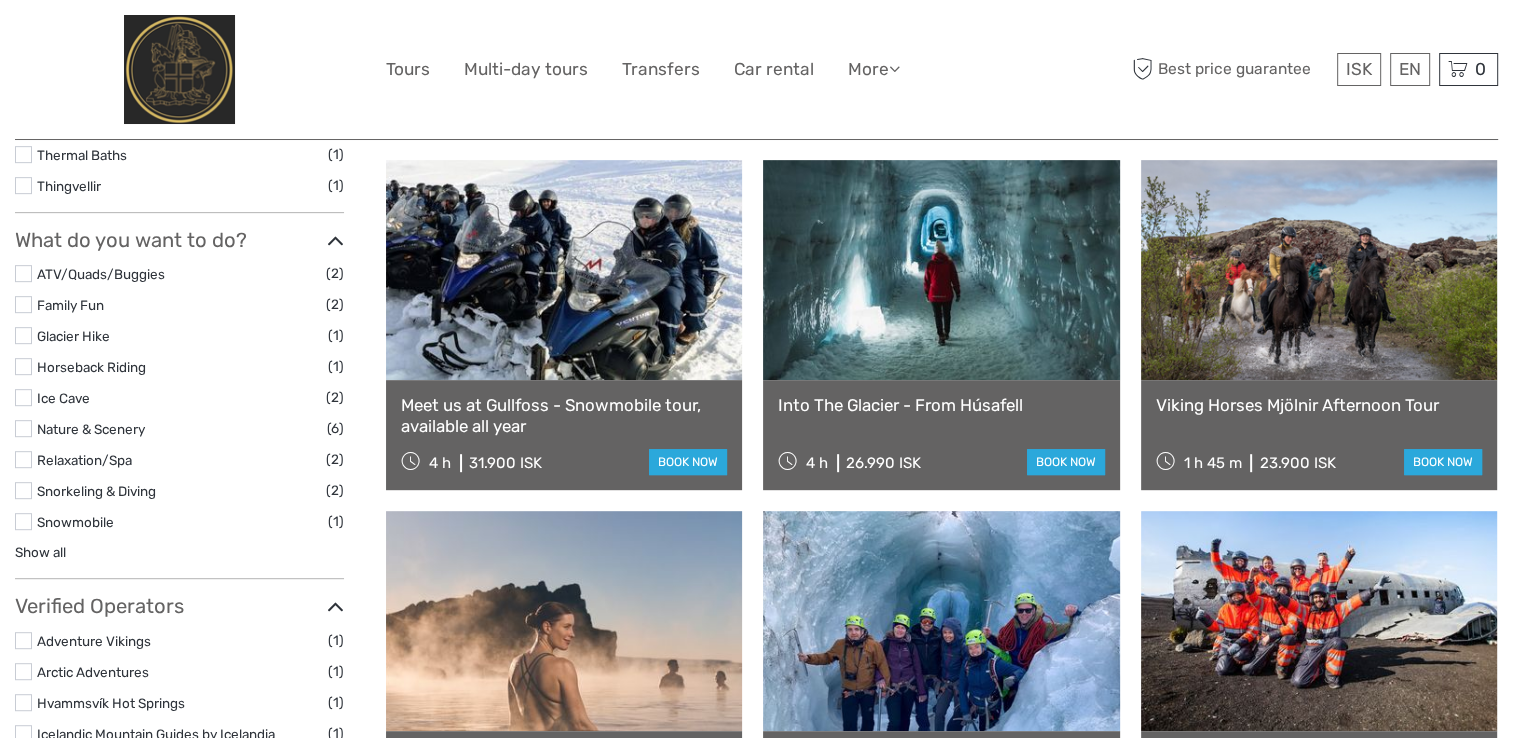 scroll, scrollTop: 916, scrollLeft: 0, axis: vertical 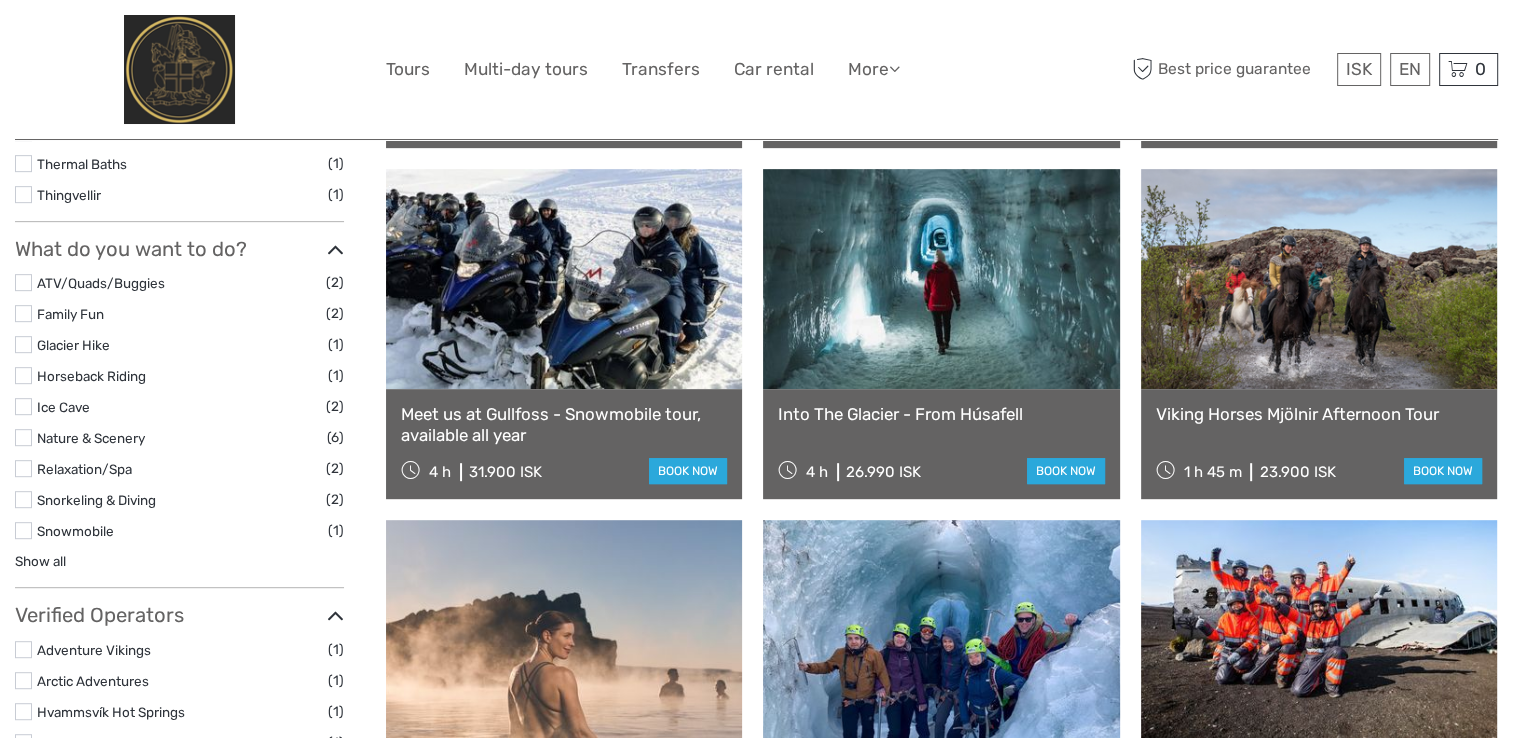 click at bounding box center [941, 279] 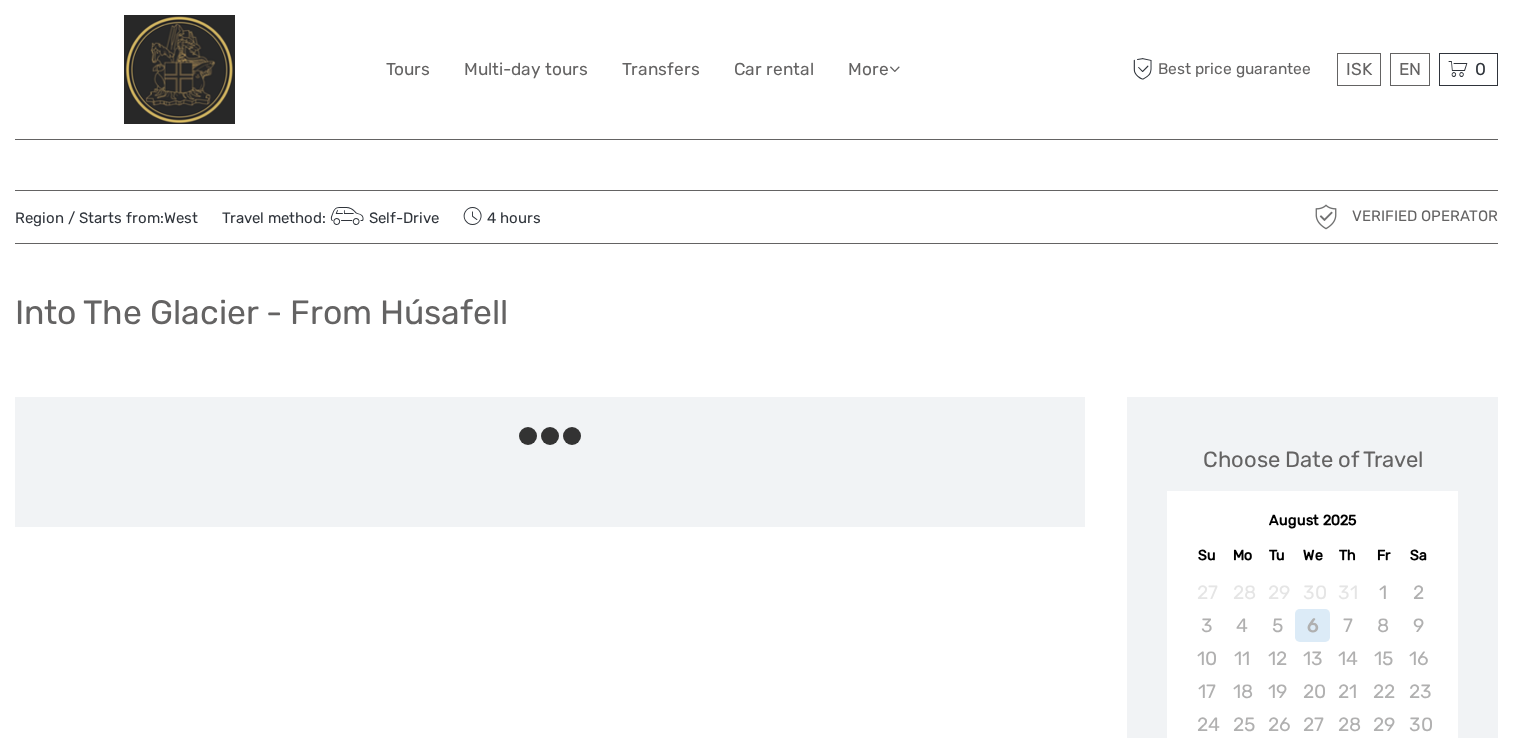 scroll, scrollTop: 0, scrollLeft: 0, axis: both 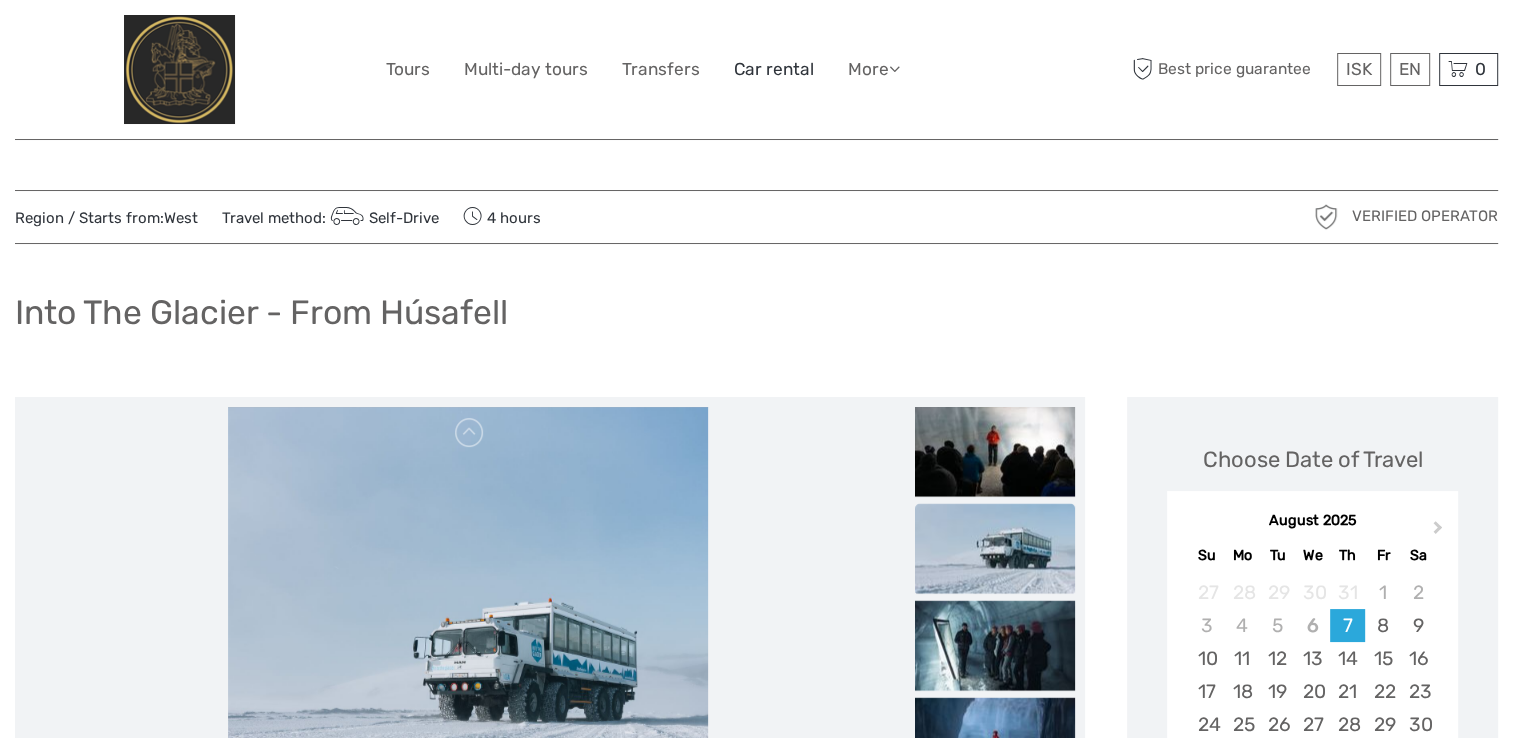 click on "Car rental" at bounding box center (774, 69) 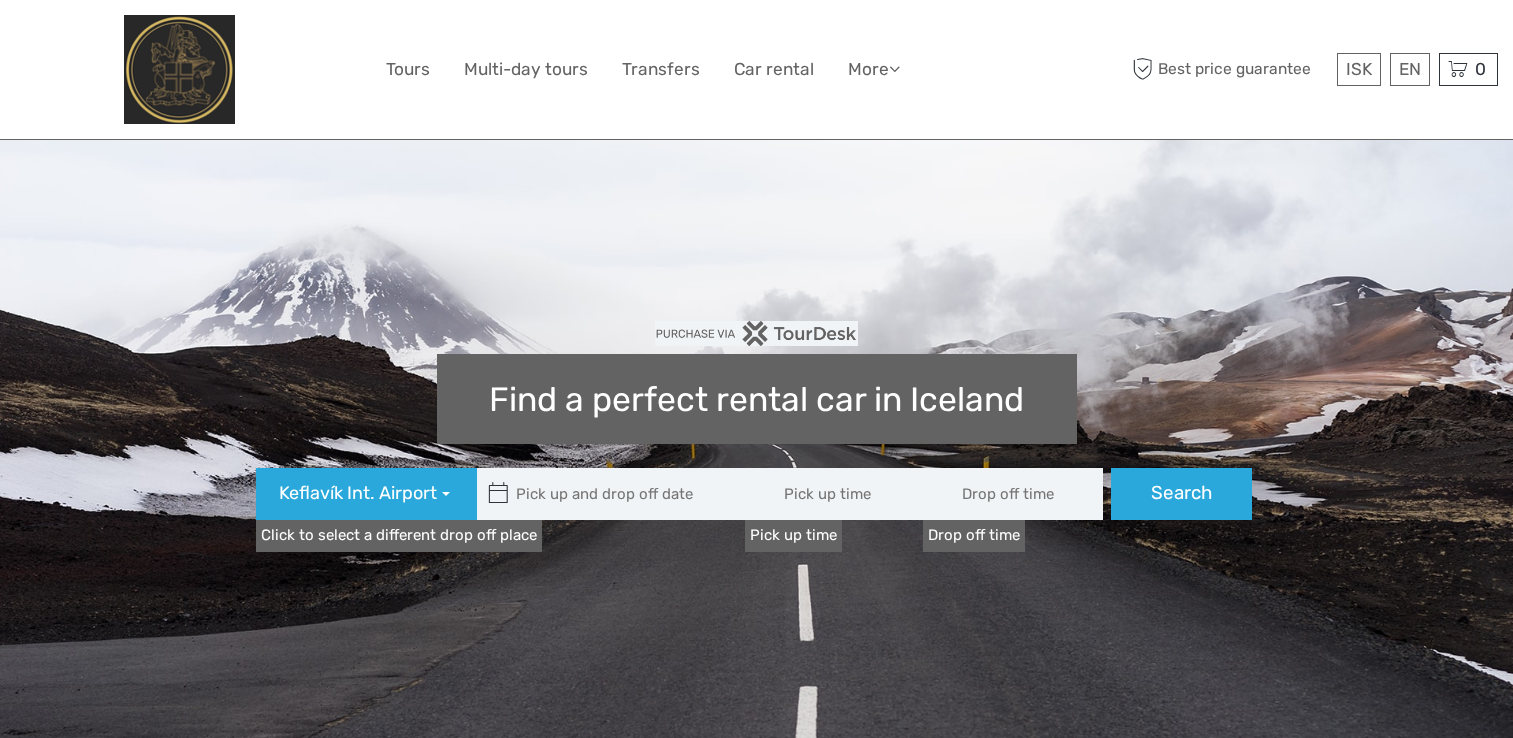 scroll, scrollTop: 0, scrollLeft: 0, axis: both 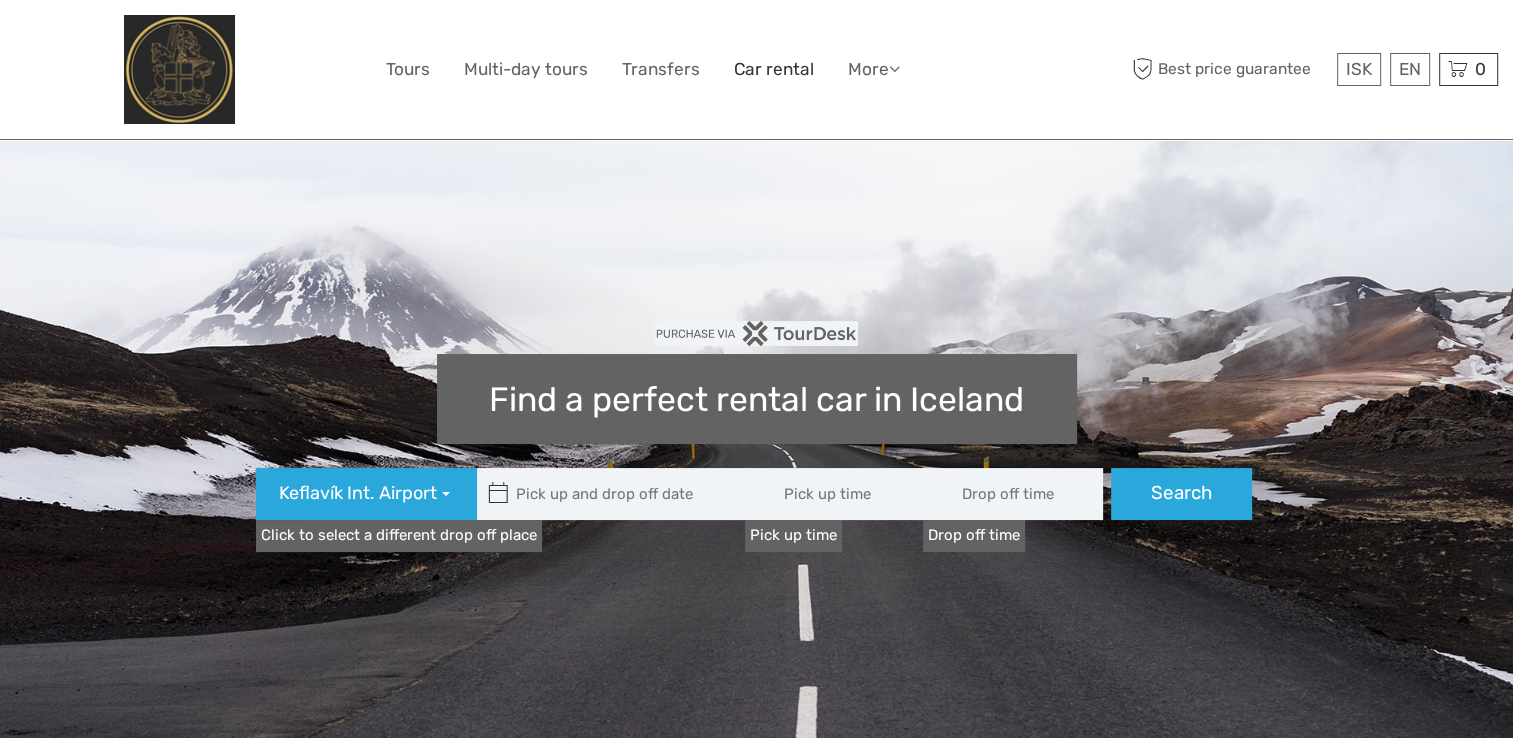 type 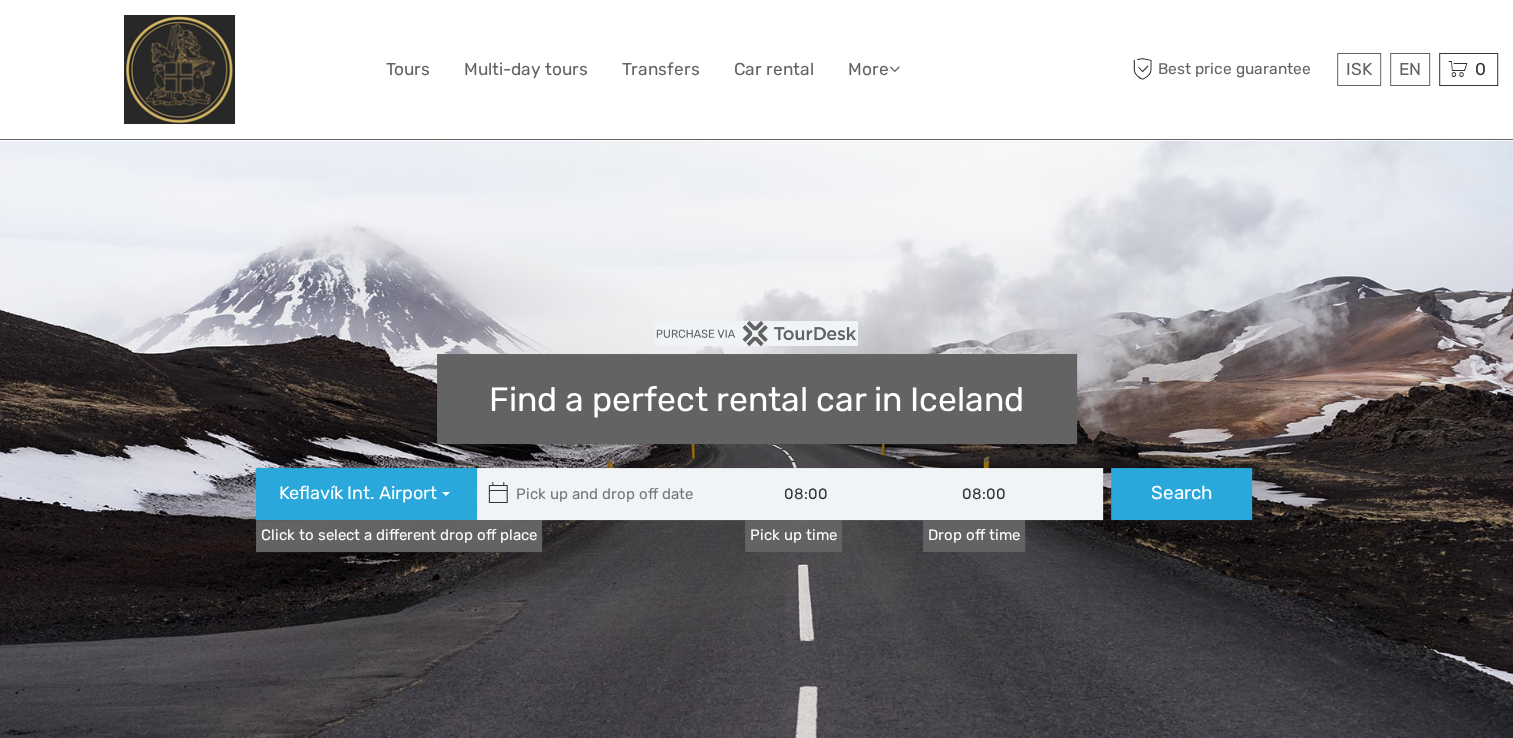 scroll, scrollTop: 0, scrollLeft: 0, axis: both 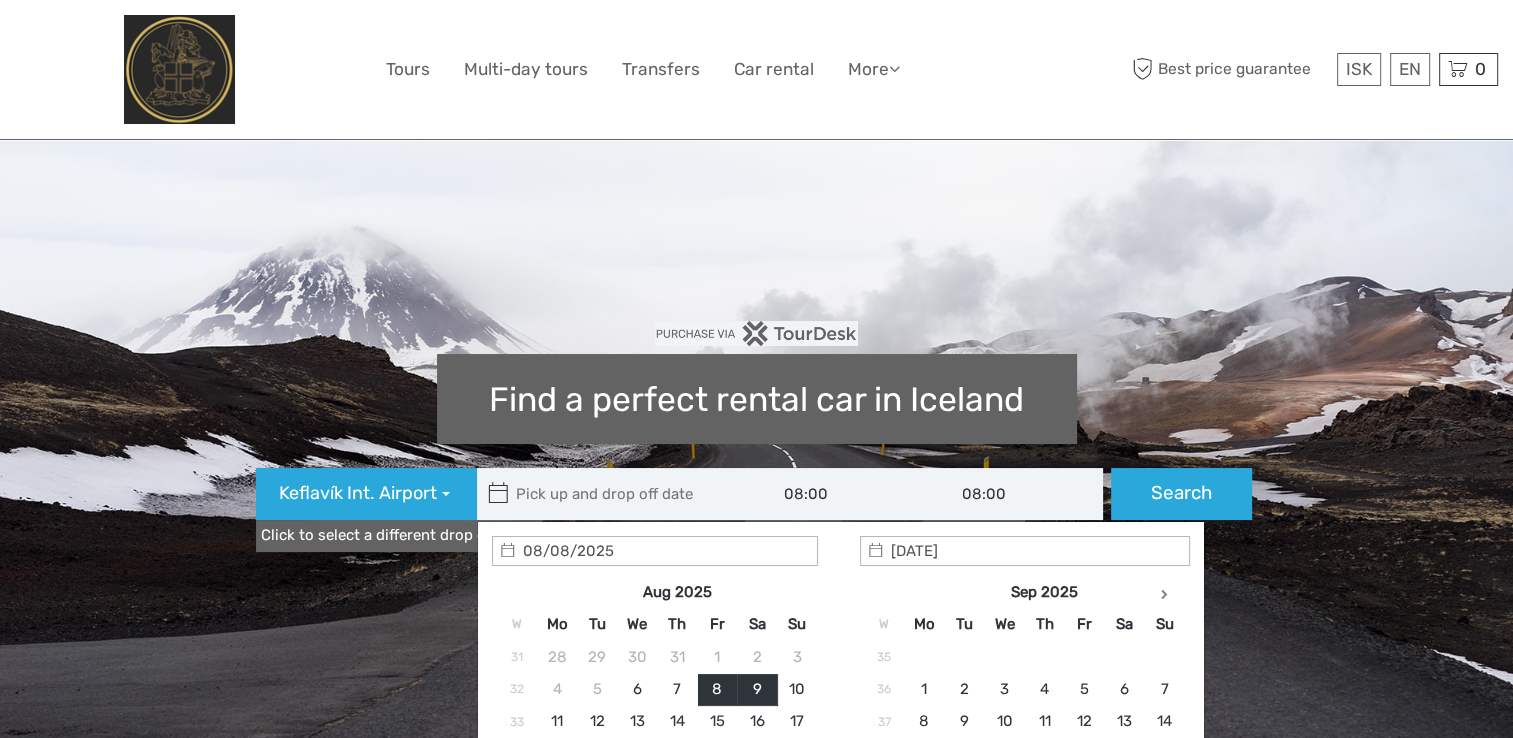 click at bounding box center (612, 494) 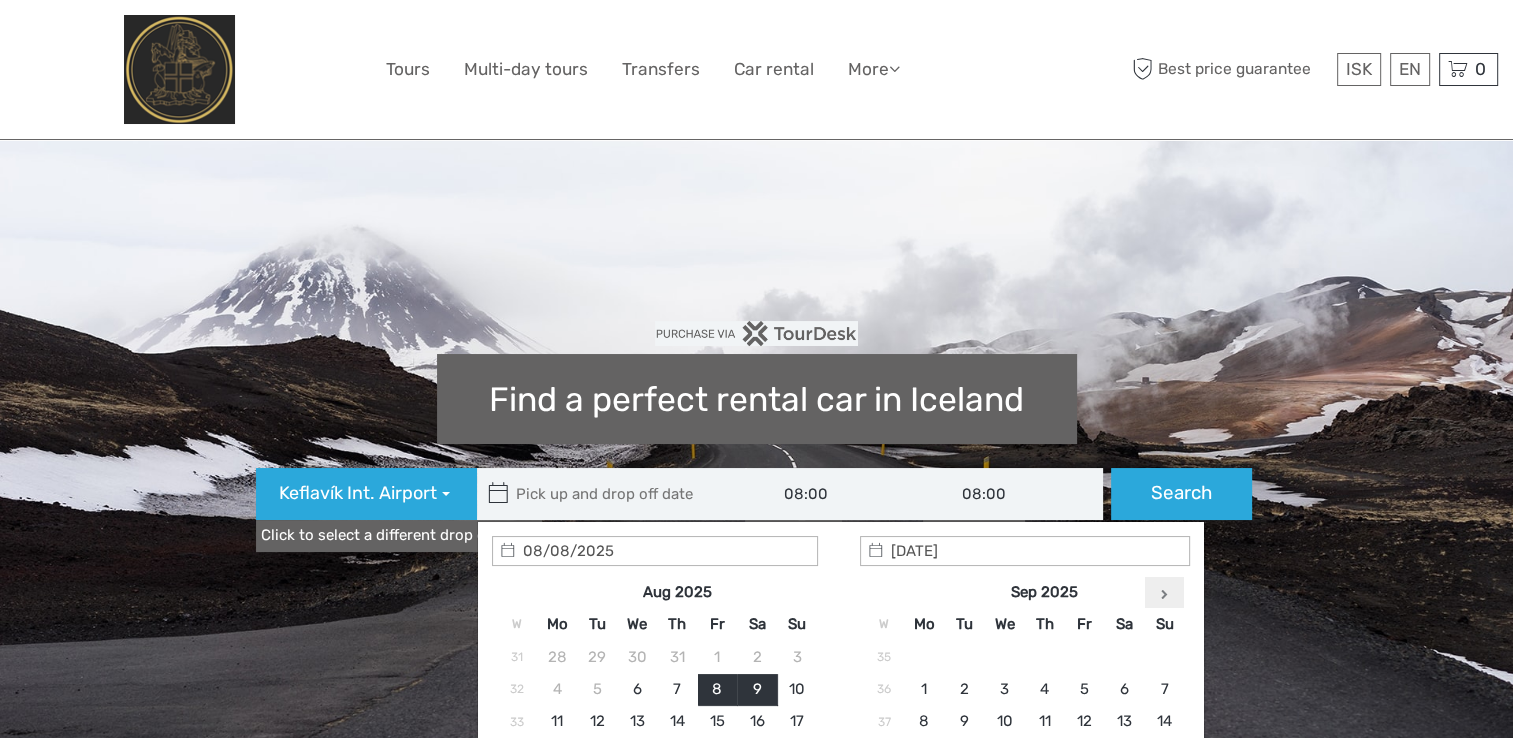 click at bounding box center (1164, 592) 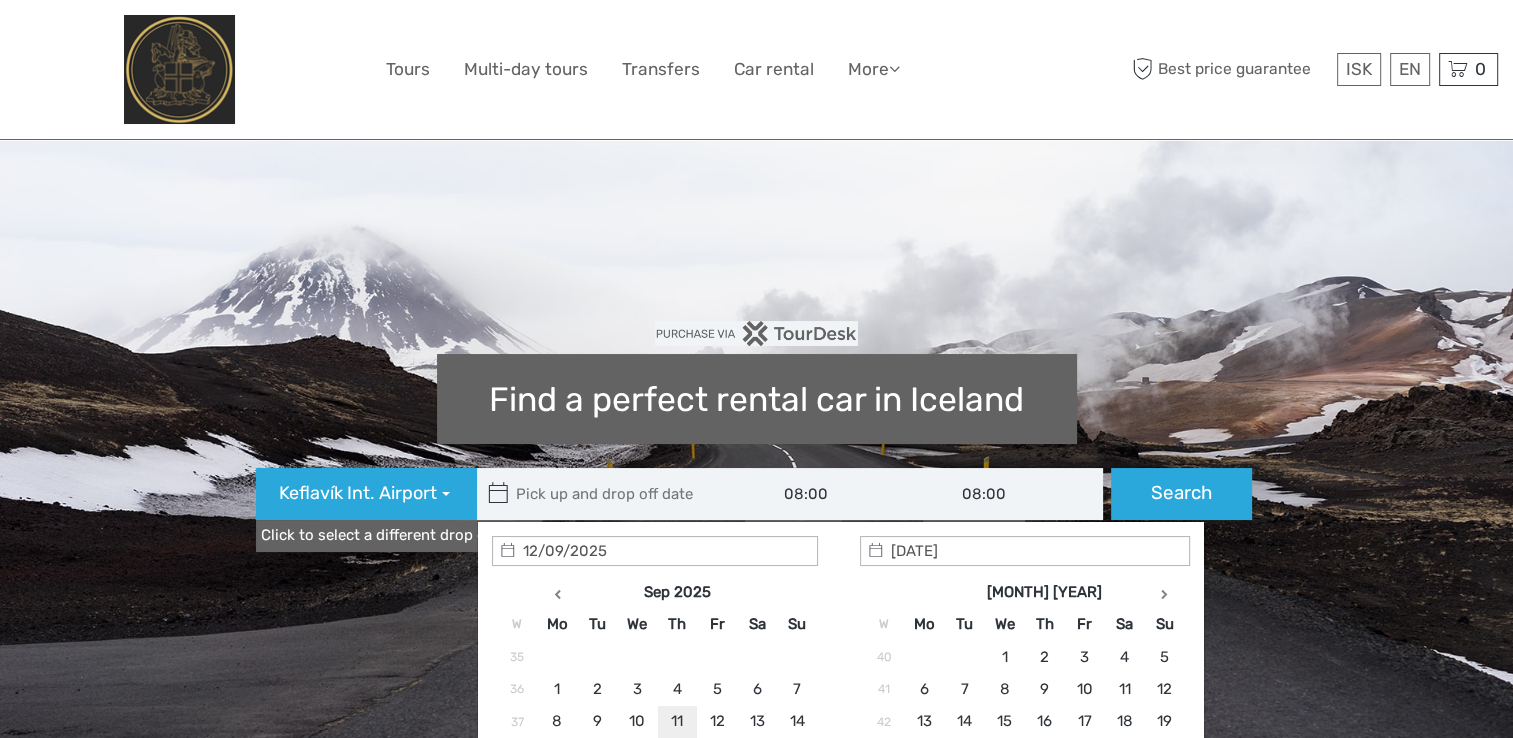type on "11/09/2025" 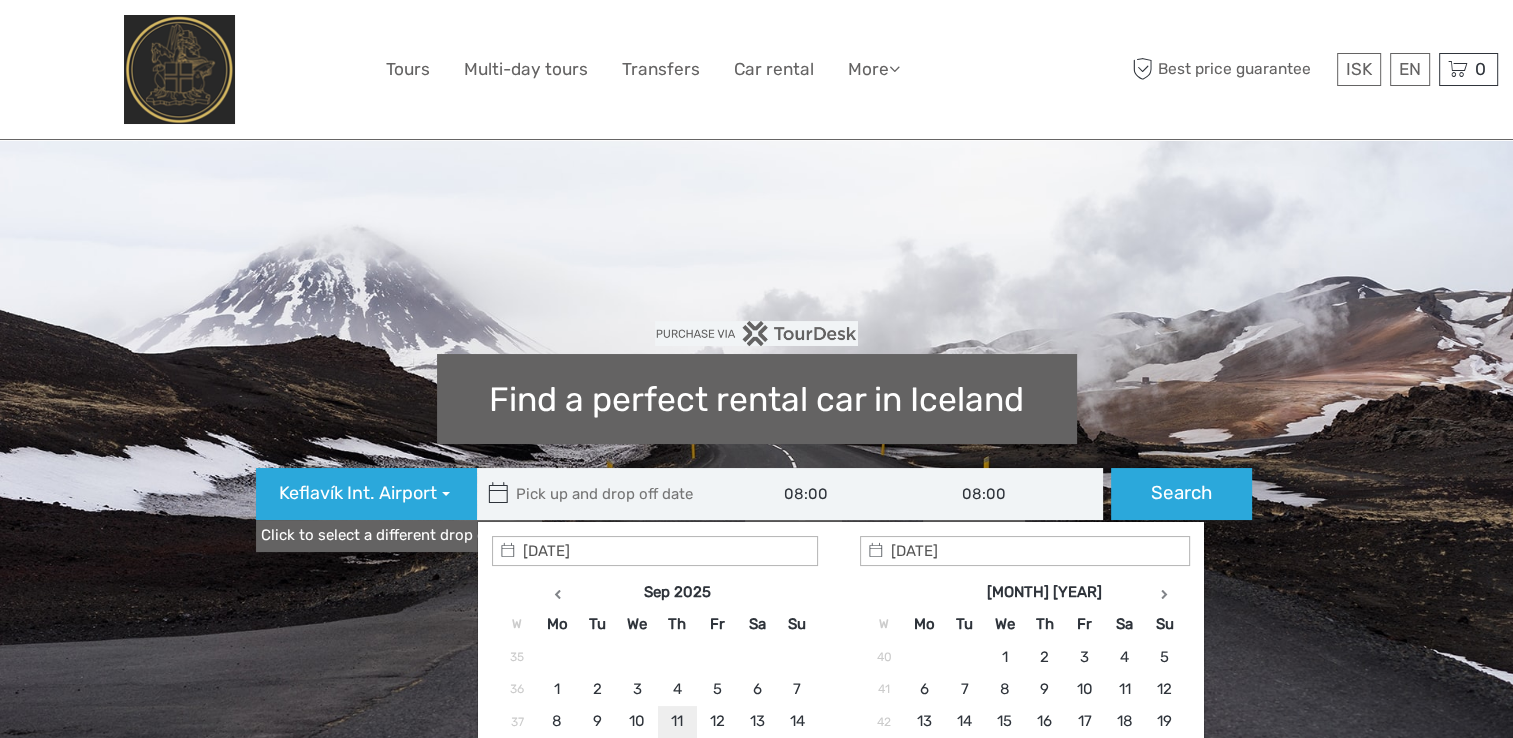 type on "11/09/2025" 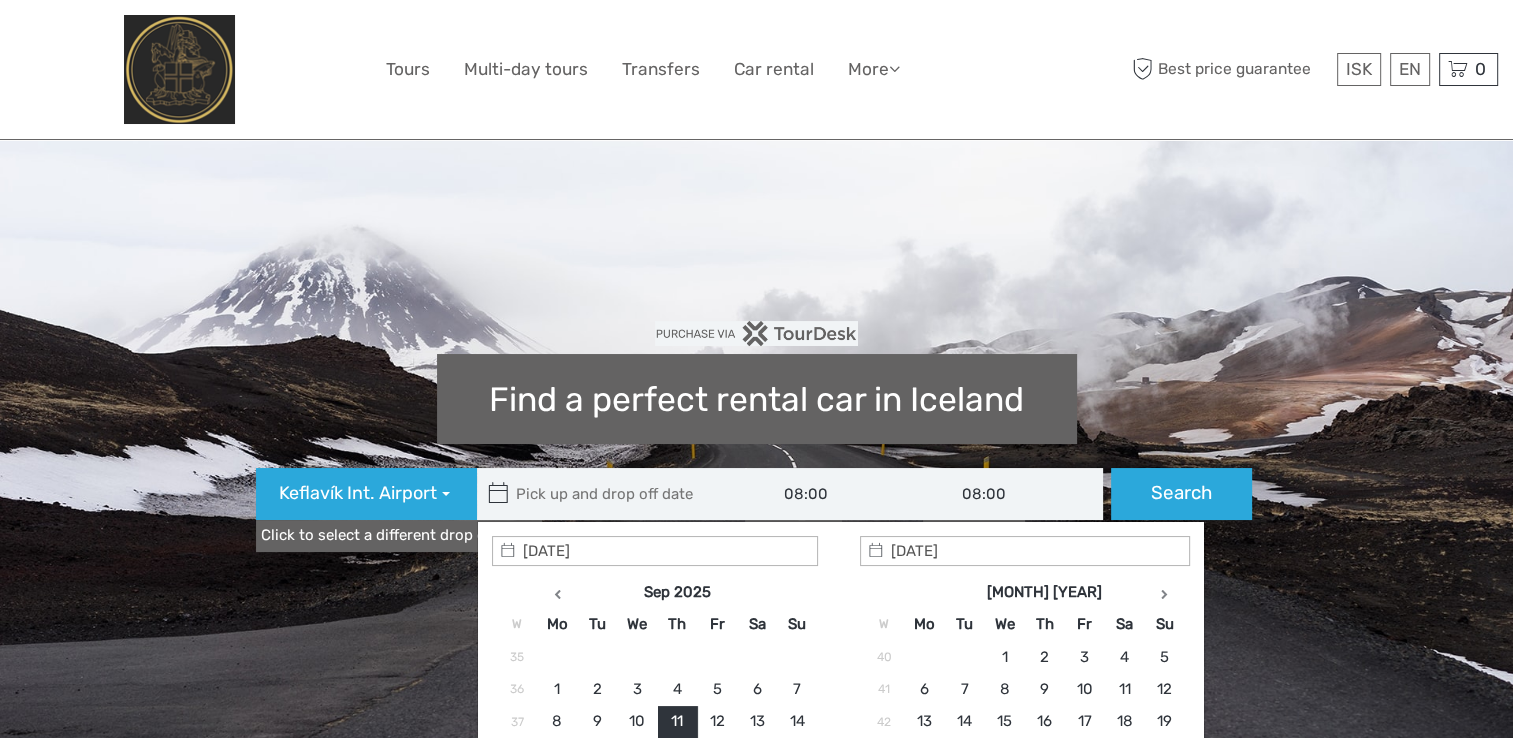 type on "08/08/2025  -  09/08/2025" 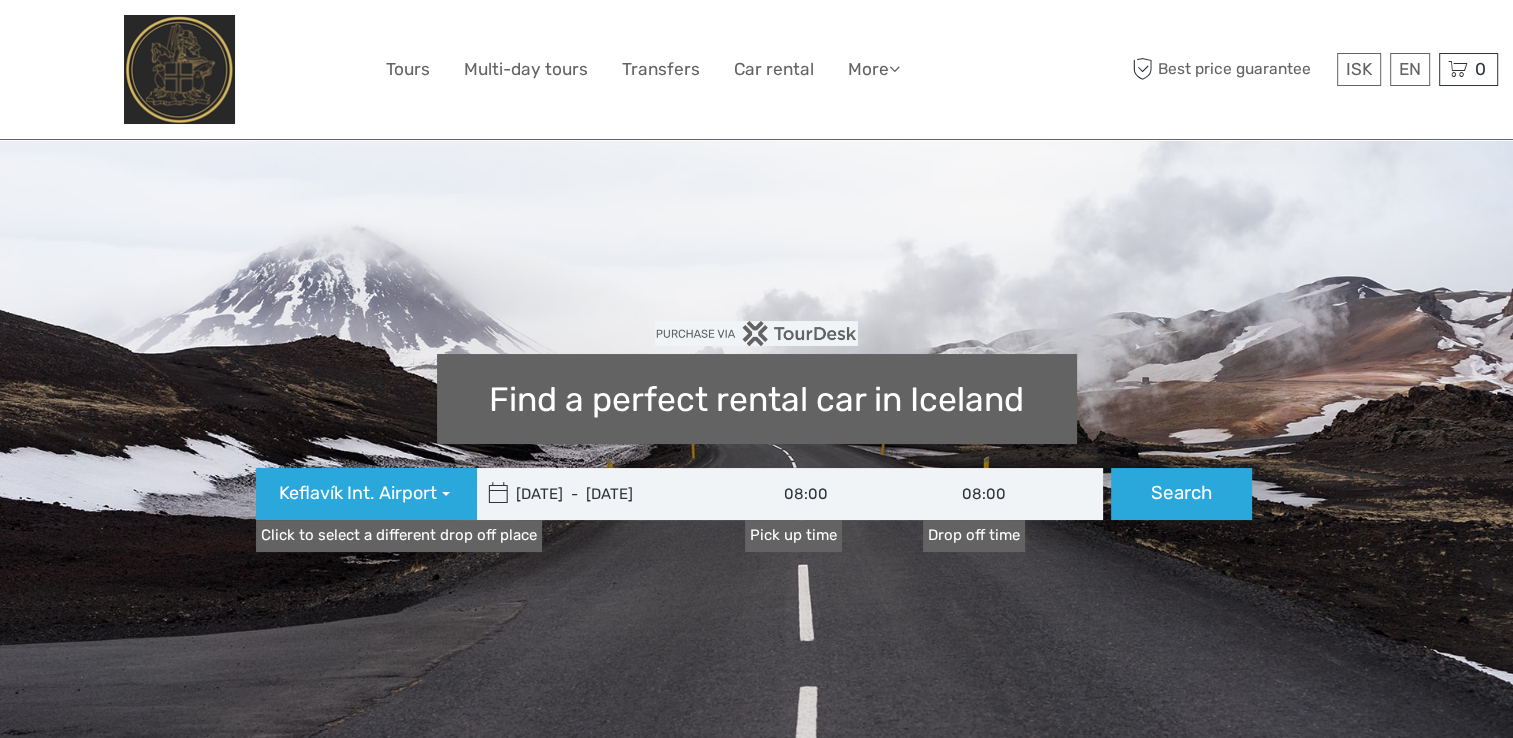 scroll, scrollTop: 160, scrollLeft: 0, axis: vertical 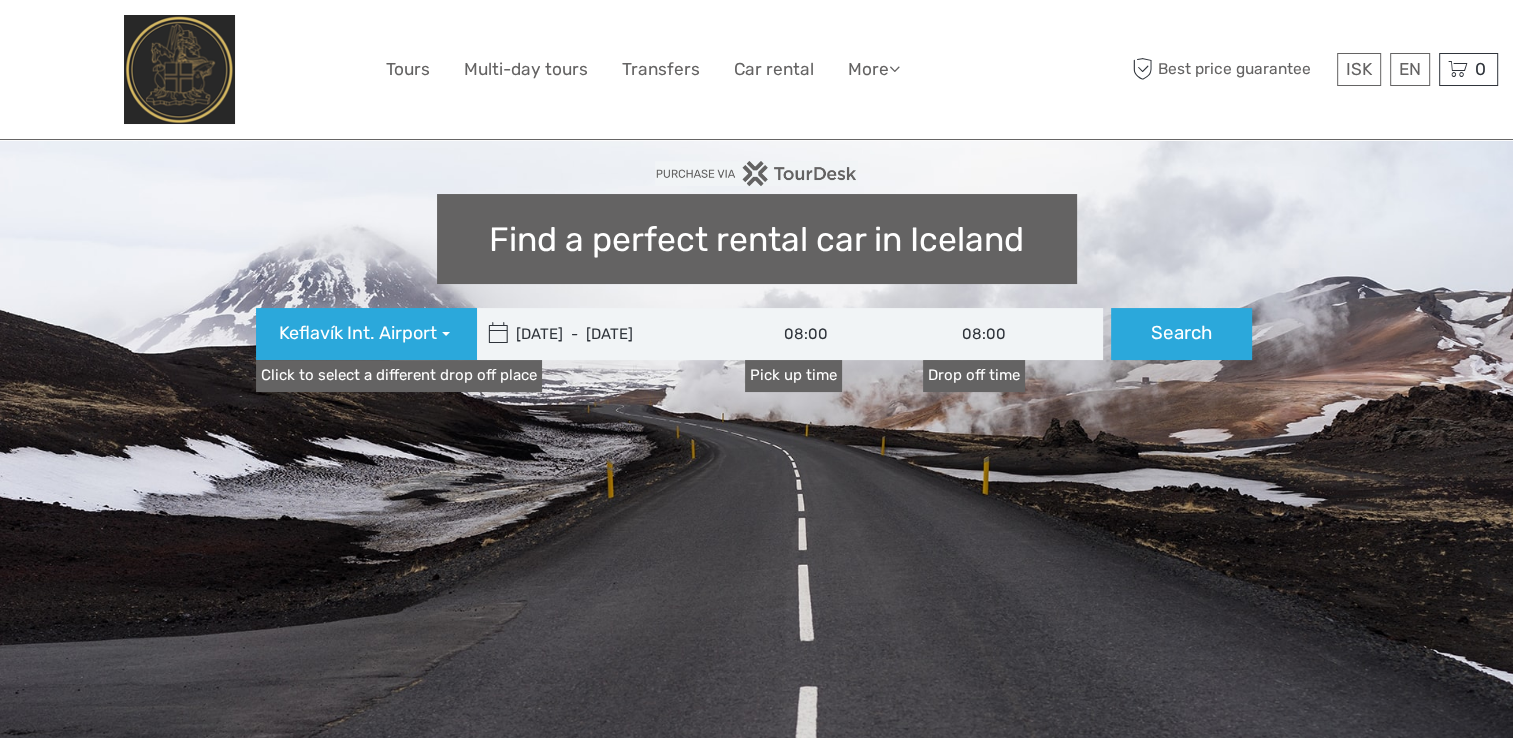 type on "08/08/2025" 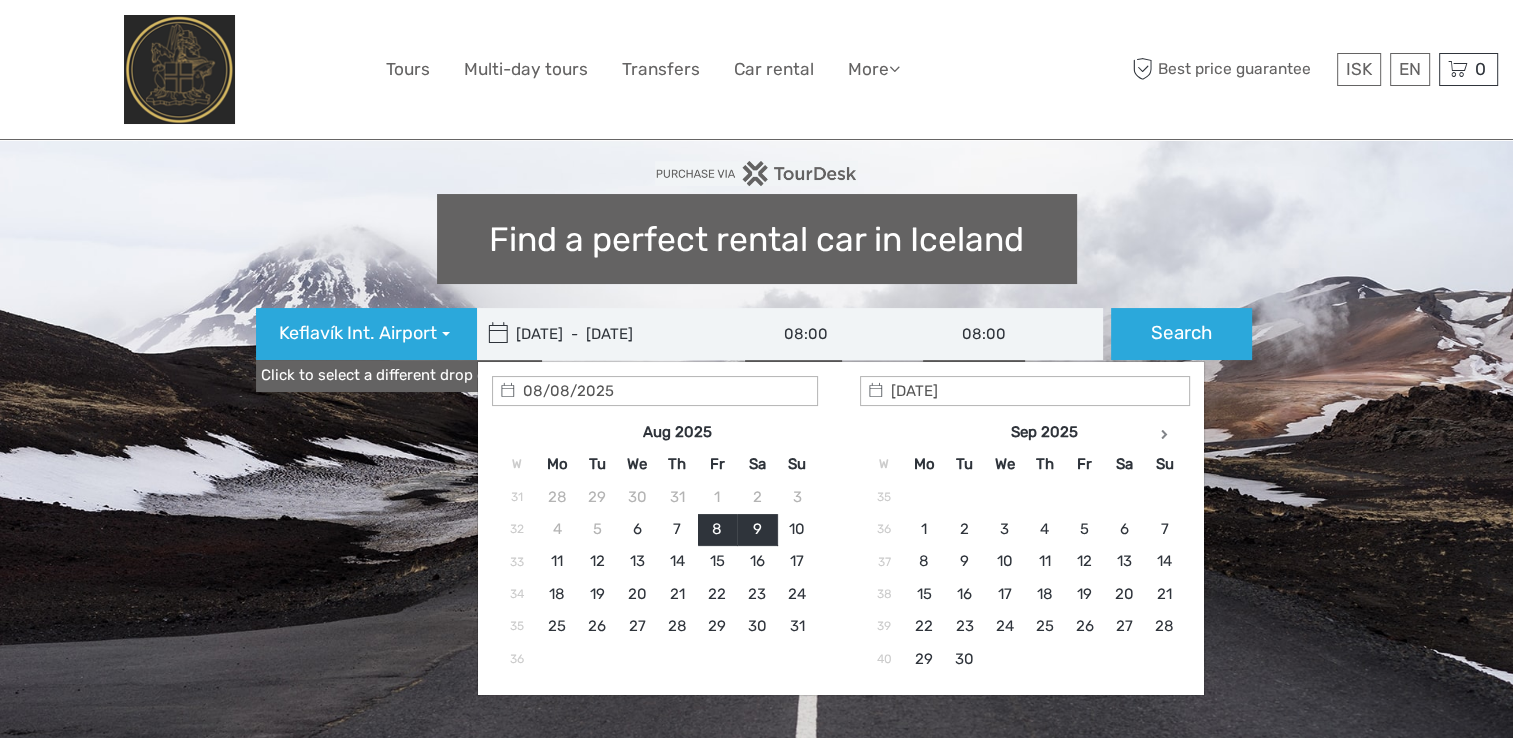 click on "08/08/2025  -  09/08/2025" at bounding box center (612, 334) 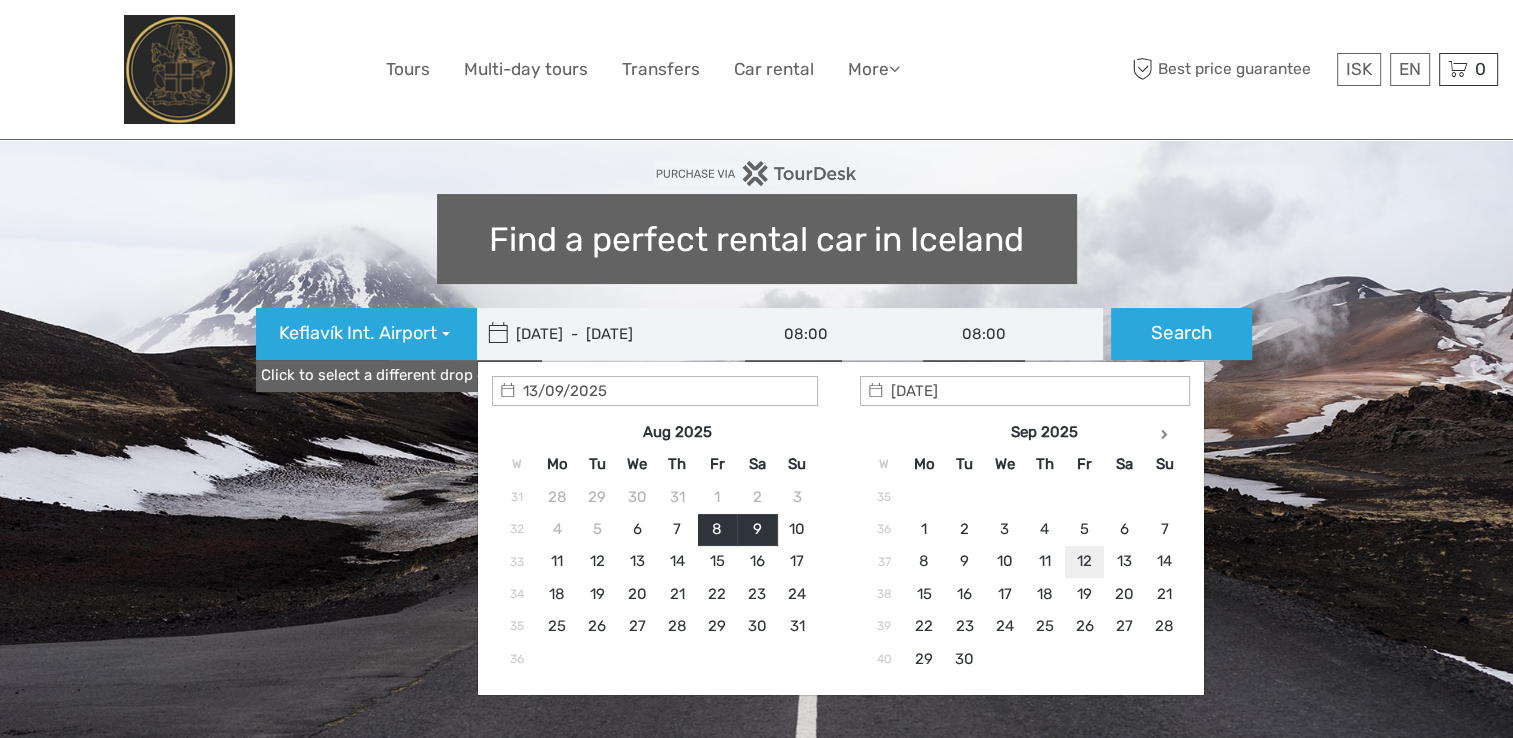type on "12/09/2025" 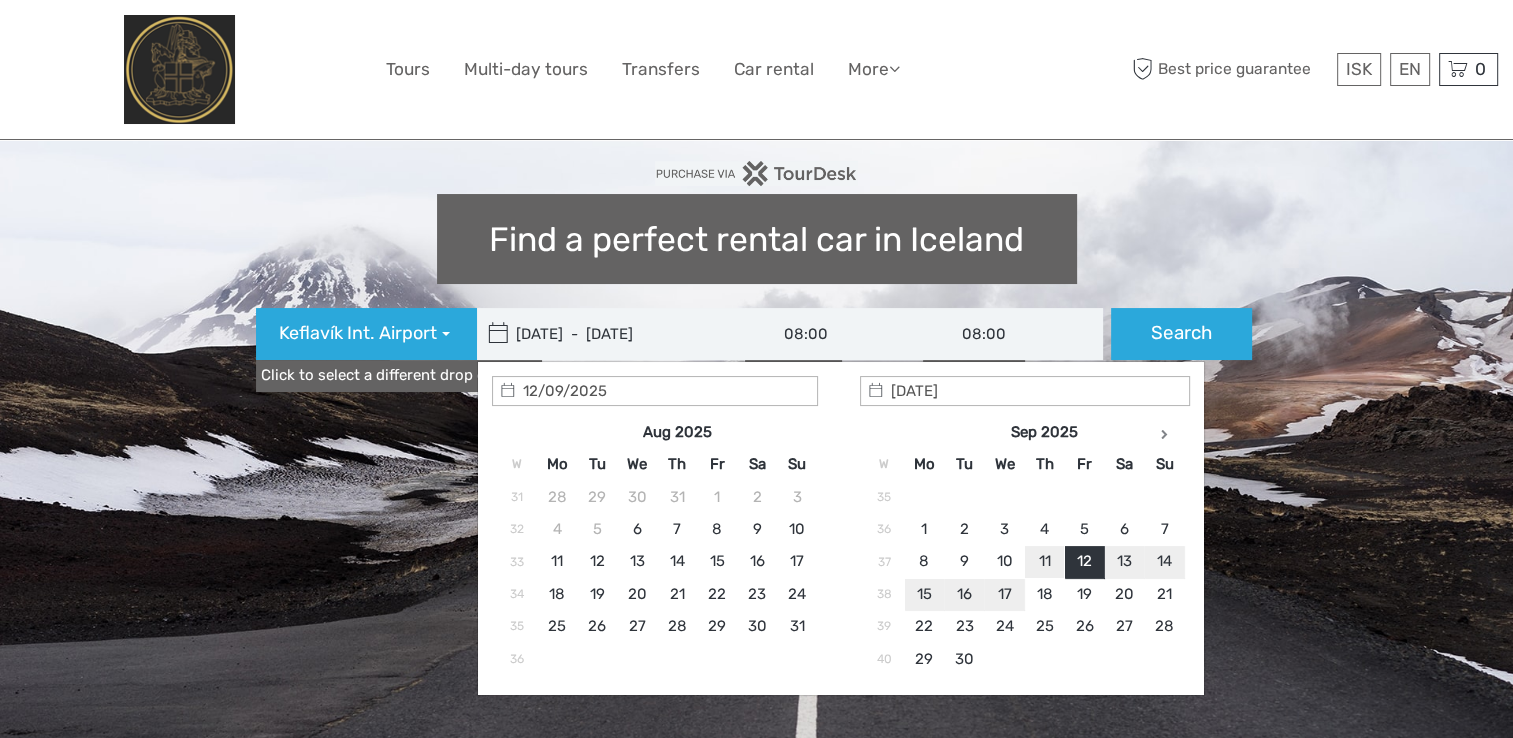 type on "11/09/2025" 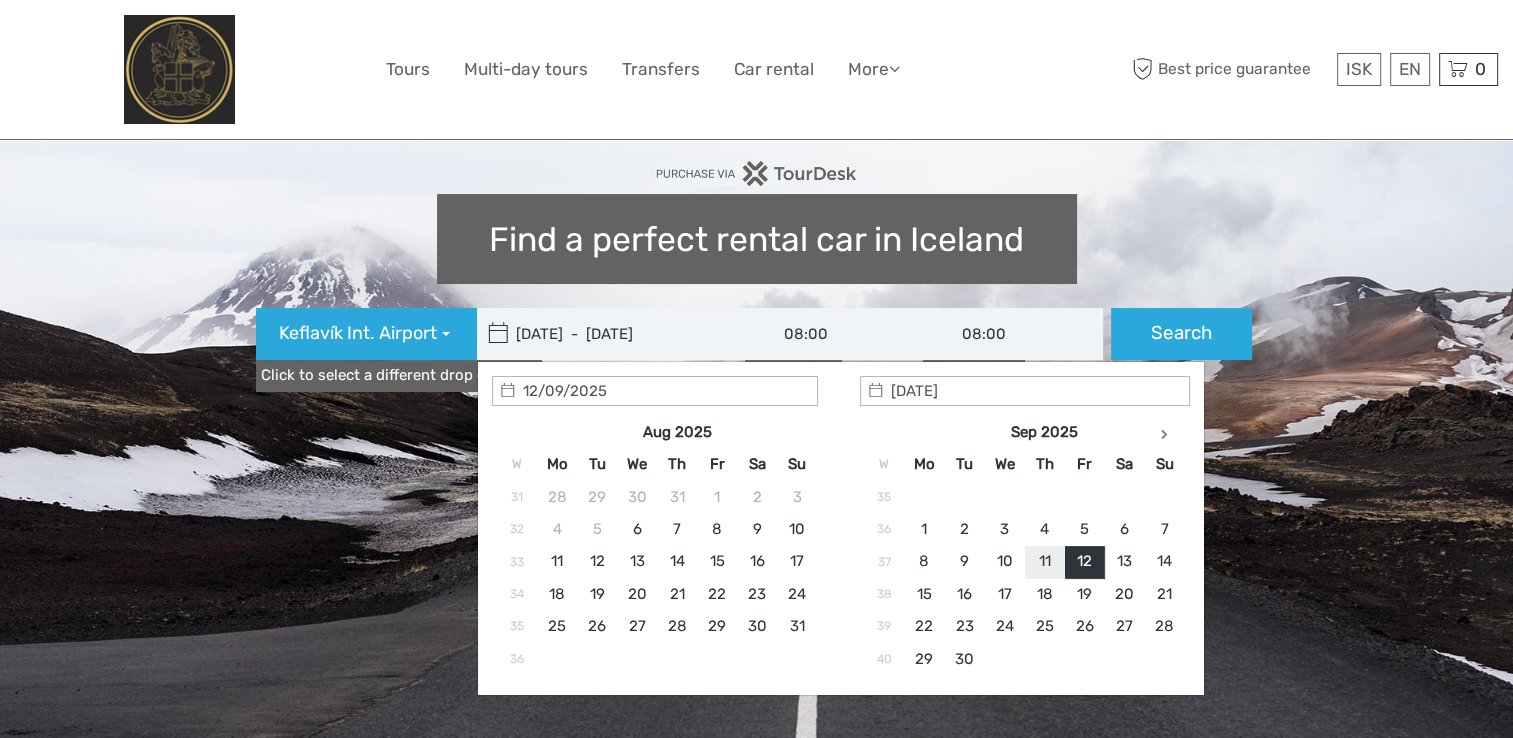 type on "11/09/2025" 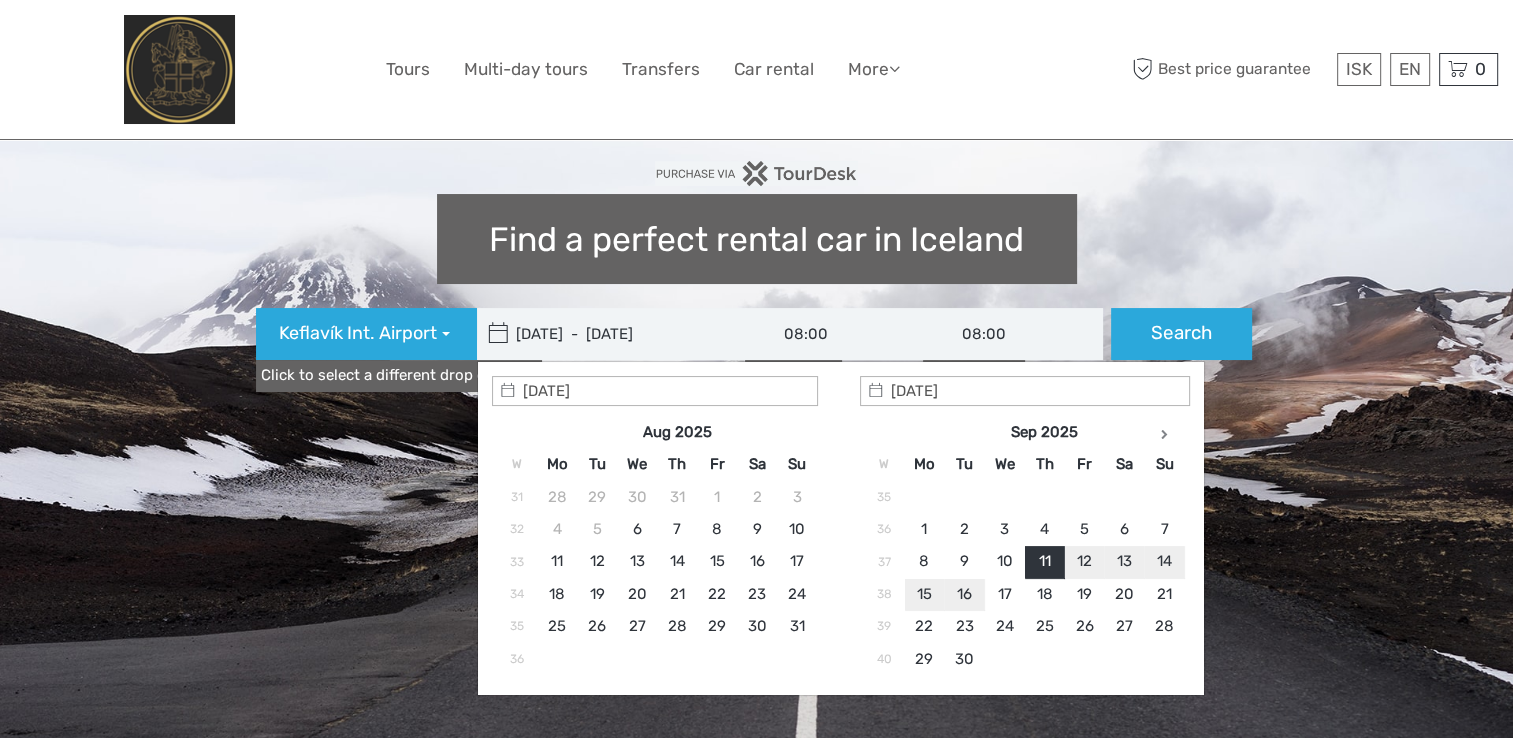 type on "15/09/2025" 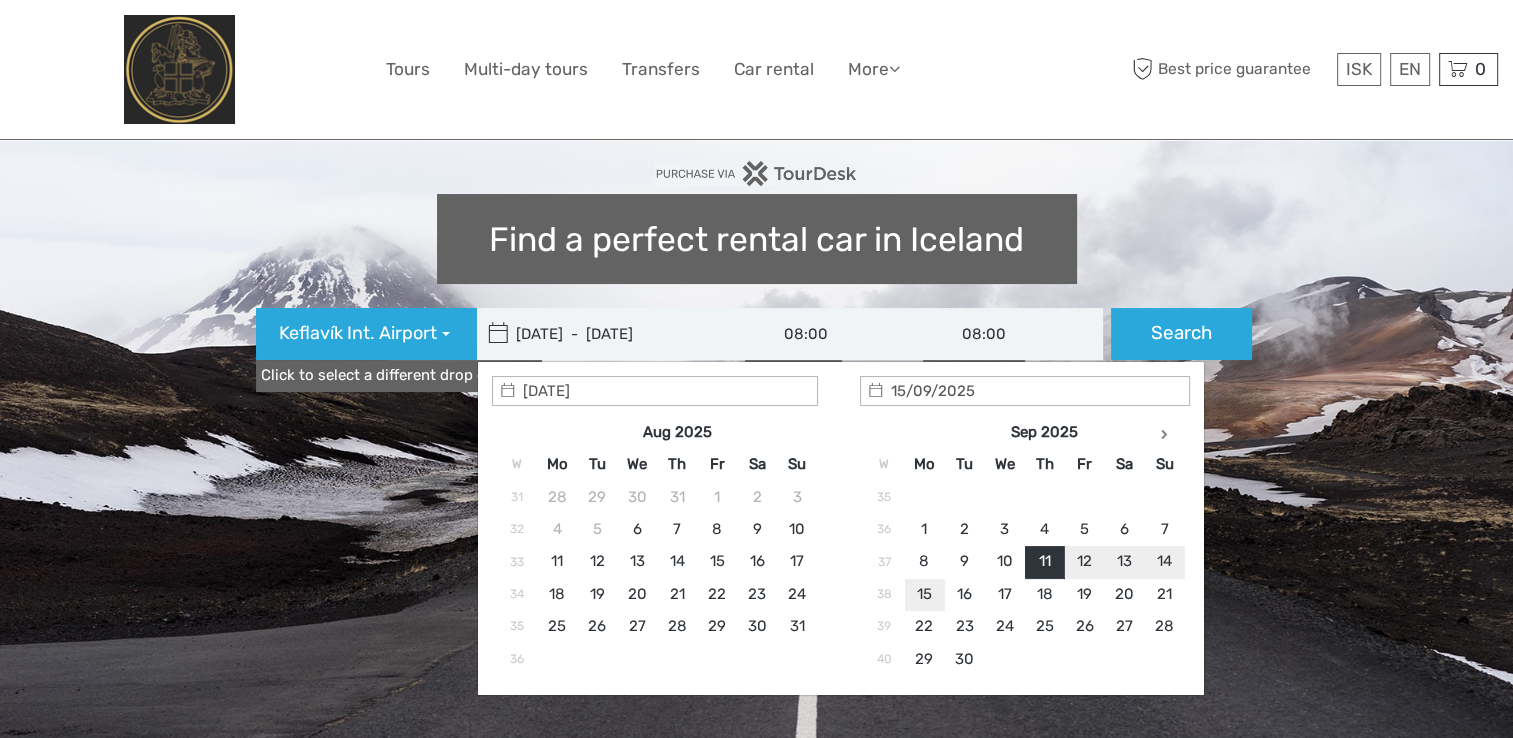 type on "11/09/2025  -  15/09/2025" 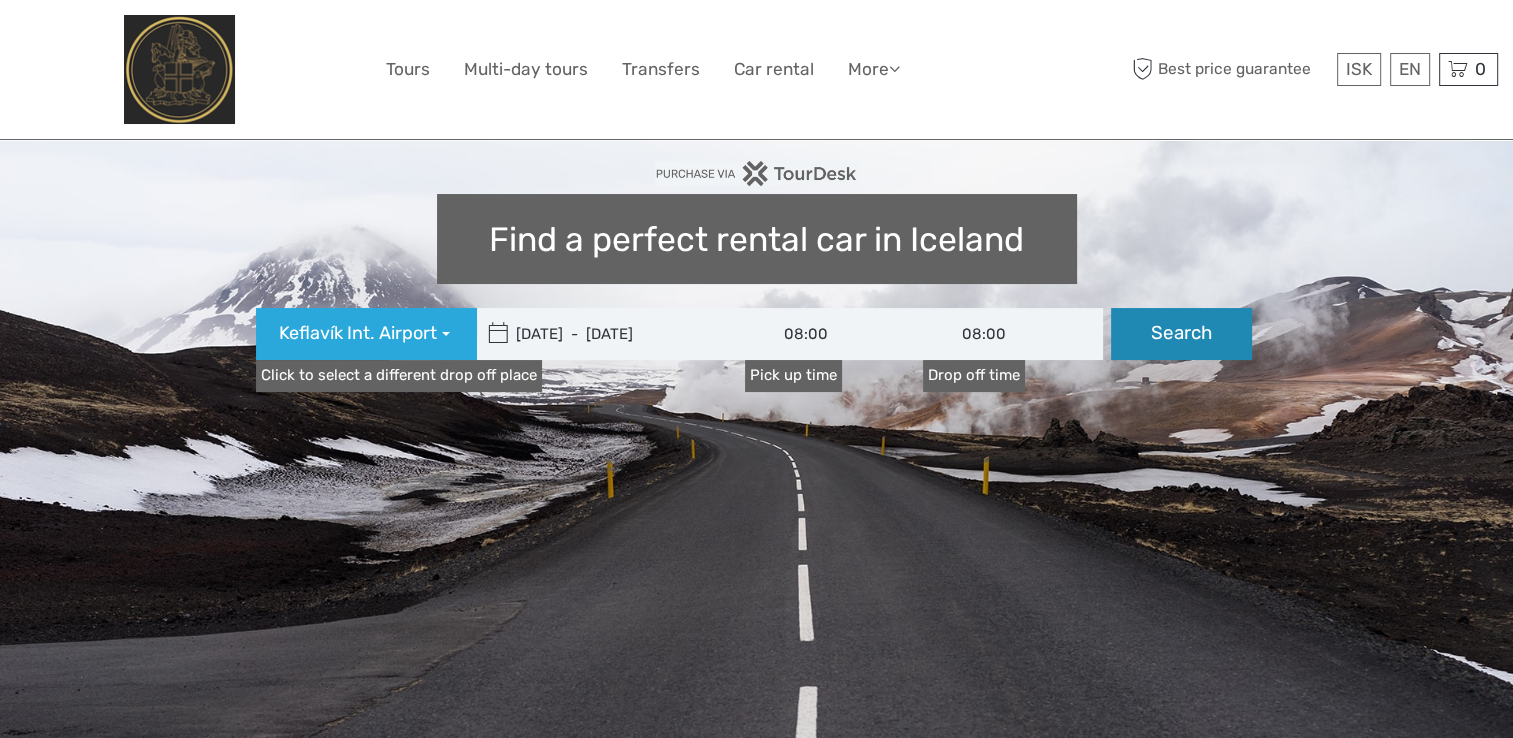 click on "Search" at bounding box center [1181, 334] 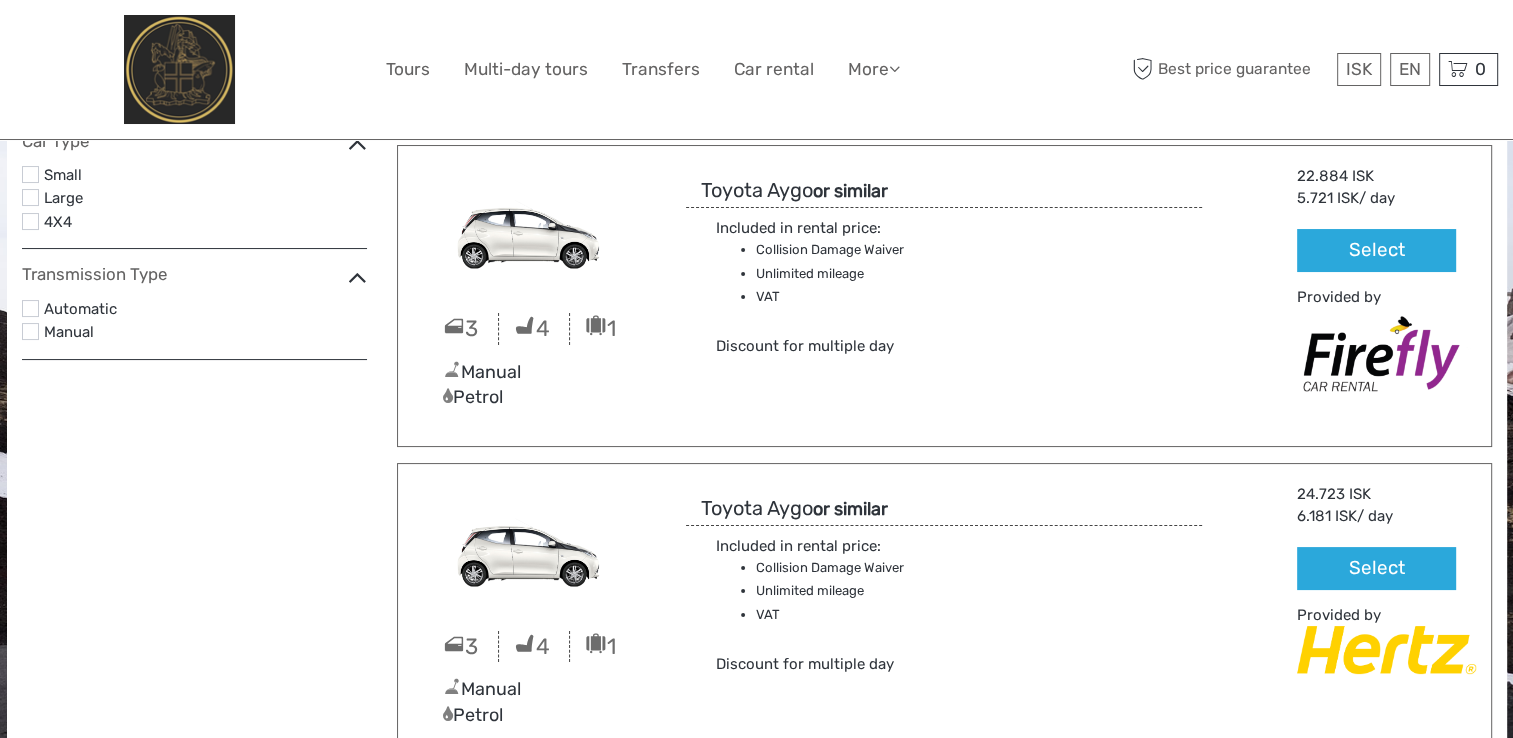 click at bounding box center [30, 331] 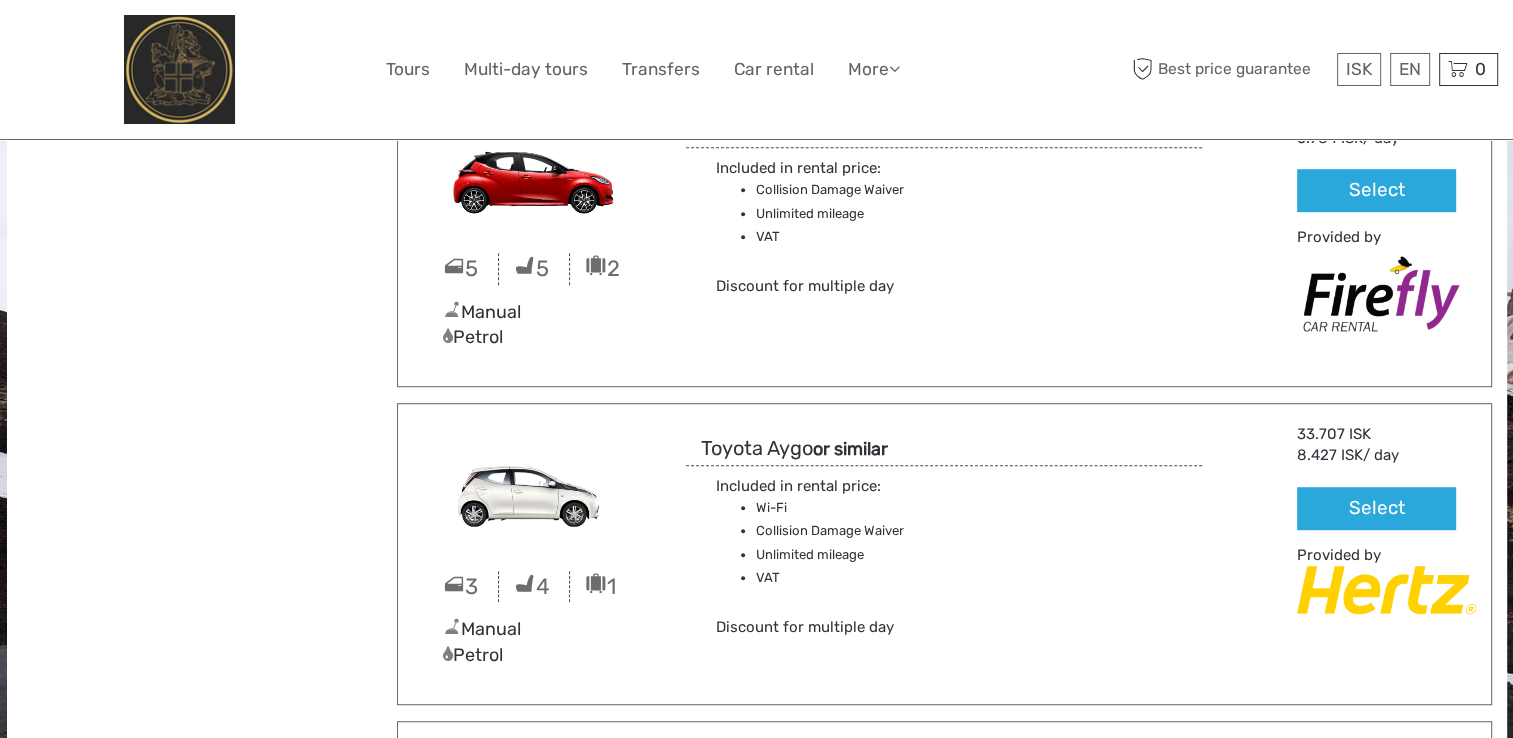 scroll, scrollTop: 1178, scrollLeft: 0, axis: vertical 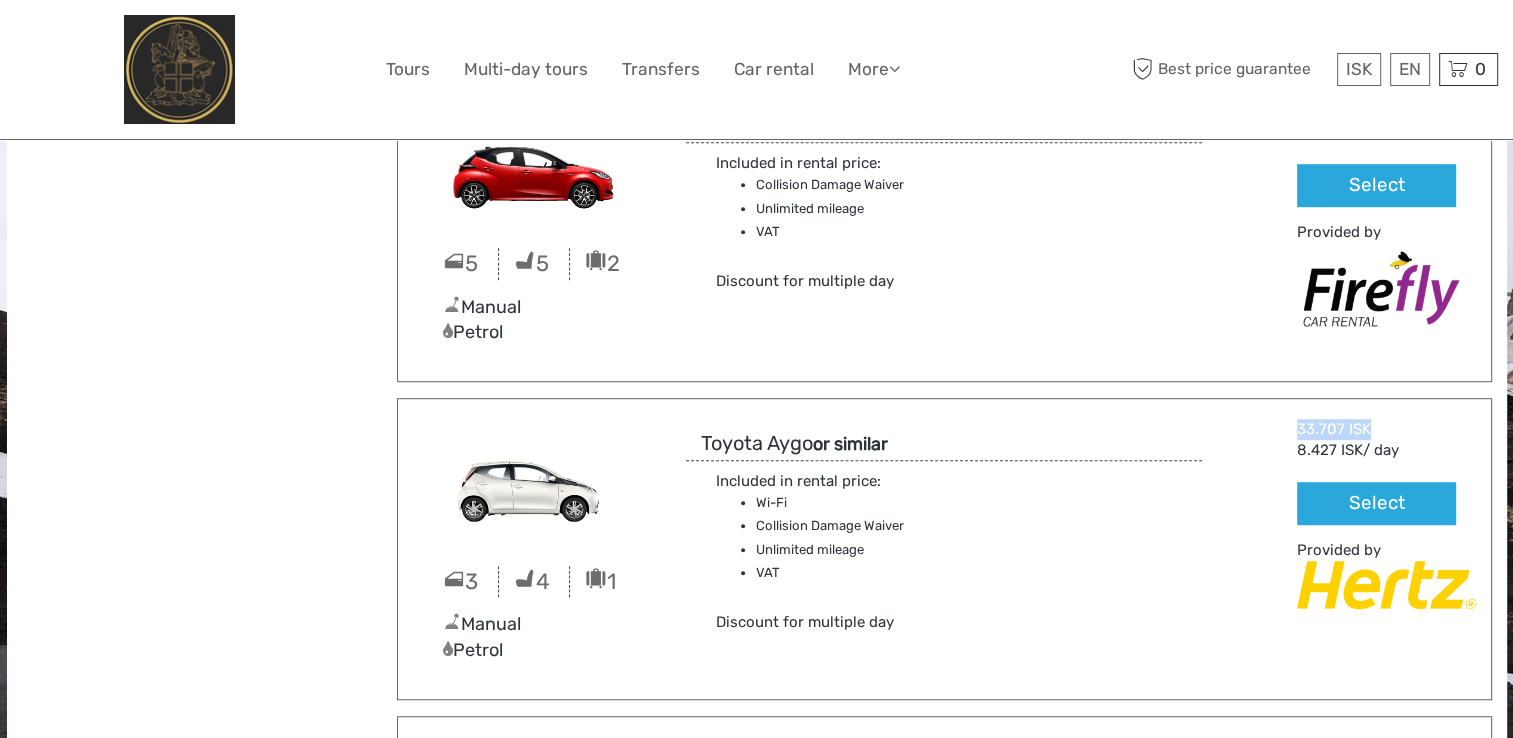 drag, startPoint x: 1371, startPoint y: 423, endPoint x: 1257, endPoint y: 424, distance: 114.00439 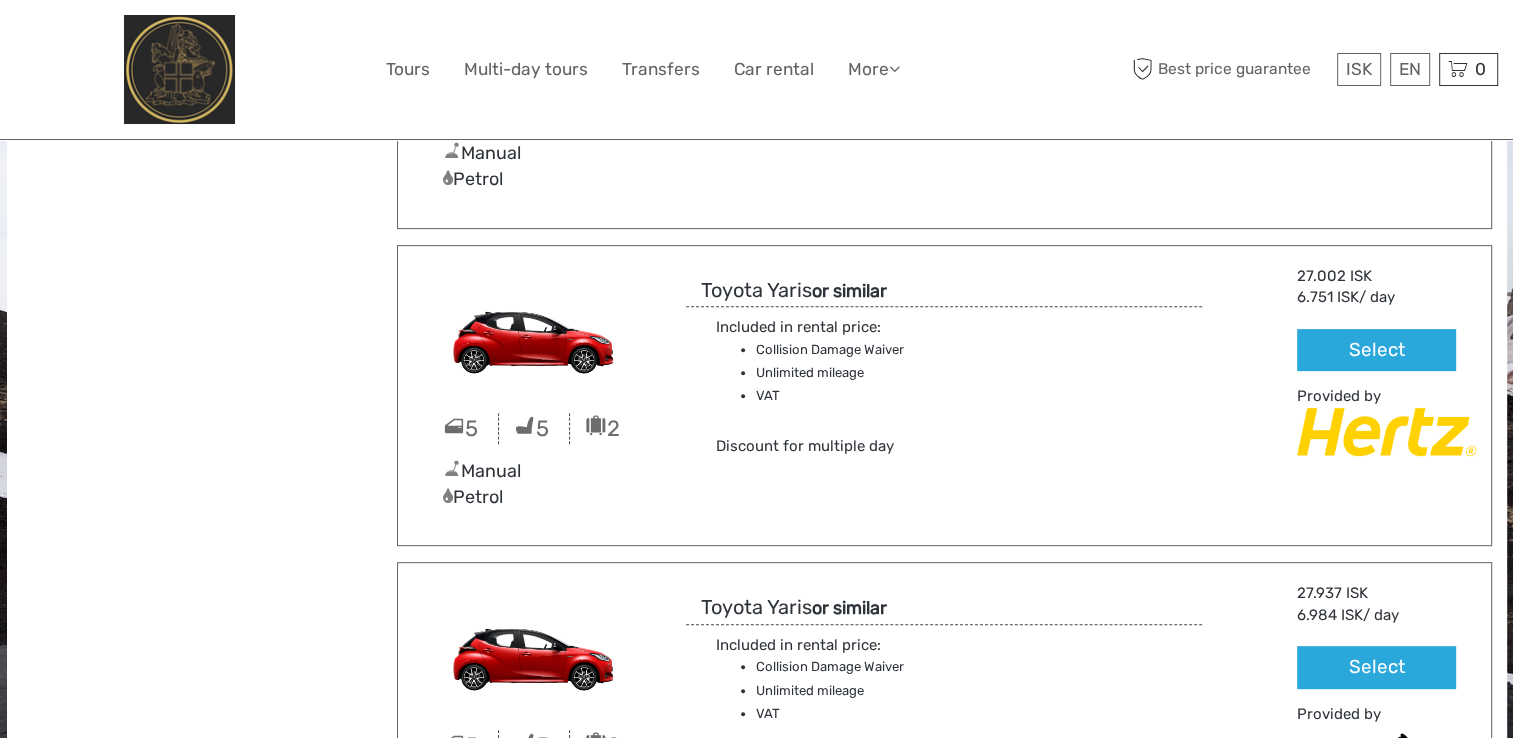 scroll, scrollTop: 0, scrollLeft: 0, axis: both 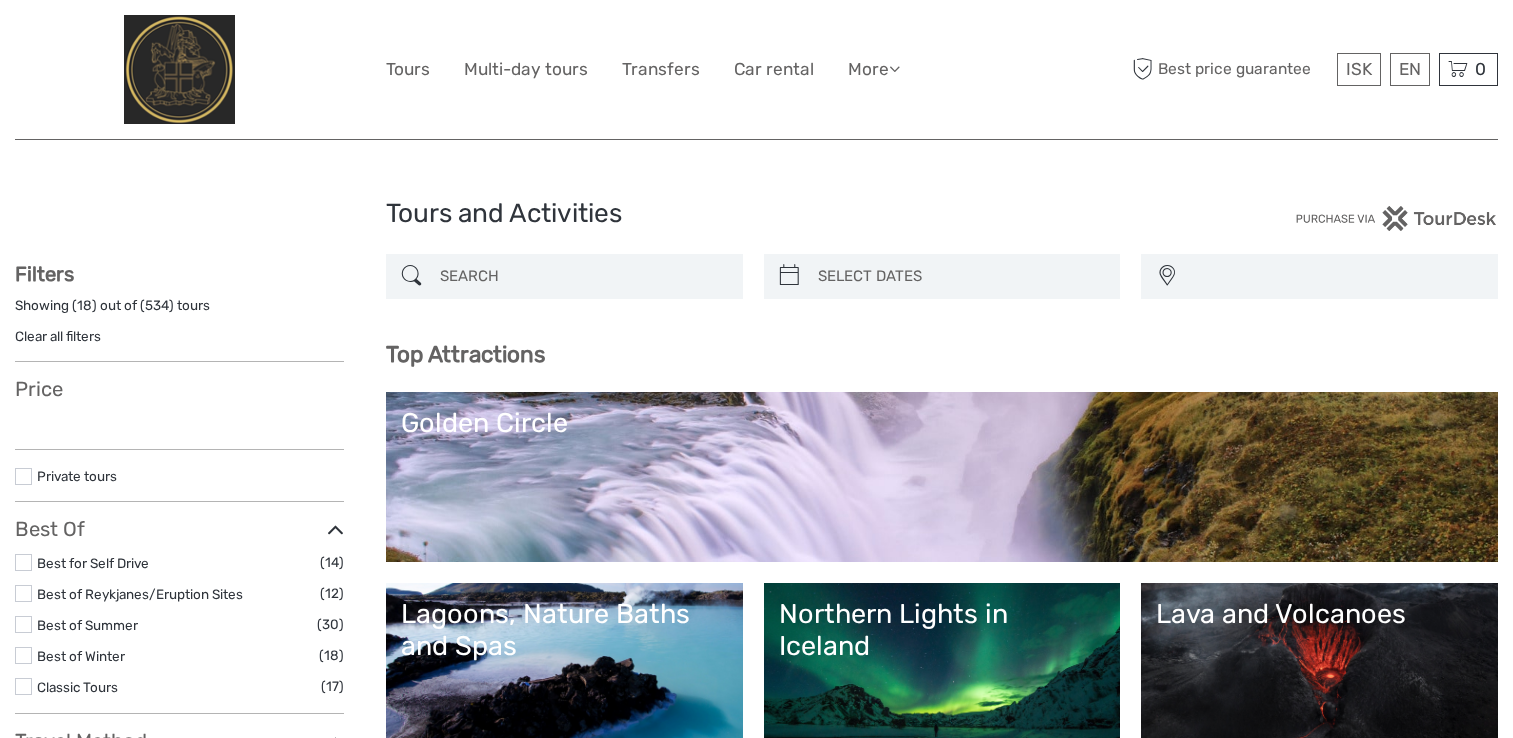 select 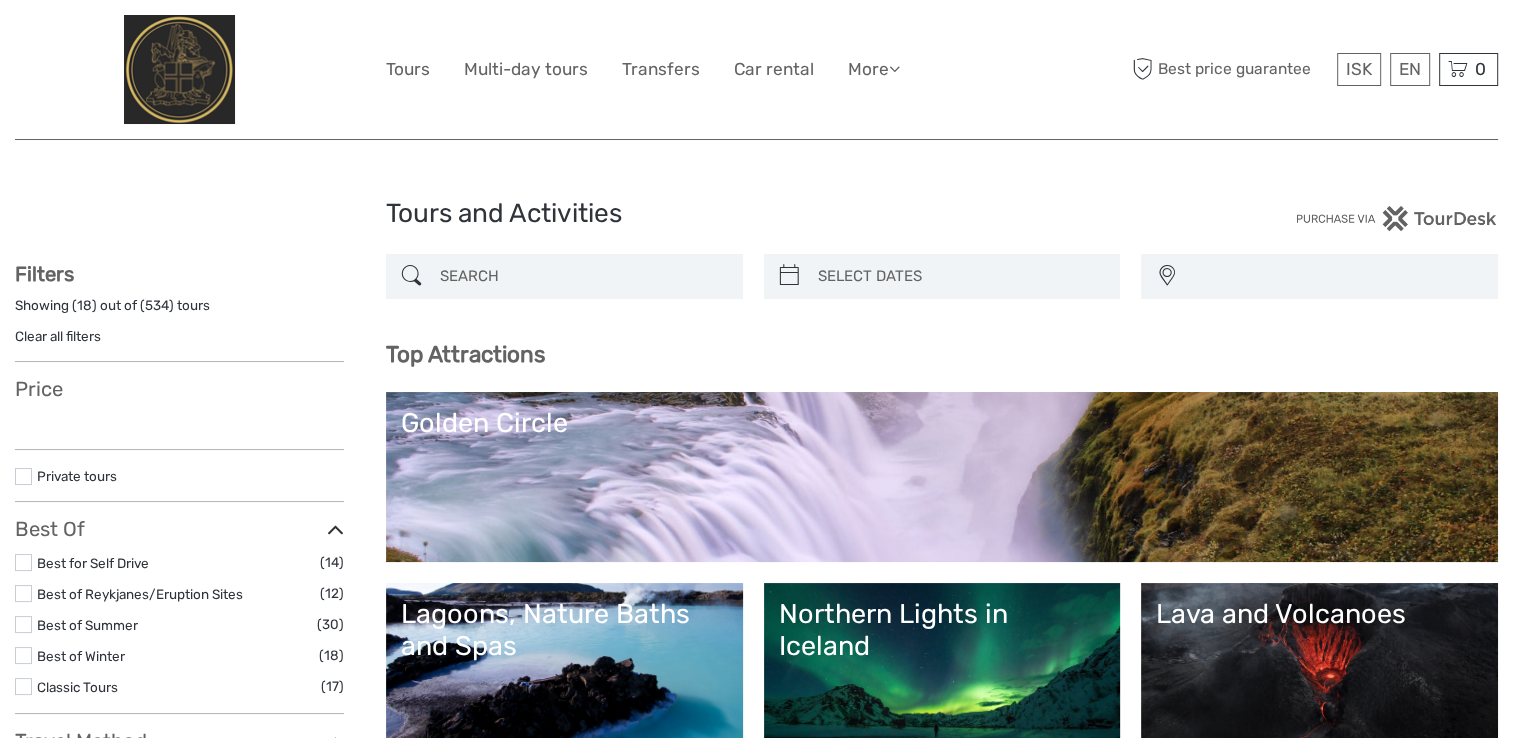 select 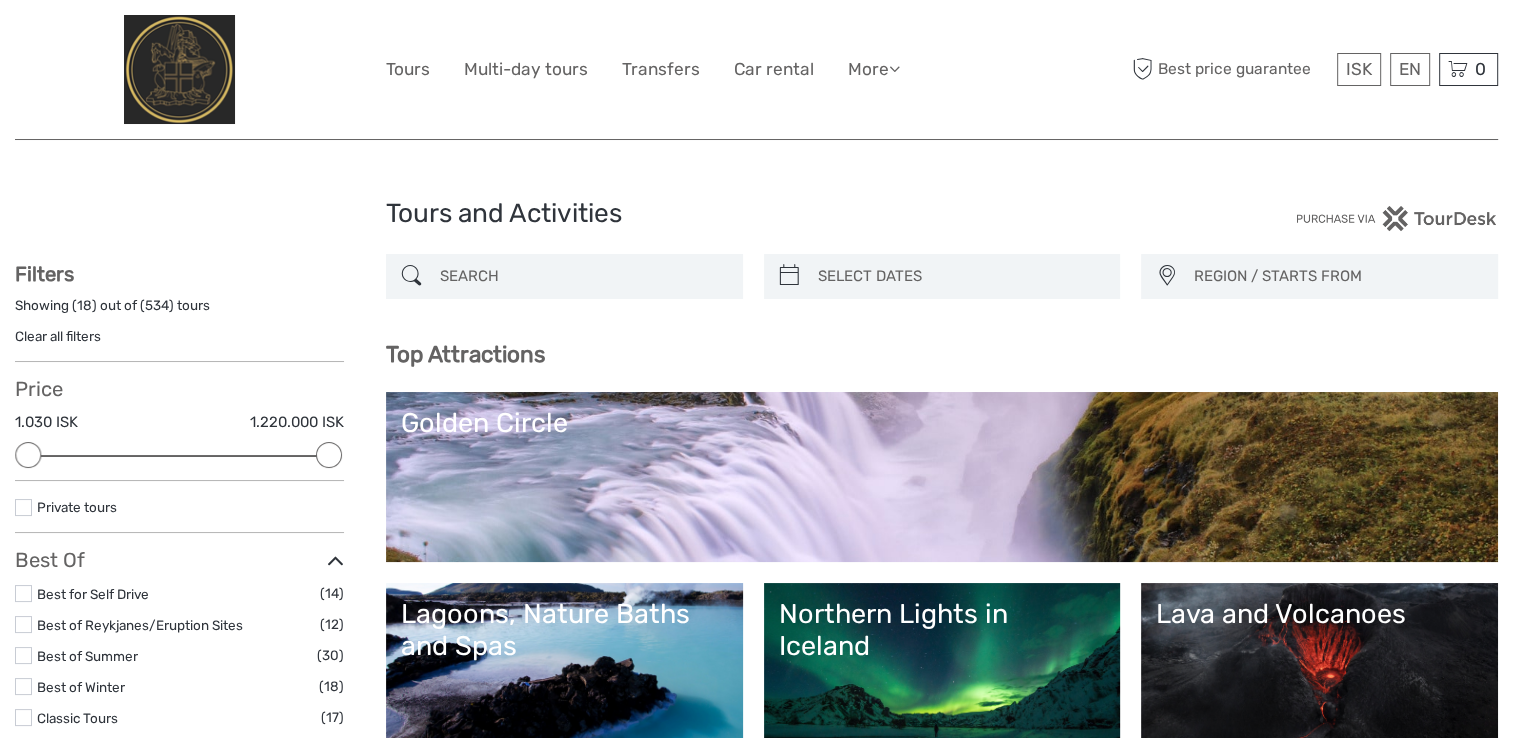 scroll, scrollTop: 0, scrollLeft: 0, axis: both 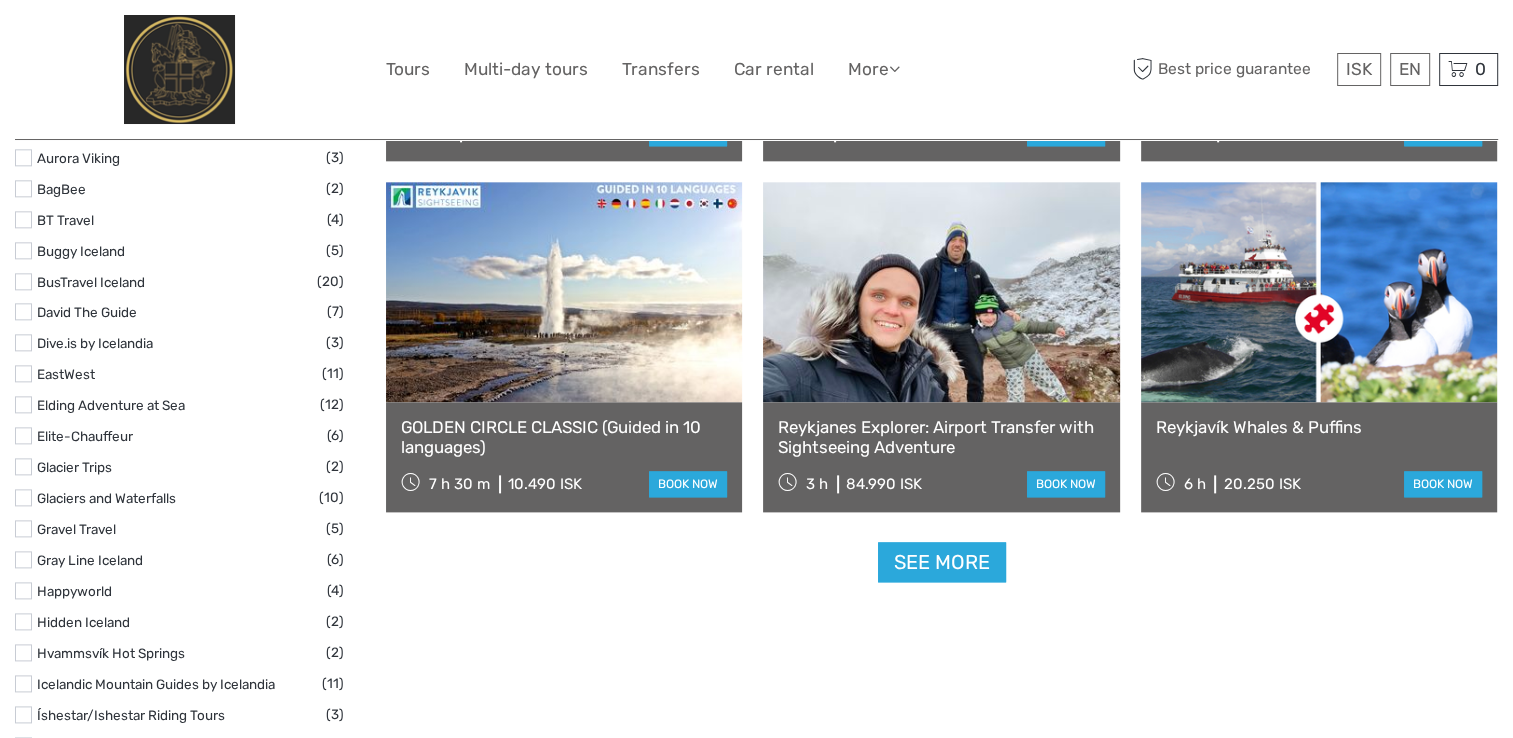 click on "Reykjanes Explorer: Airport Transfer with Sightseeing Adventure" at bounding box center [941, 437] 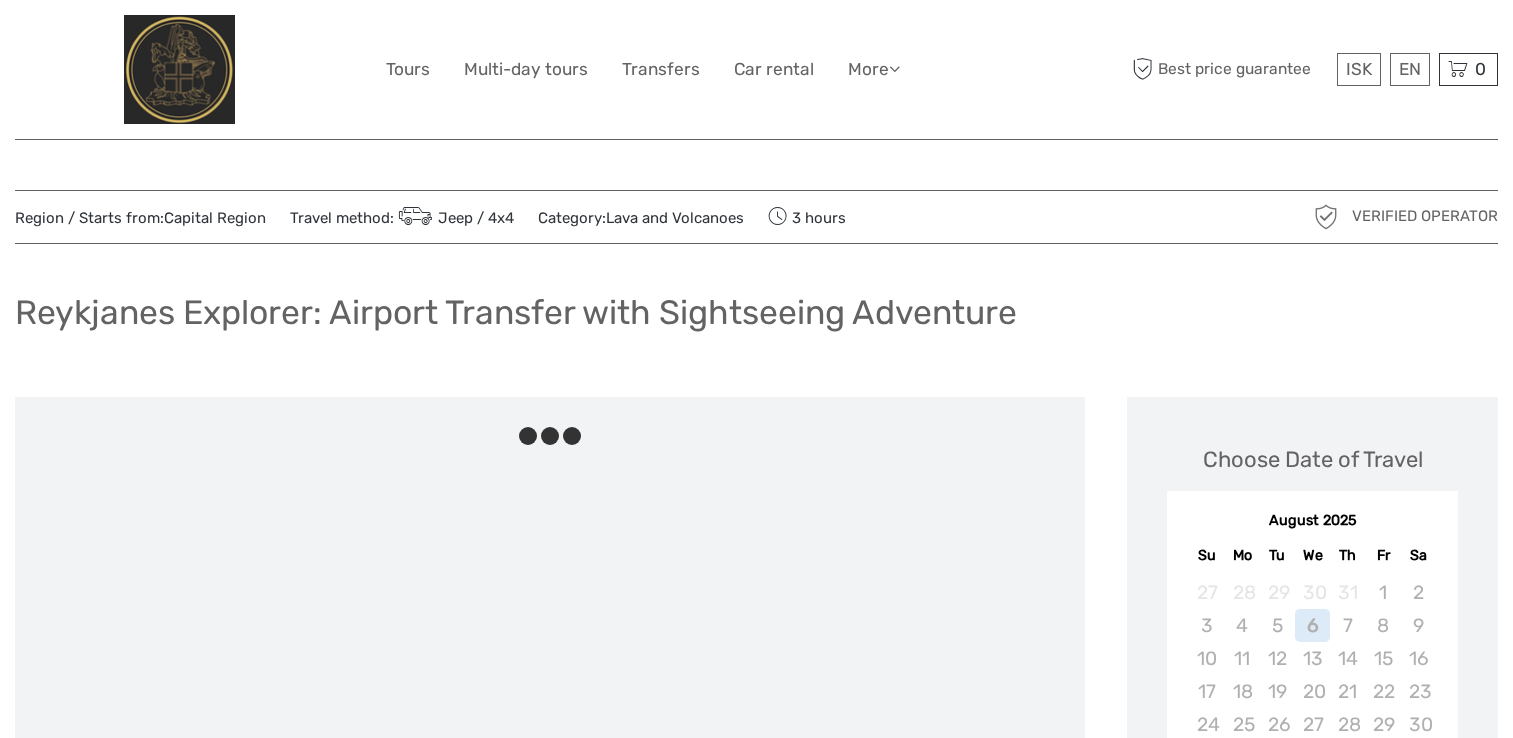 scroll, scrollTop: 0, scrollLeft: 0, axis: both 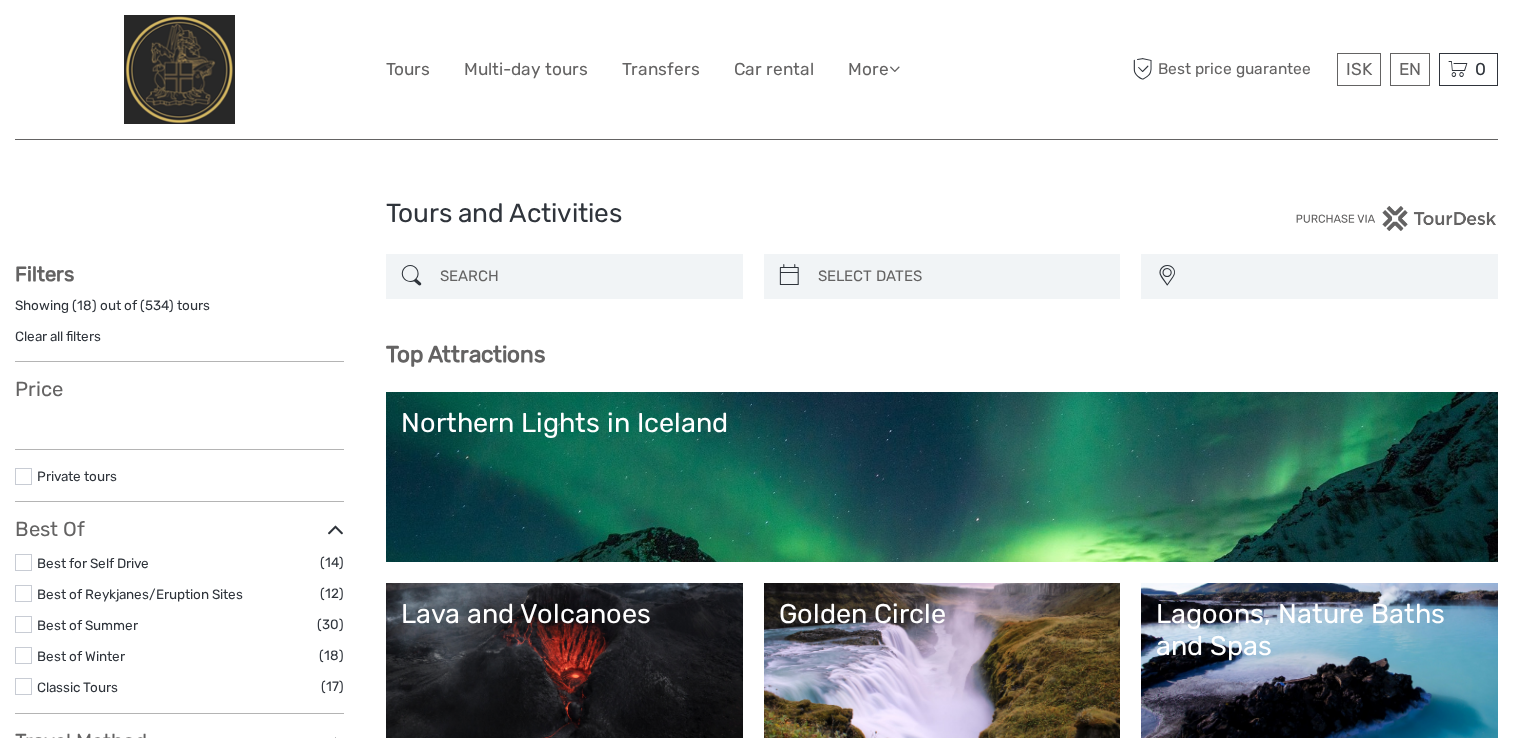 select 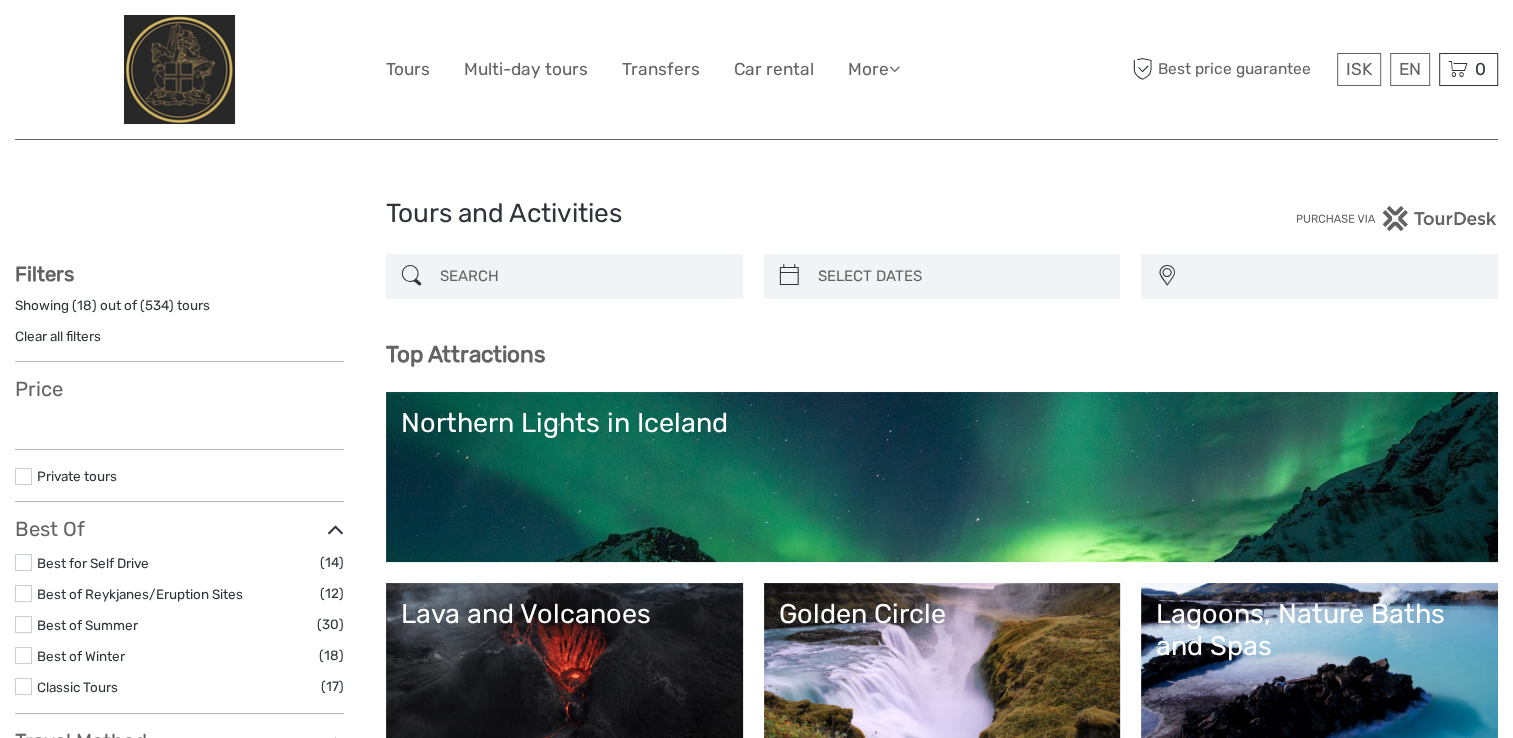 select 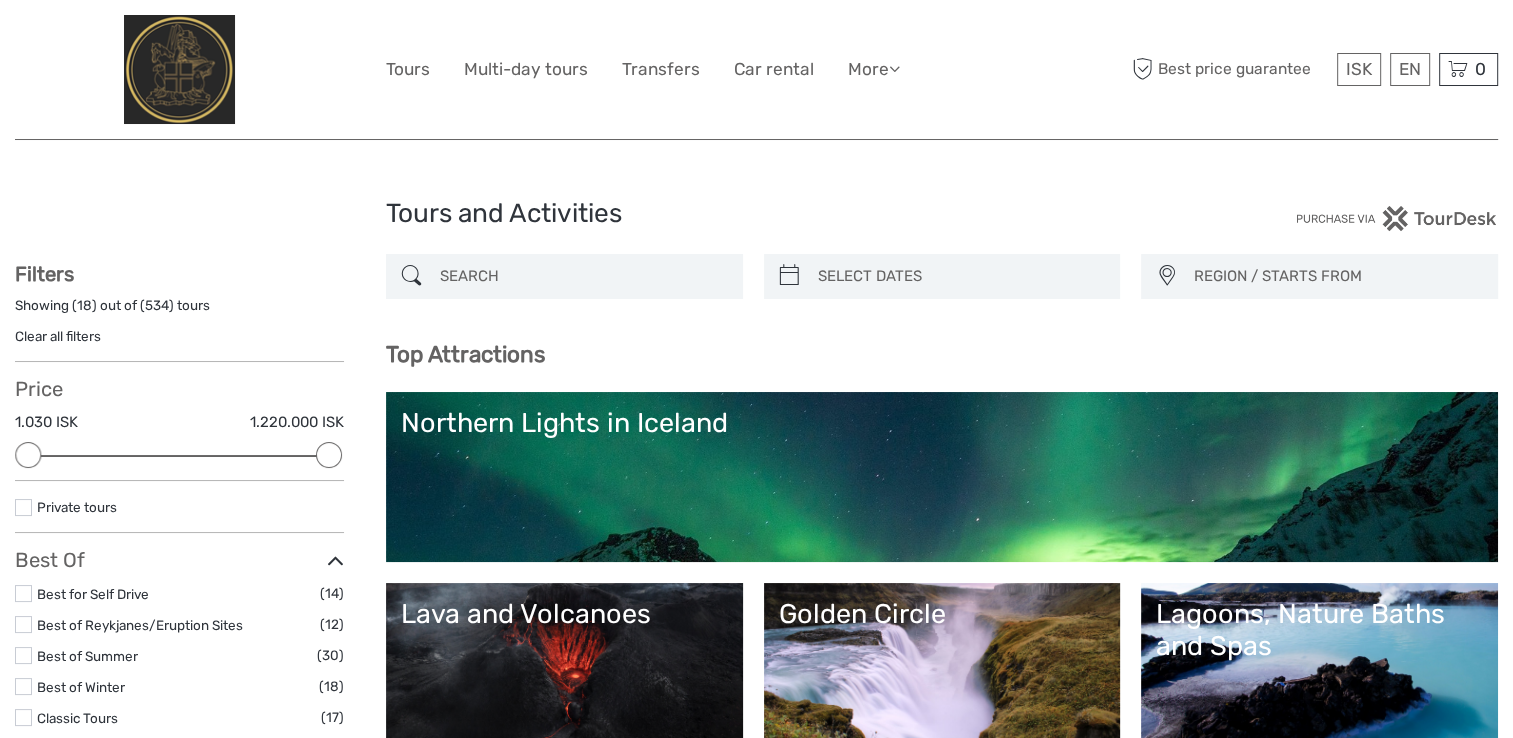 scroll, scrollTop: 0, scrollLeft: 0, axis: both 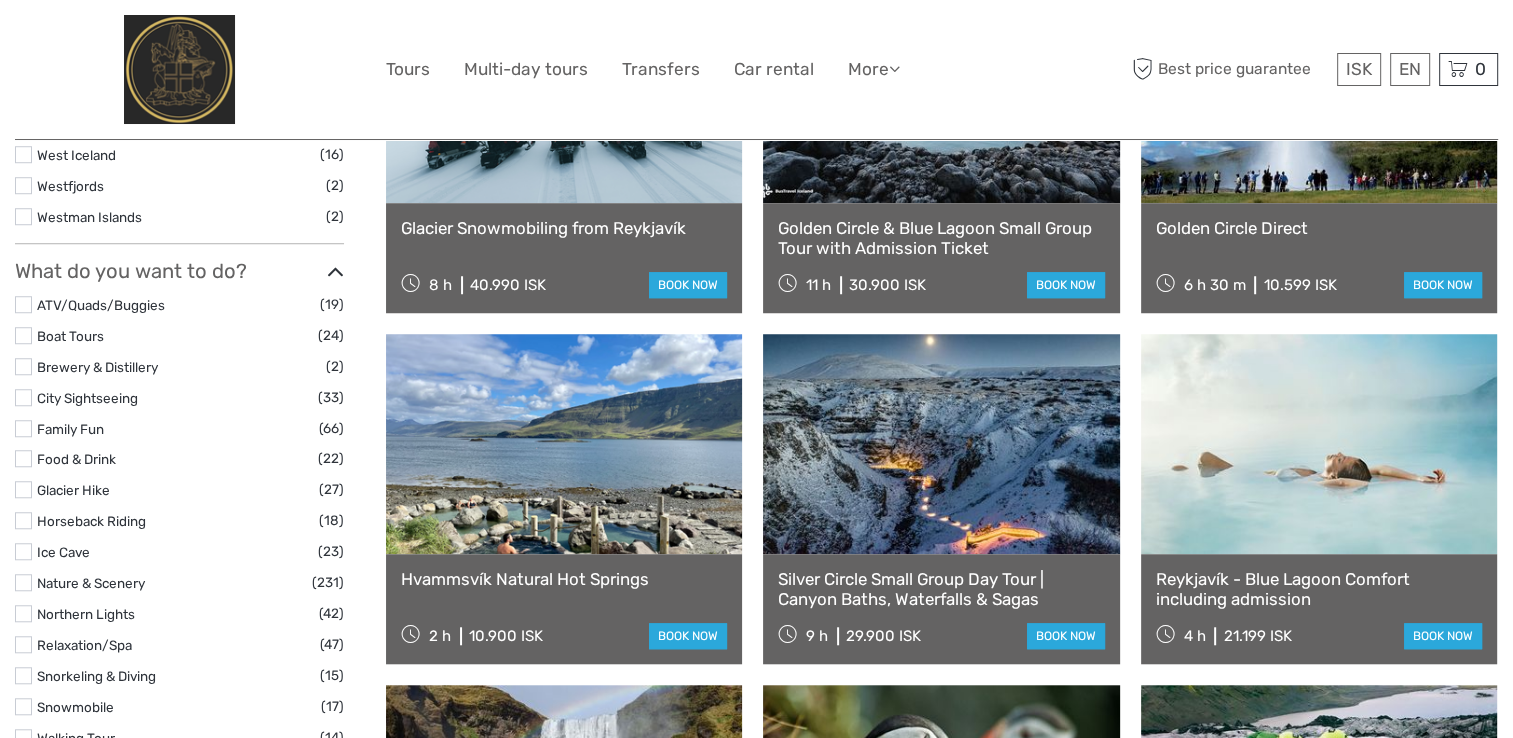 click at bounding box center (23, 489) 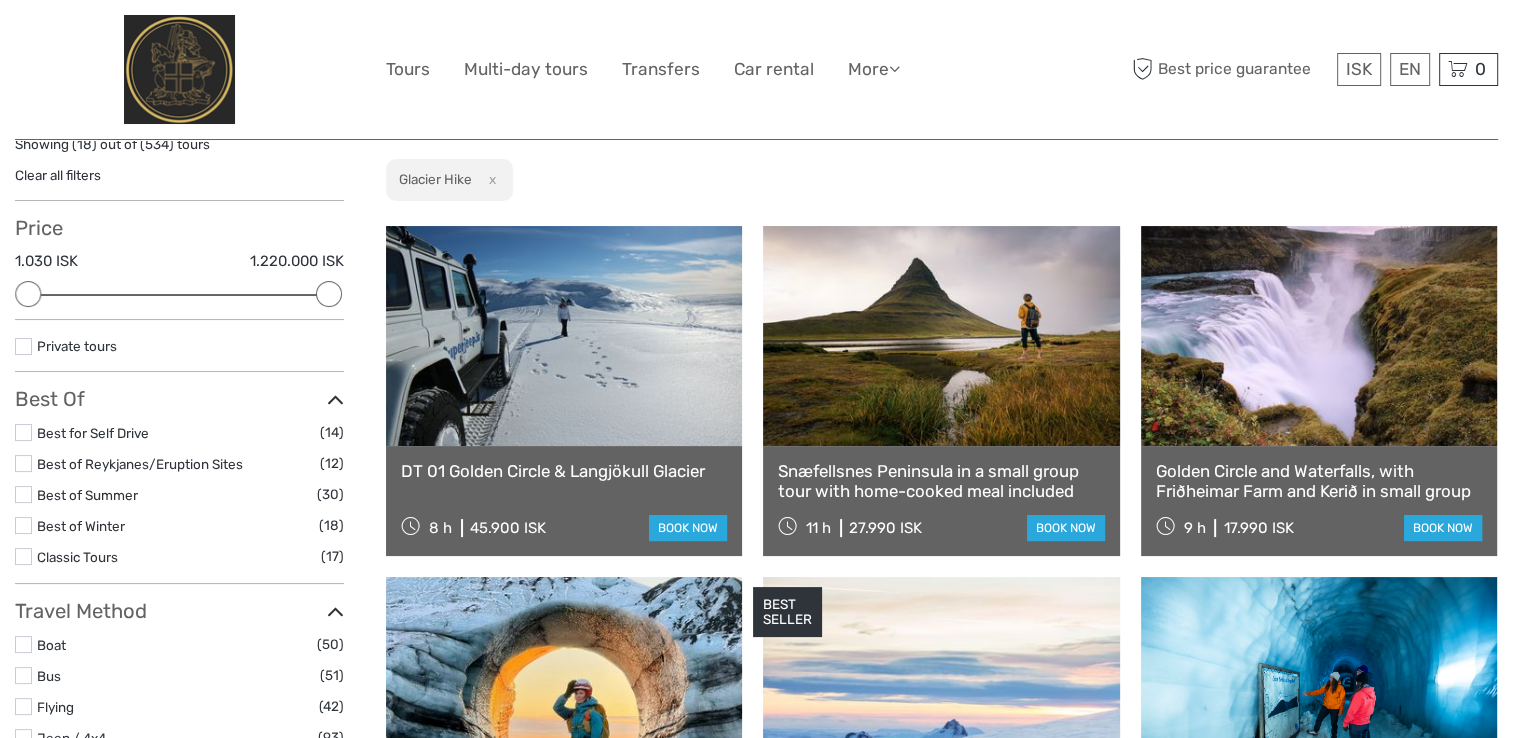 scroll, scrollTop: 113, scrollLeft: 0, axis: vertical 